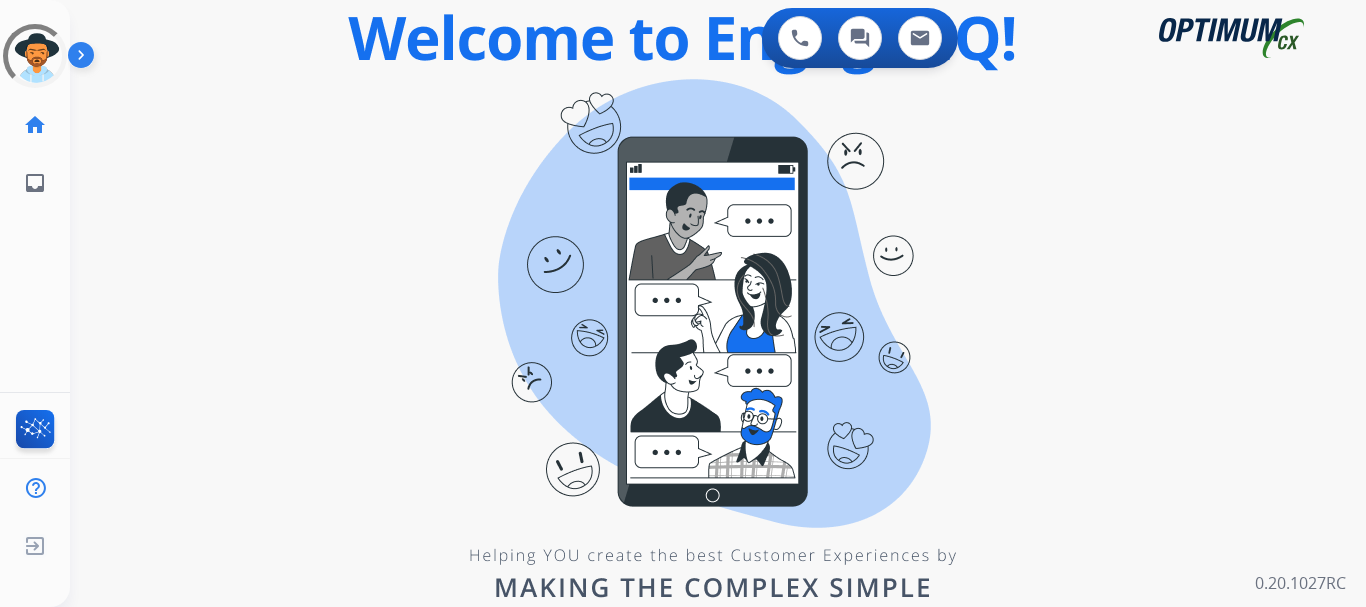 scroll, scrollTop: 0, scrollLeft: 0, axis: both 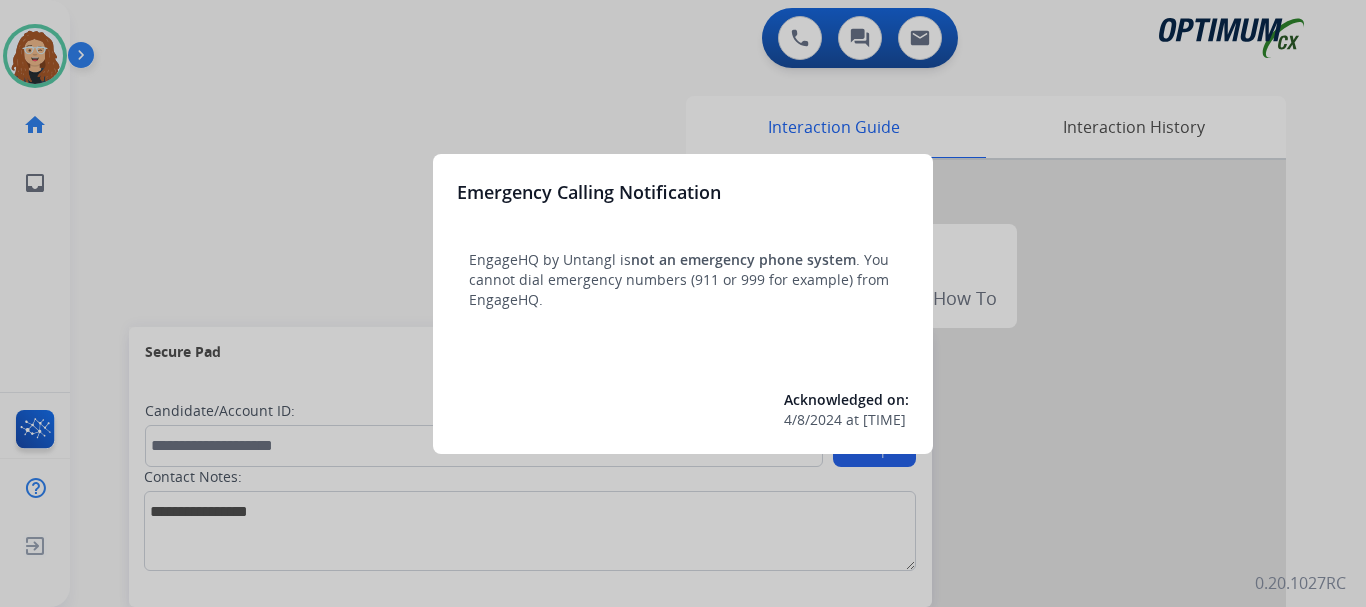 click at bounding box center [683, 303] 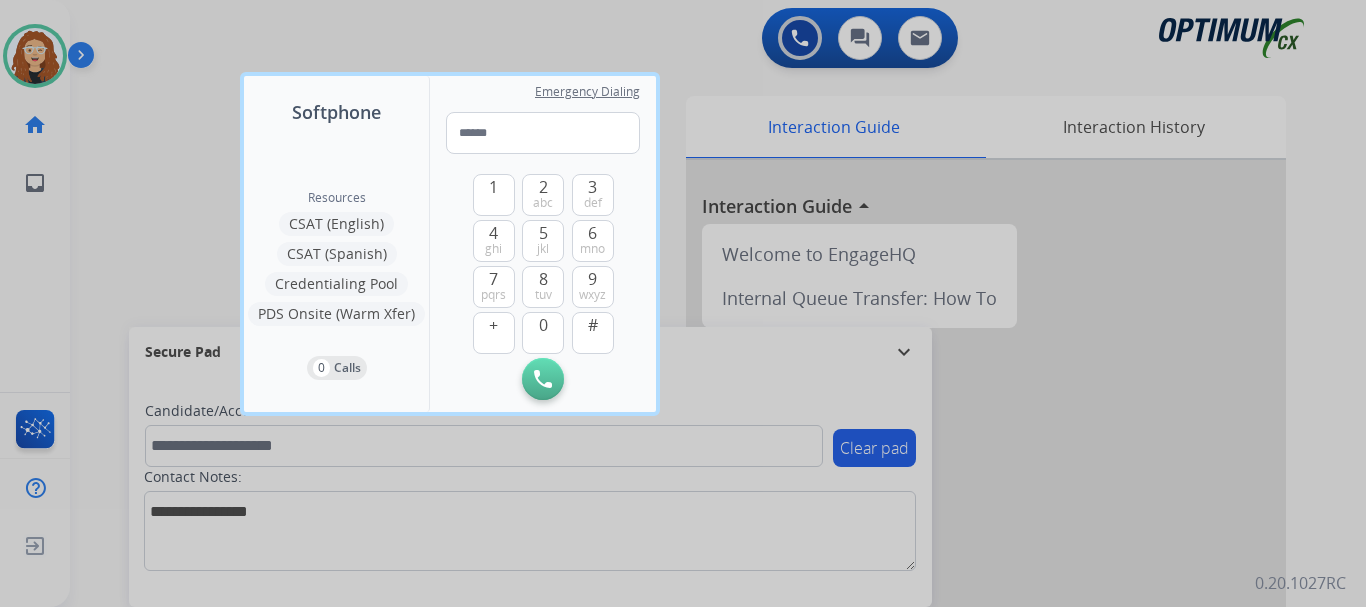 click at bounding box center [683, 303] 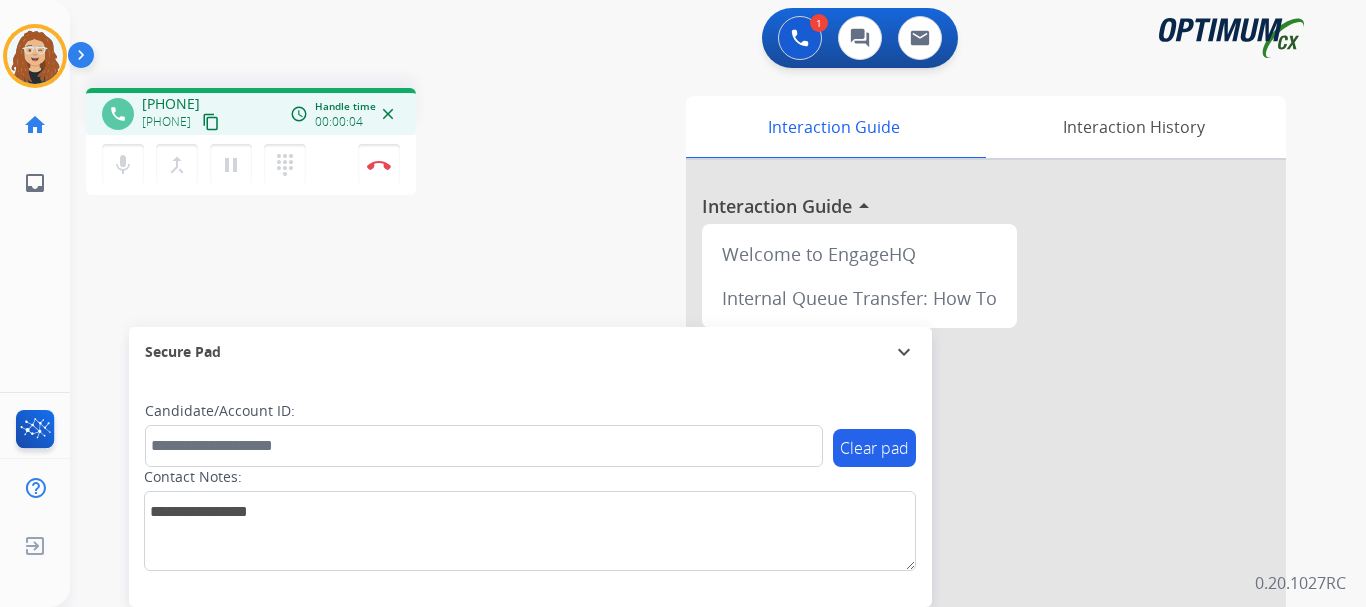 drag, startPoint x: 160, startPoint y: 103, endPoint x: 238, endPoint y: 97, distance: 78.23043 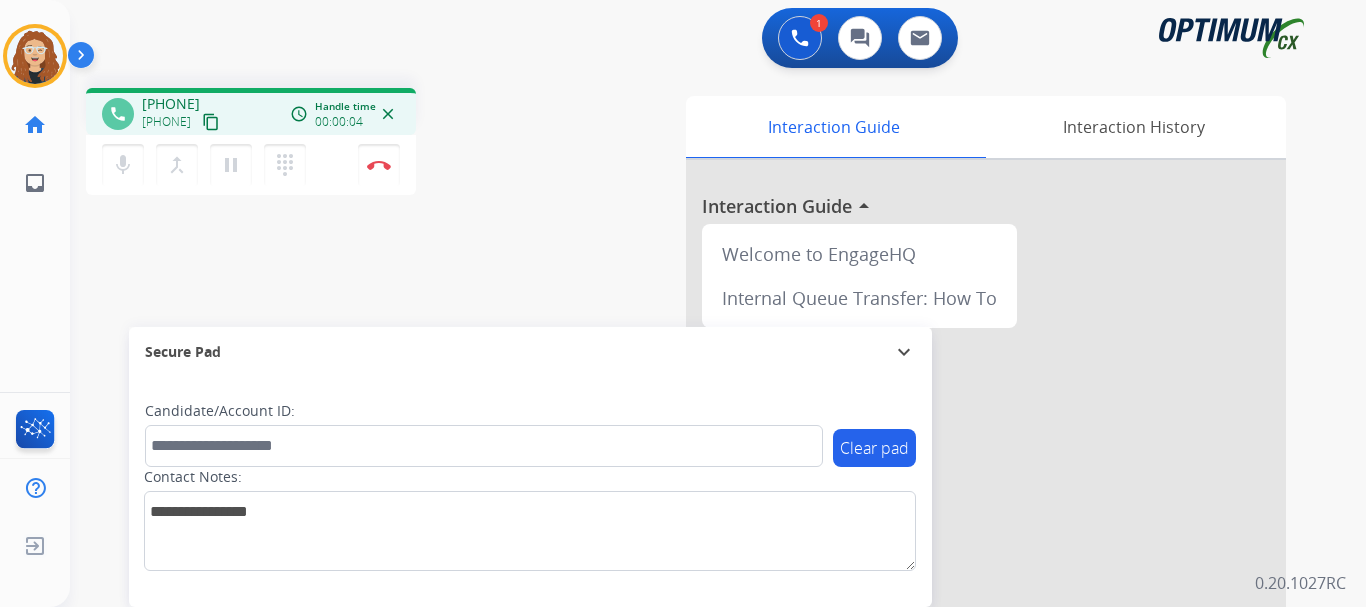 click on "[PHONE]" at bounding box center [171, 104] 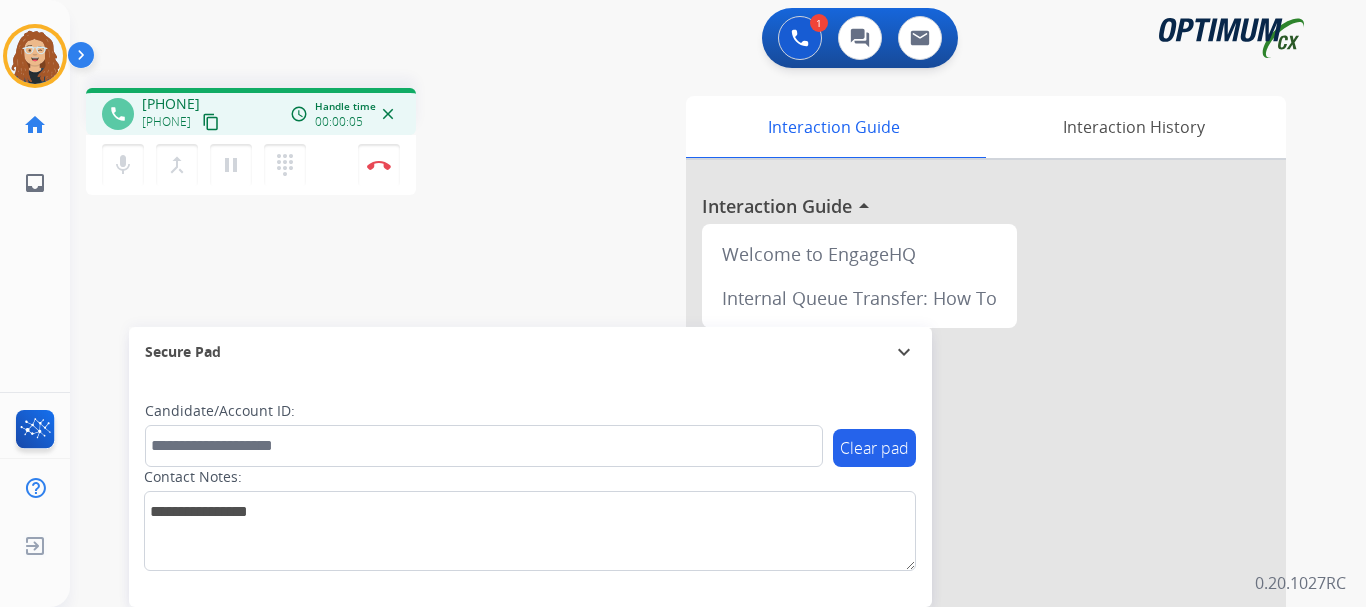 copy on "[PHONE]" 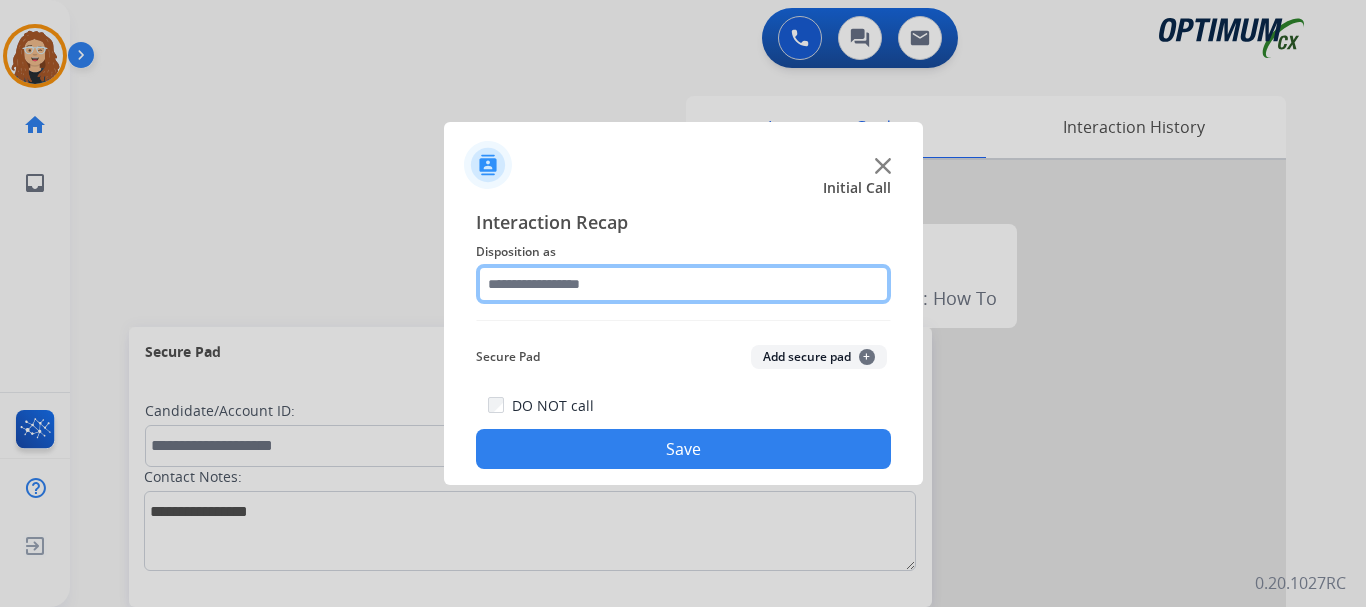 click 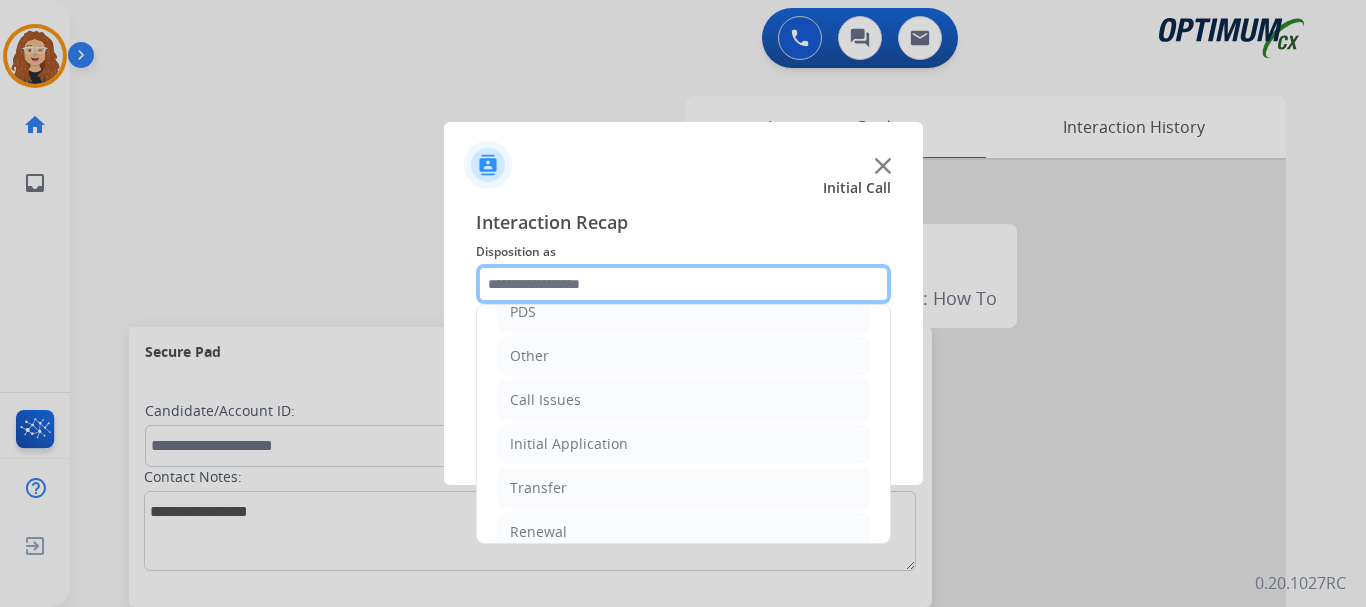 scroll, scrollTop: 136, scrollLeft: 0, axis: vertical 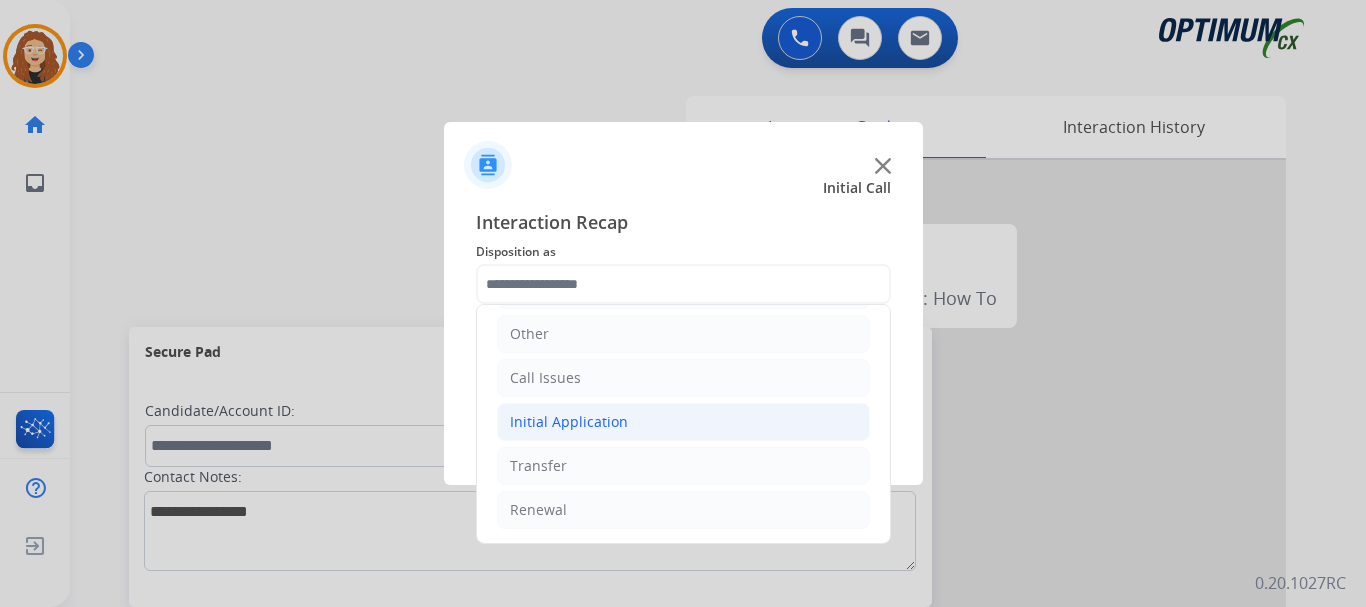 click on "Initial Application" 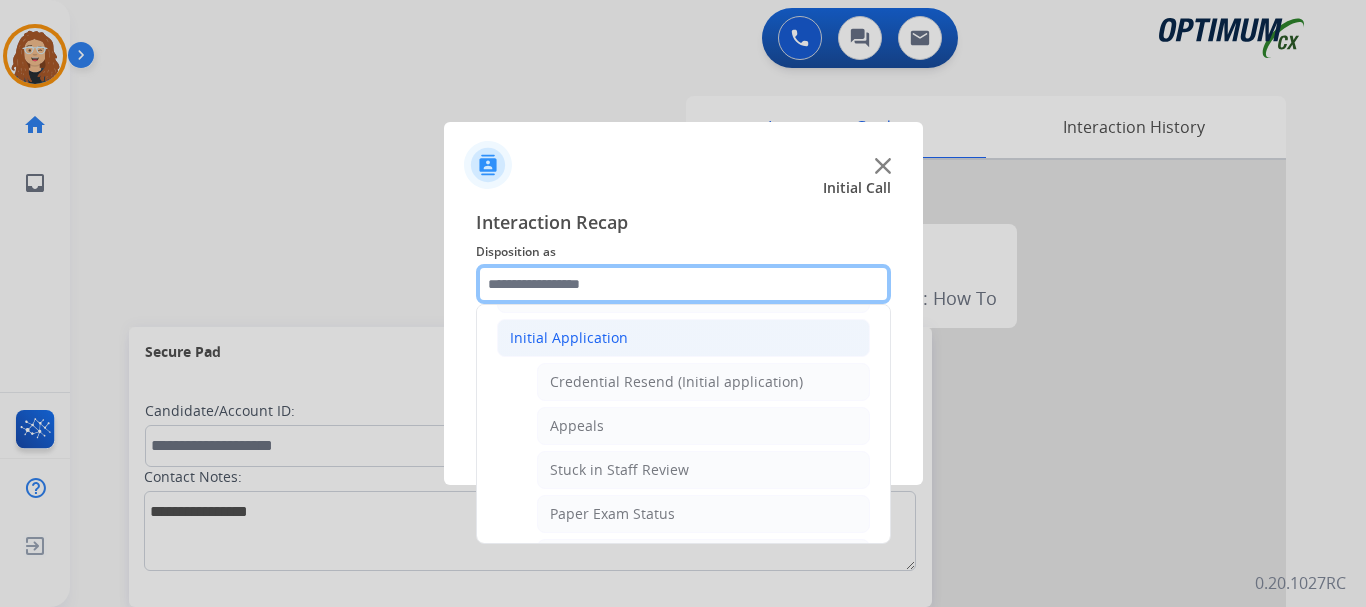 scroll, scrollTop: 0, scrollLeft: 0, axis: both 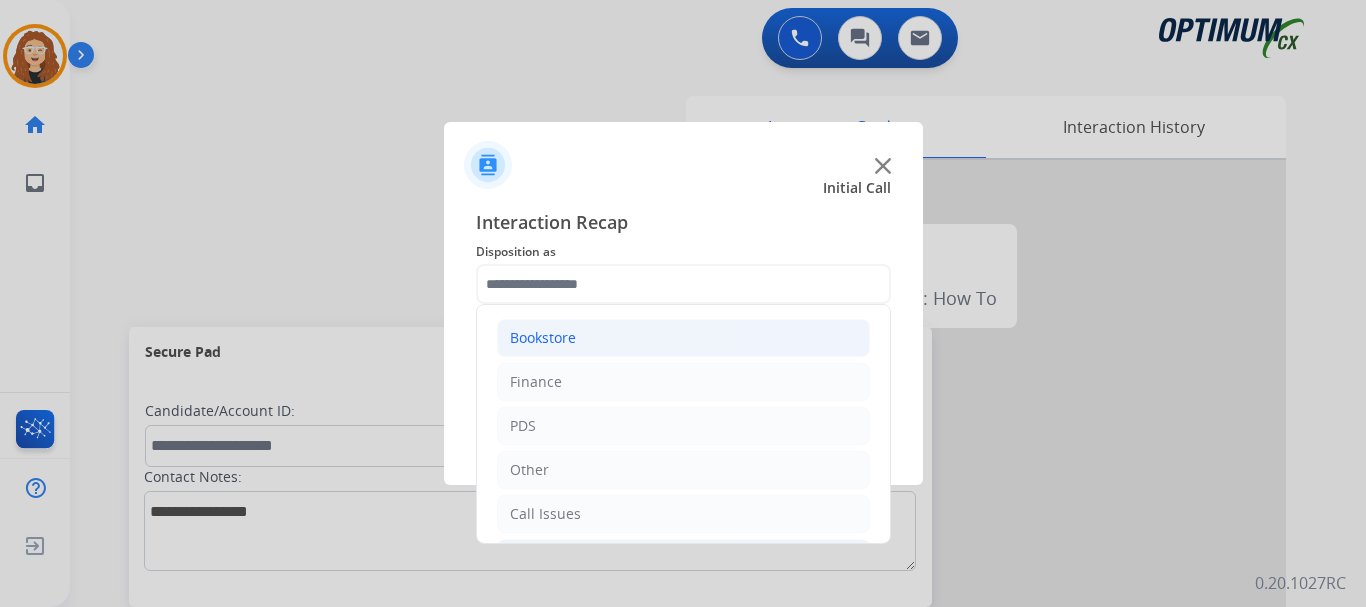 click on "Bookstore" 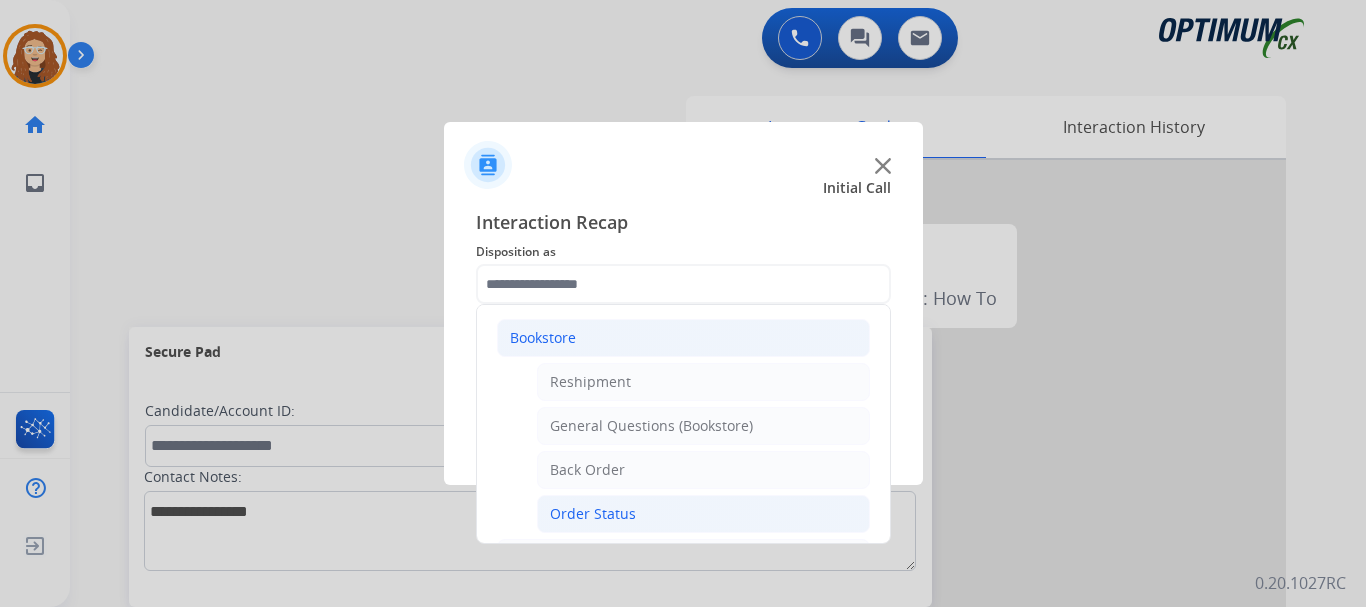 click on "Order Status" 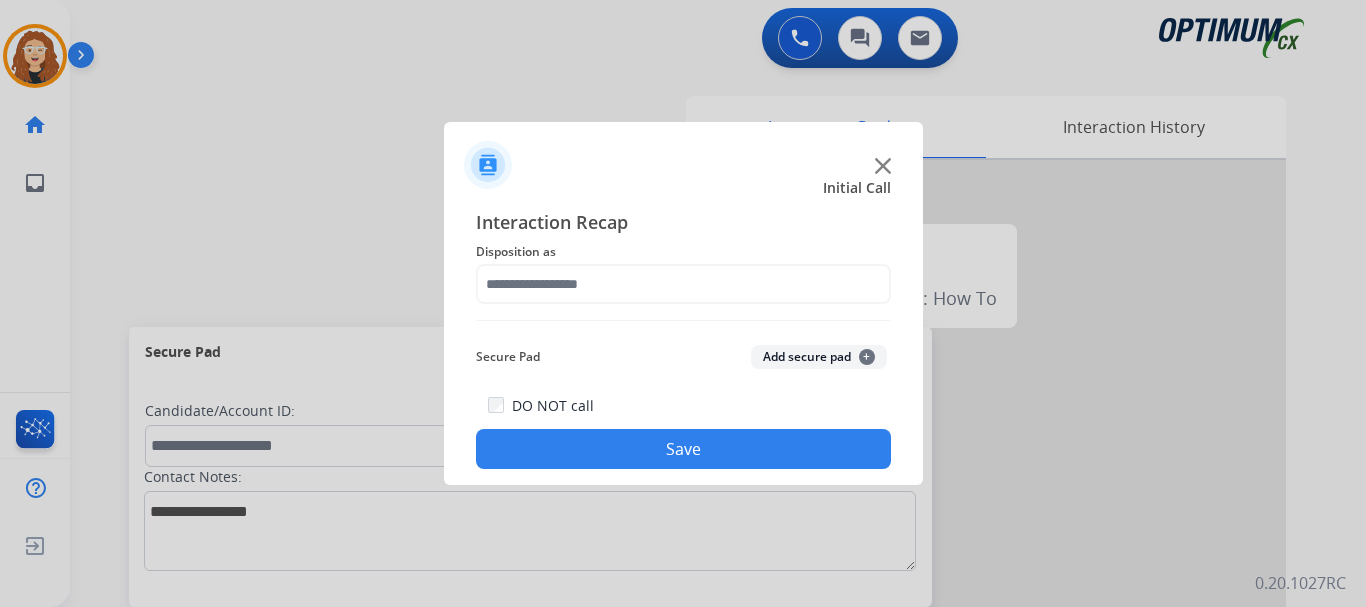 type on "**********" 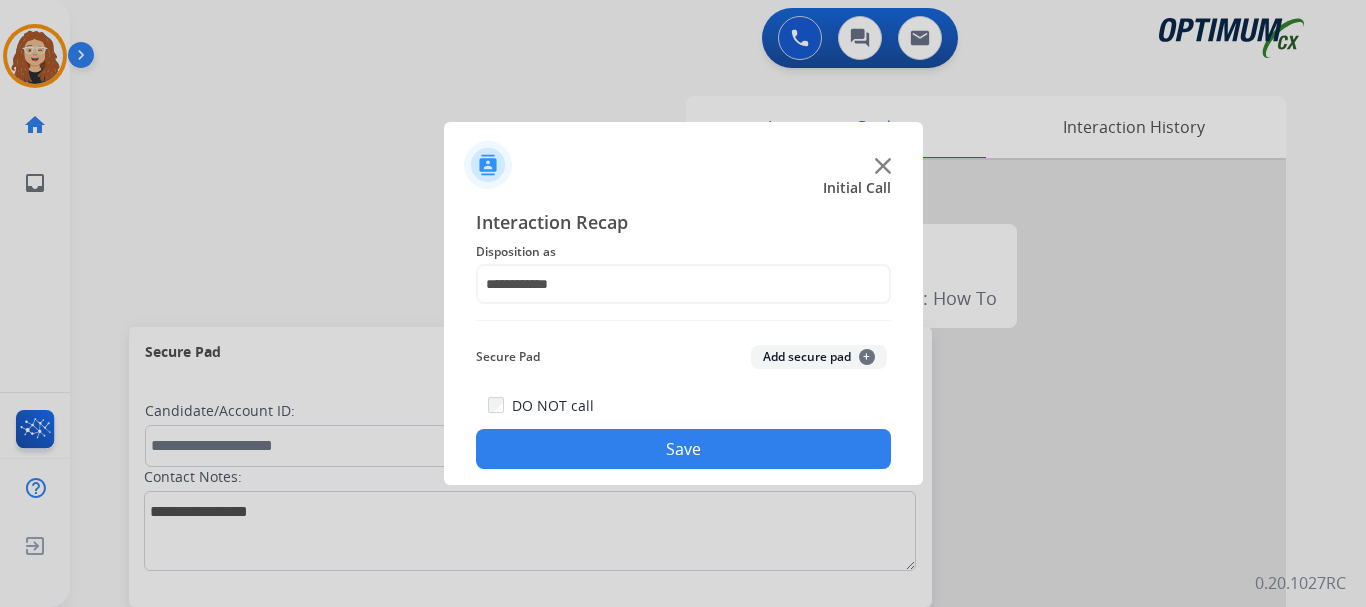 click on "Save" 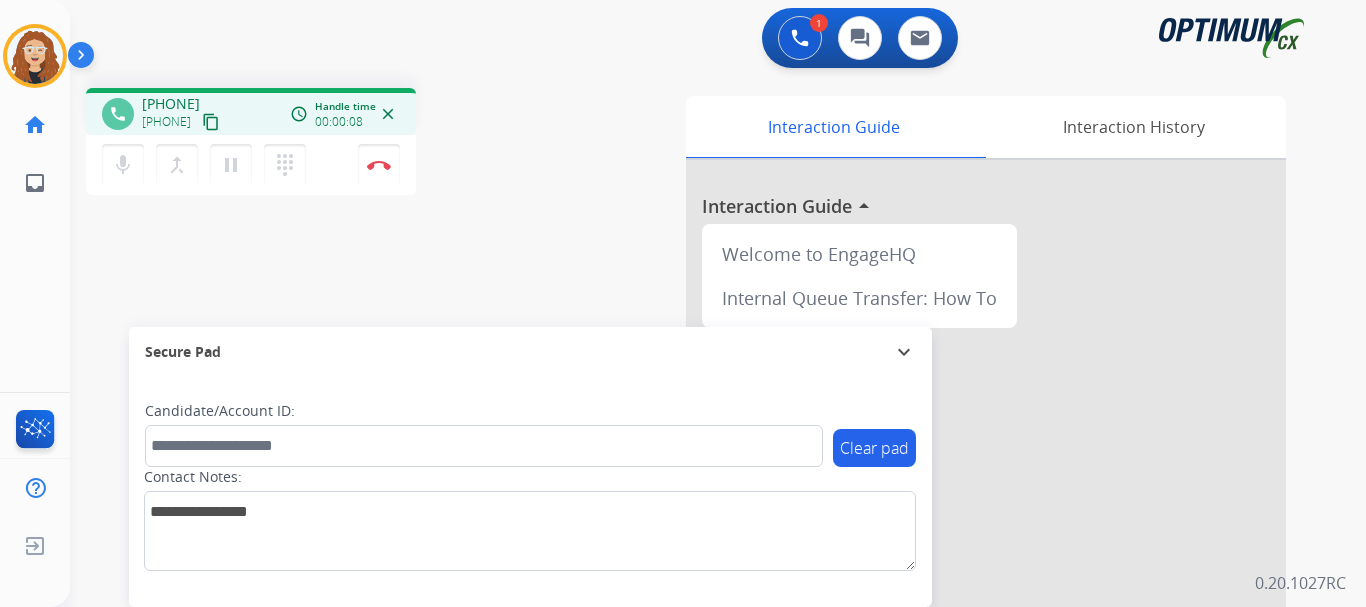 drag, startPoint x: 165, startPoint y: 98, endPoint x: 240, endPoint y: 98, distance: 75 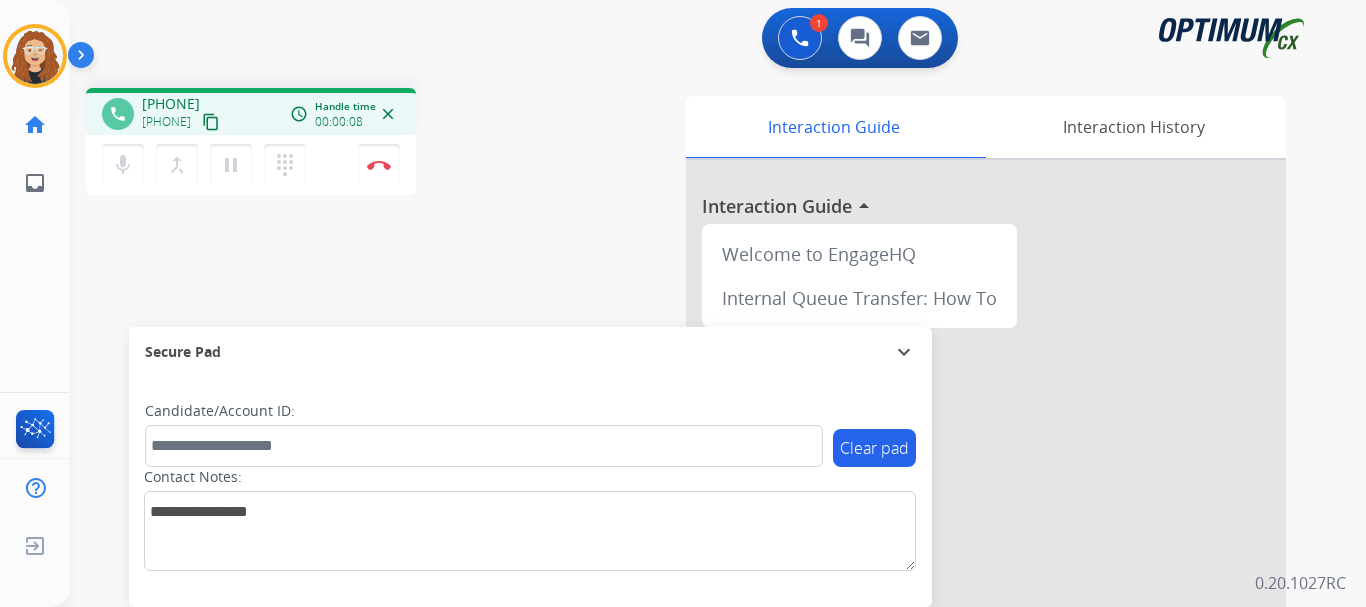 click on "[PHONE] [PHONE] content_copy" at bounding box center (182, 114) 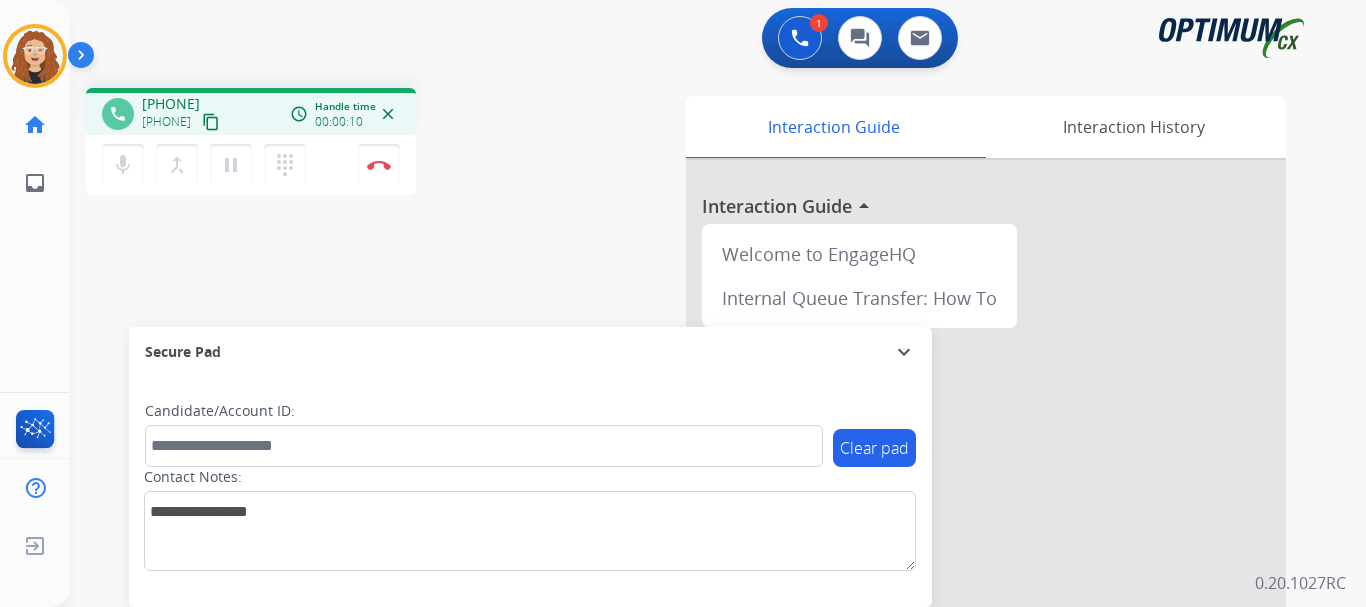 copy on "[PHONE]" 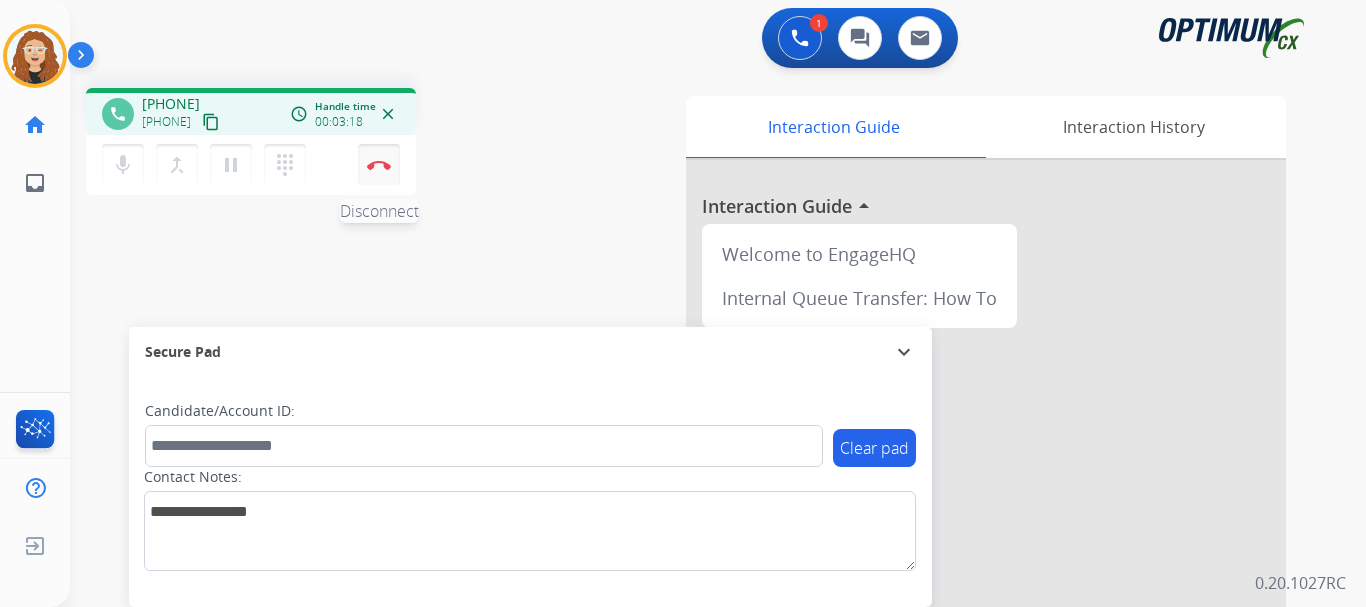click at bounding box center [379, 165] 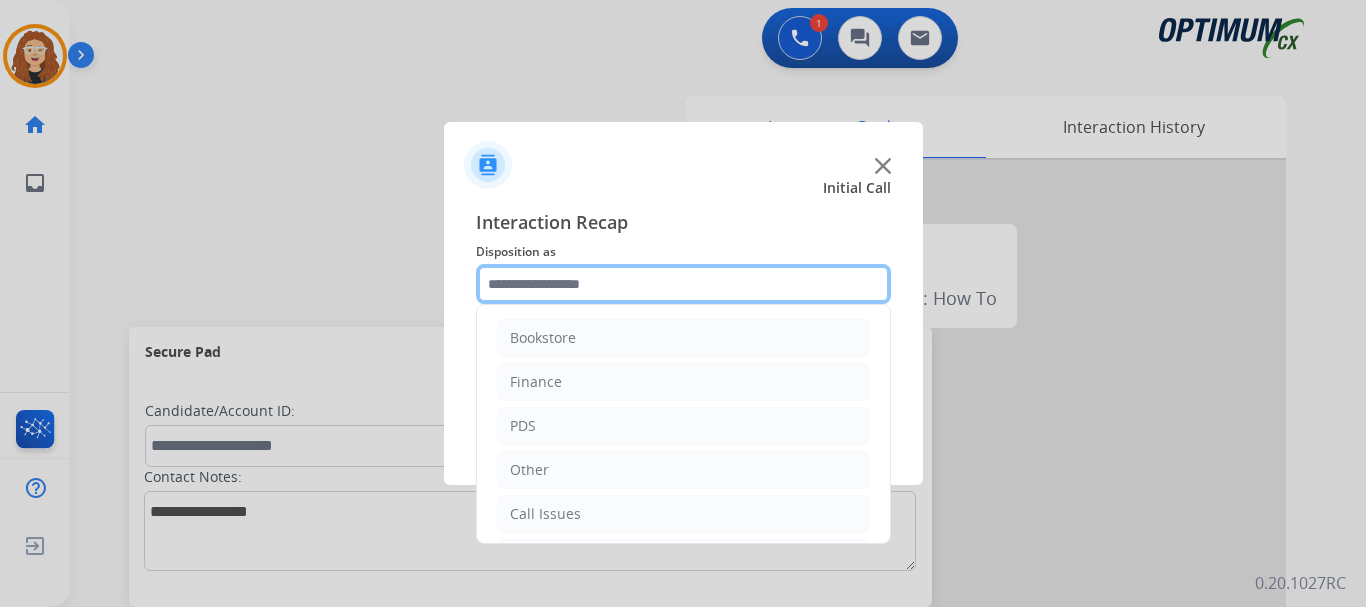 click 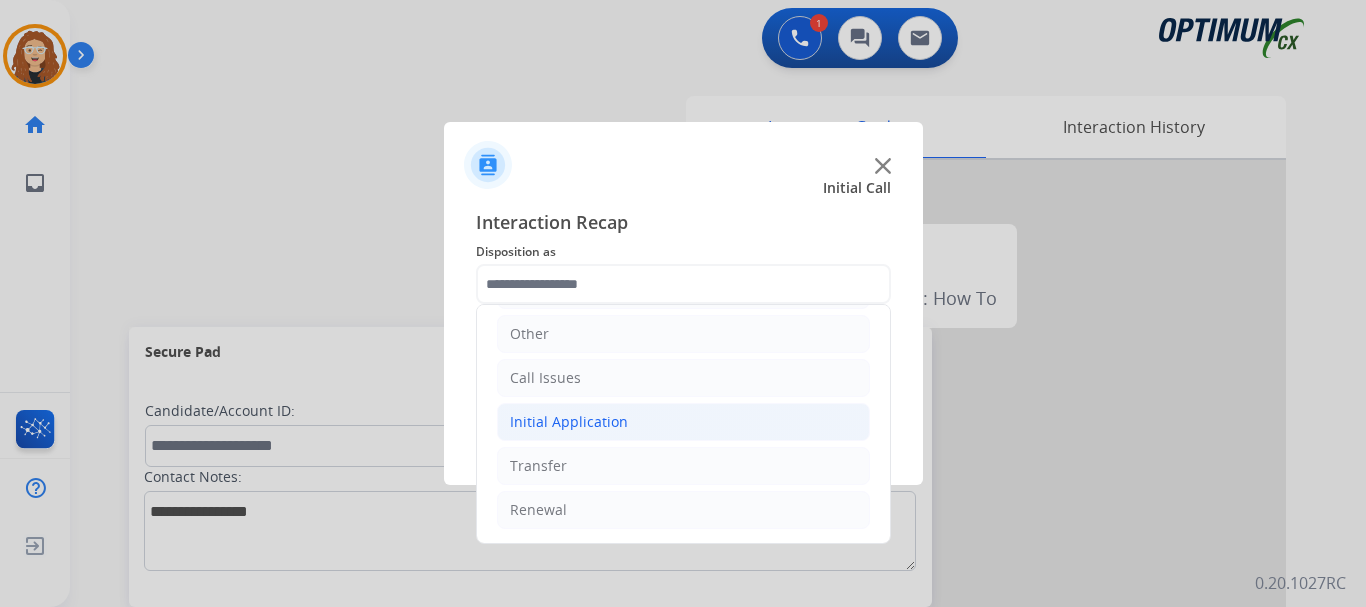 click on "Initial Application" 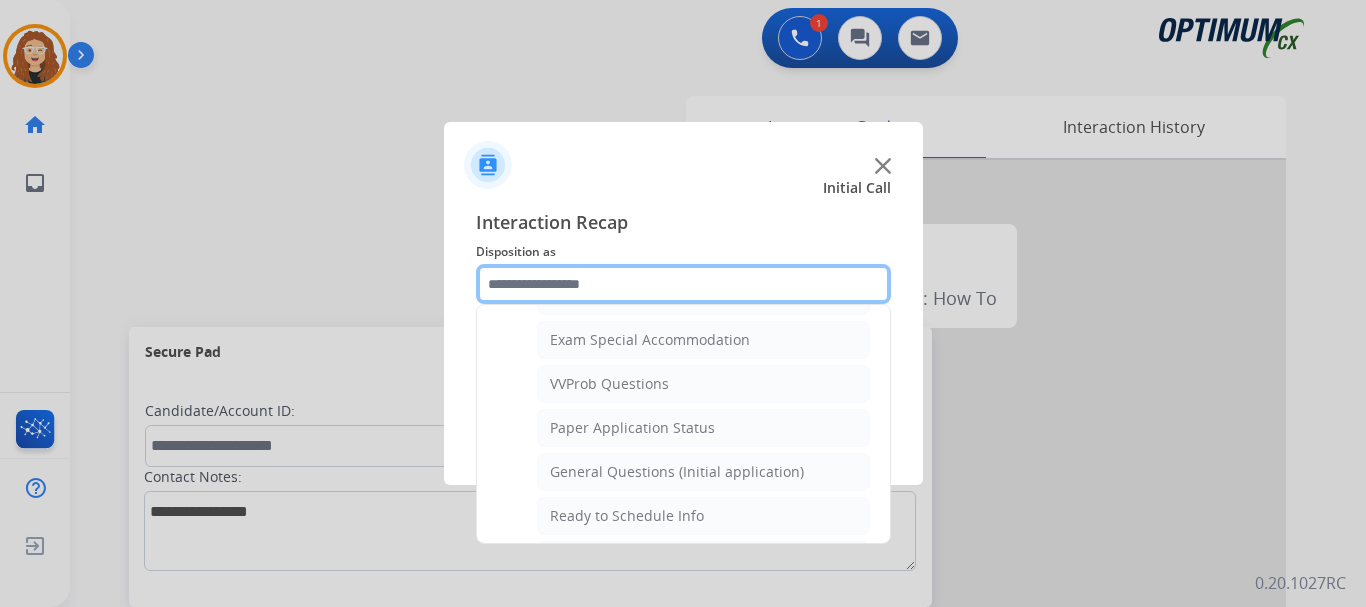 scroll, scrollTop: 1042, scrollLeft: 0, axis: vertical 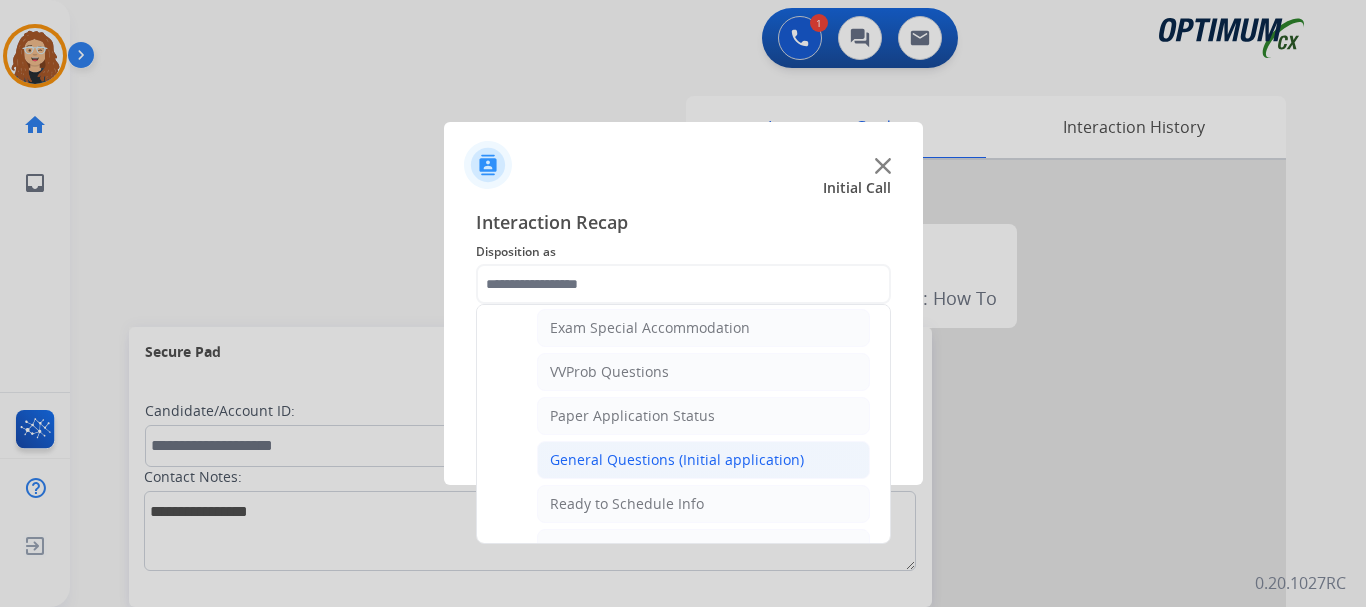 click on "General Questions (Initial application)" 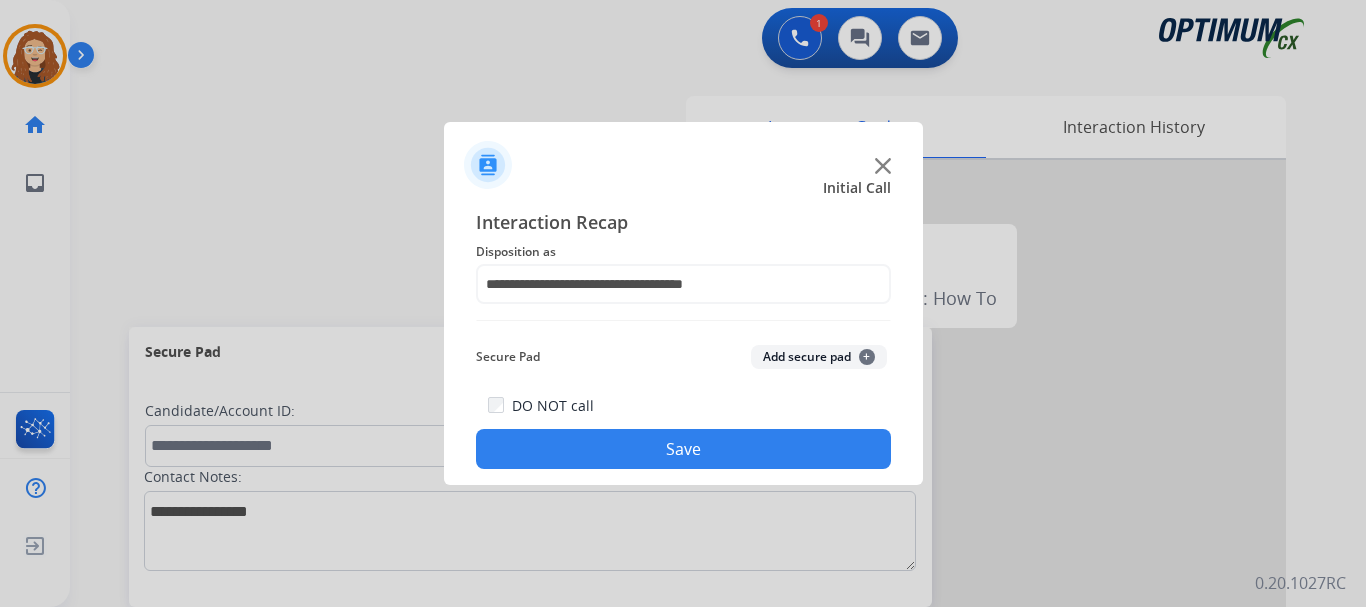drag, startPoint x: 725, startPoint y: 456, endPoint x: 736, endPoint y: 429, distance: 29.15476 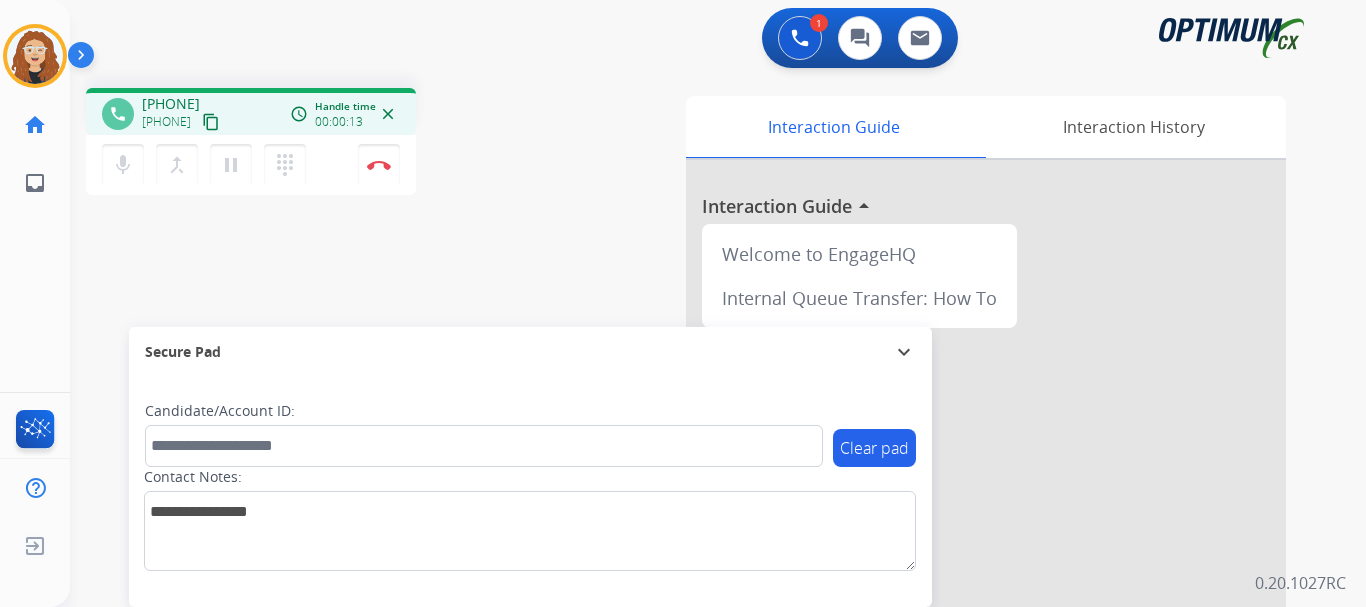 drag, startPoint x: 159, startPoint y: 103, endPoint x: 237, endPoint y: 97, distance: 78.23043 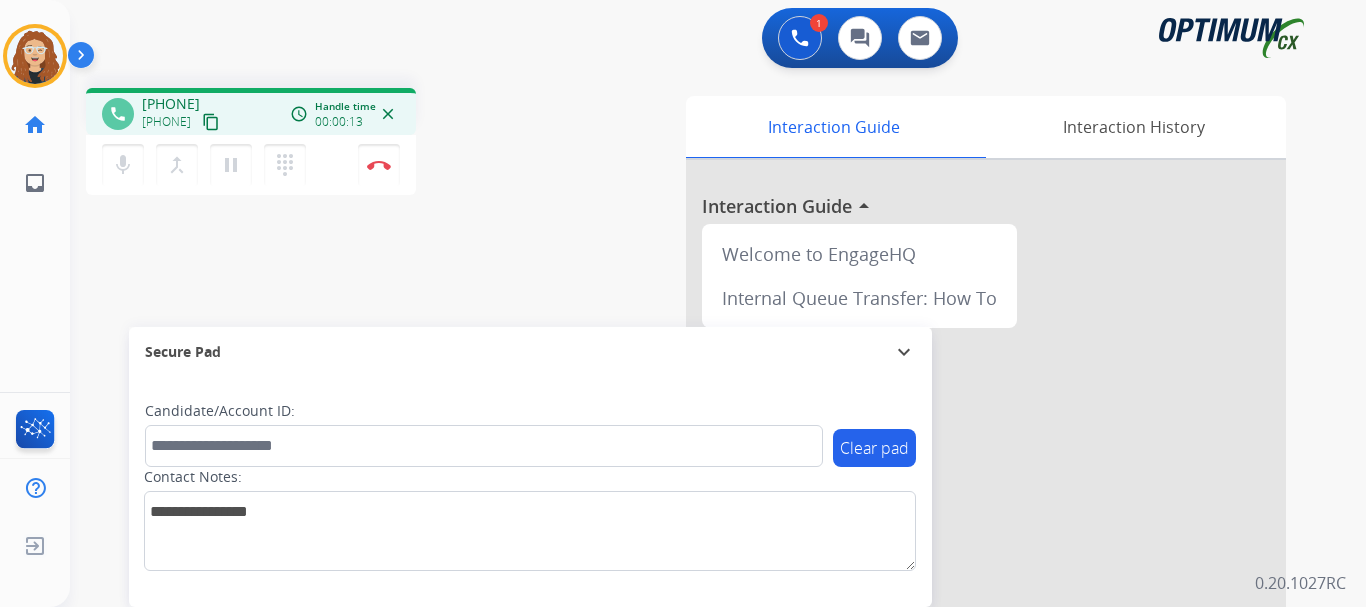 click on "[PHONE]" at bounding box center [171, 104] 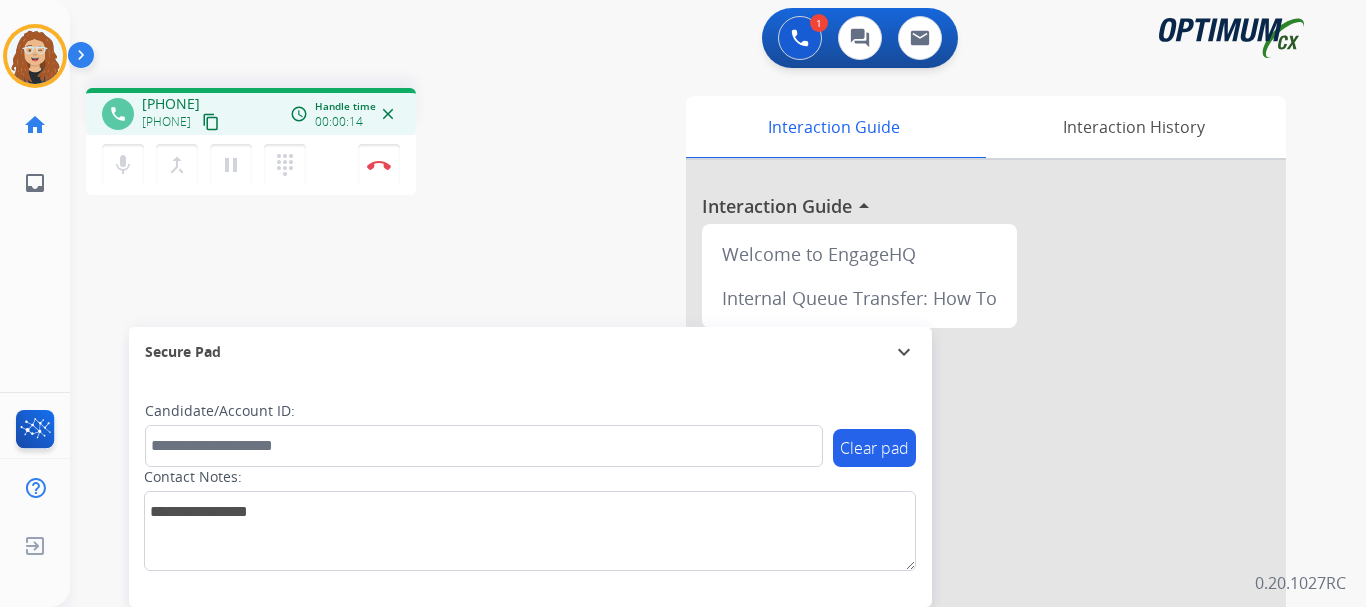 copy on "[PHONE]" 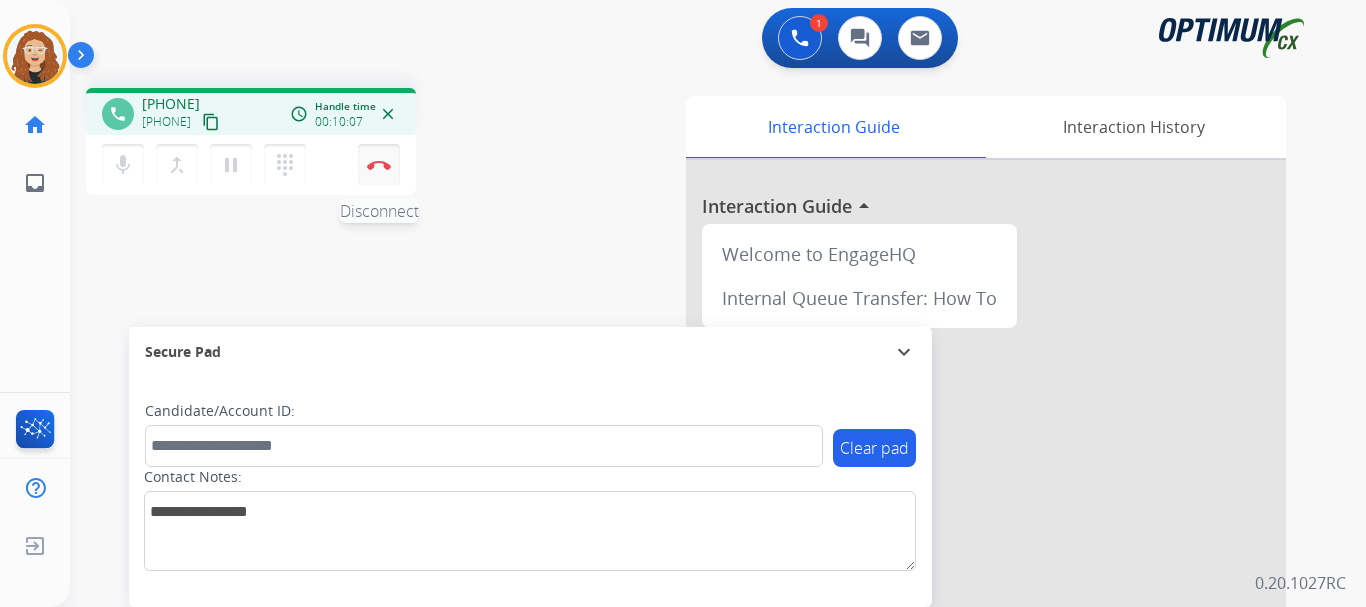 click at bounding box center (379, 165) 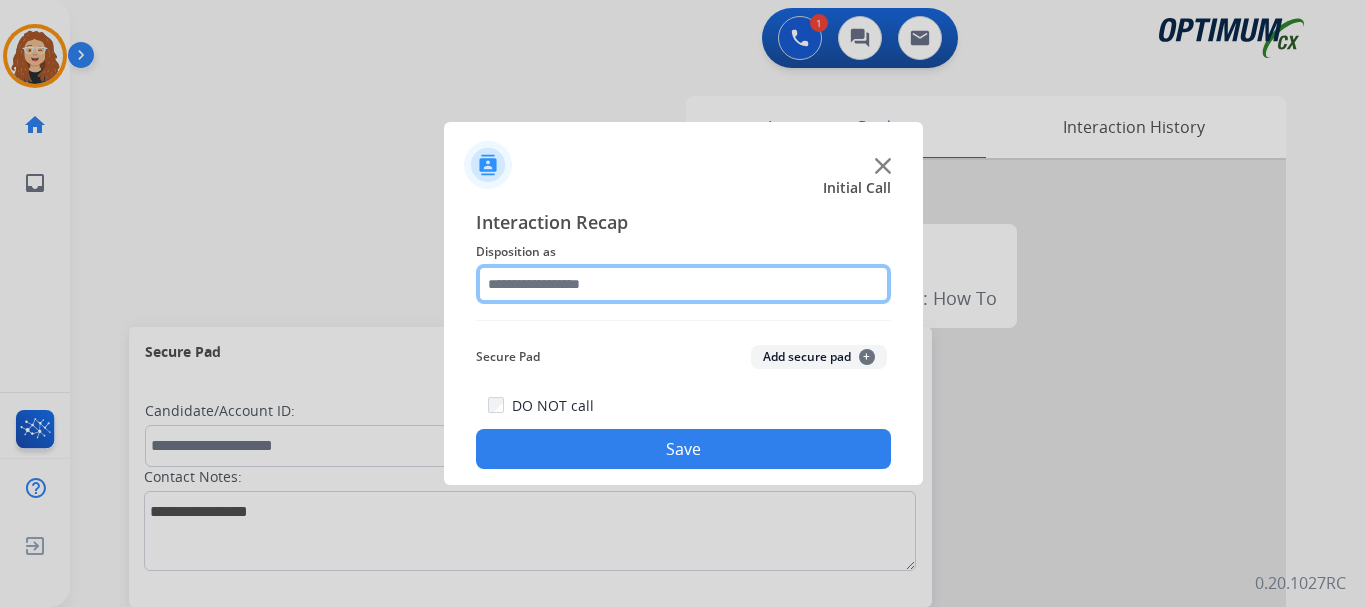 click 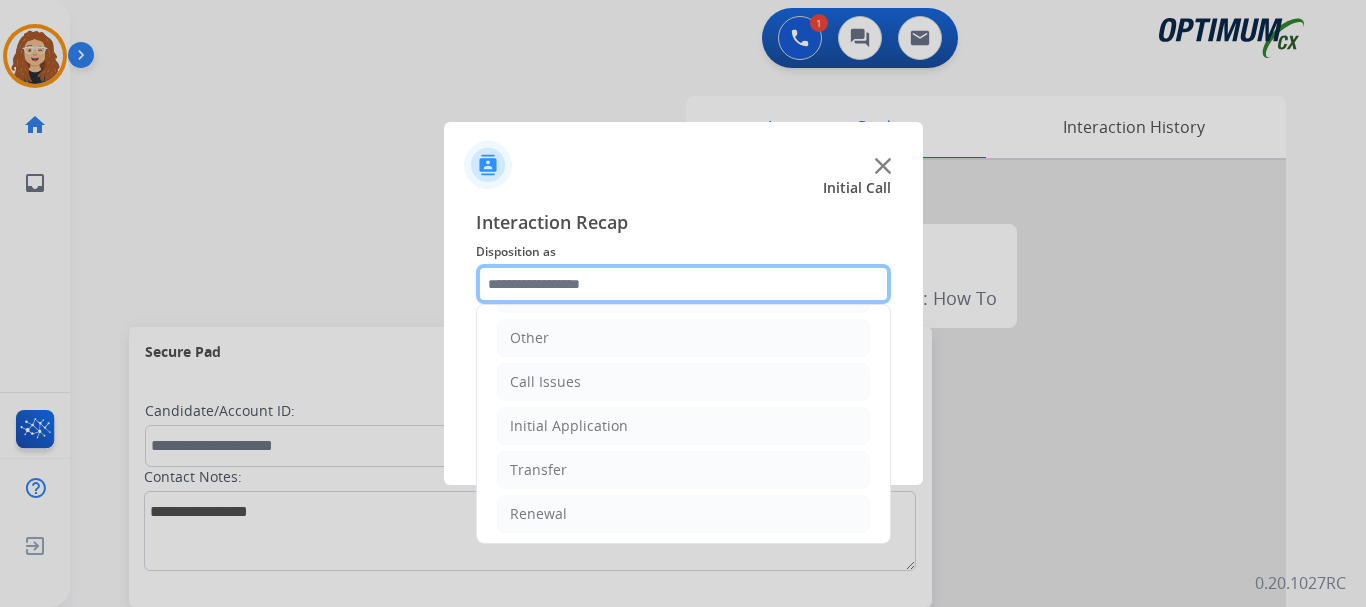 scroll, scrollTop: 136, scrollLeft: 0, axis: vertical 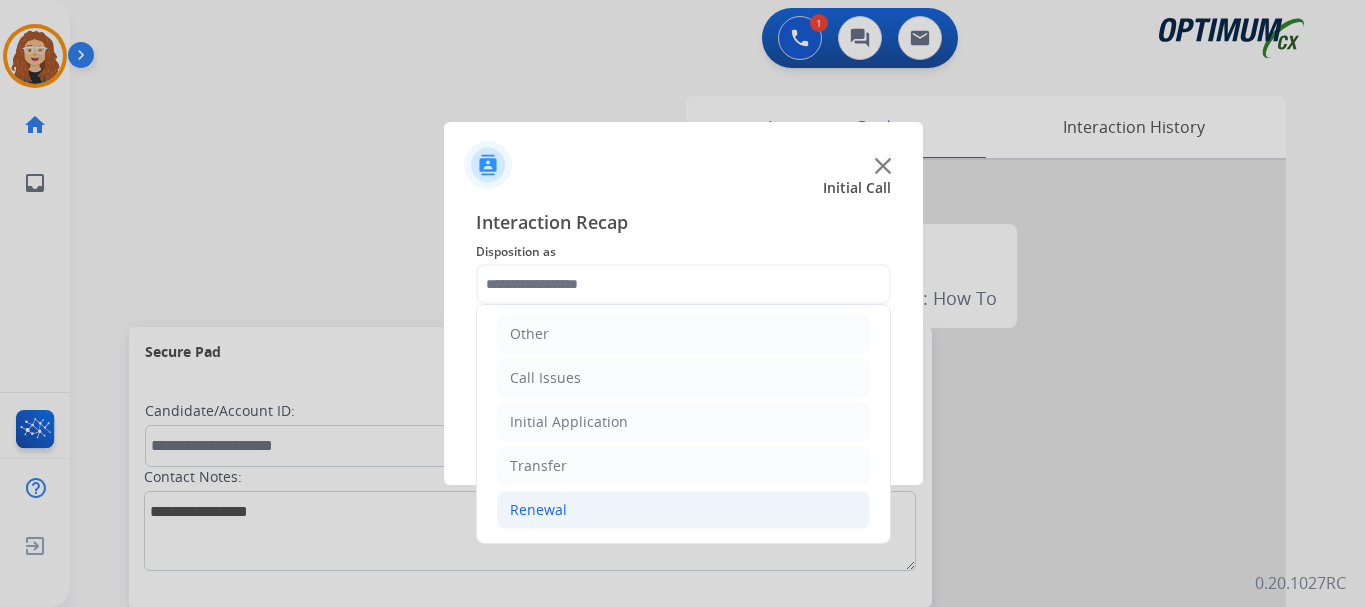 drag, startPoint x: 661, startPoint y: 513, endPoint x: 739, endPoint y: 517, distance: 78.10249 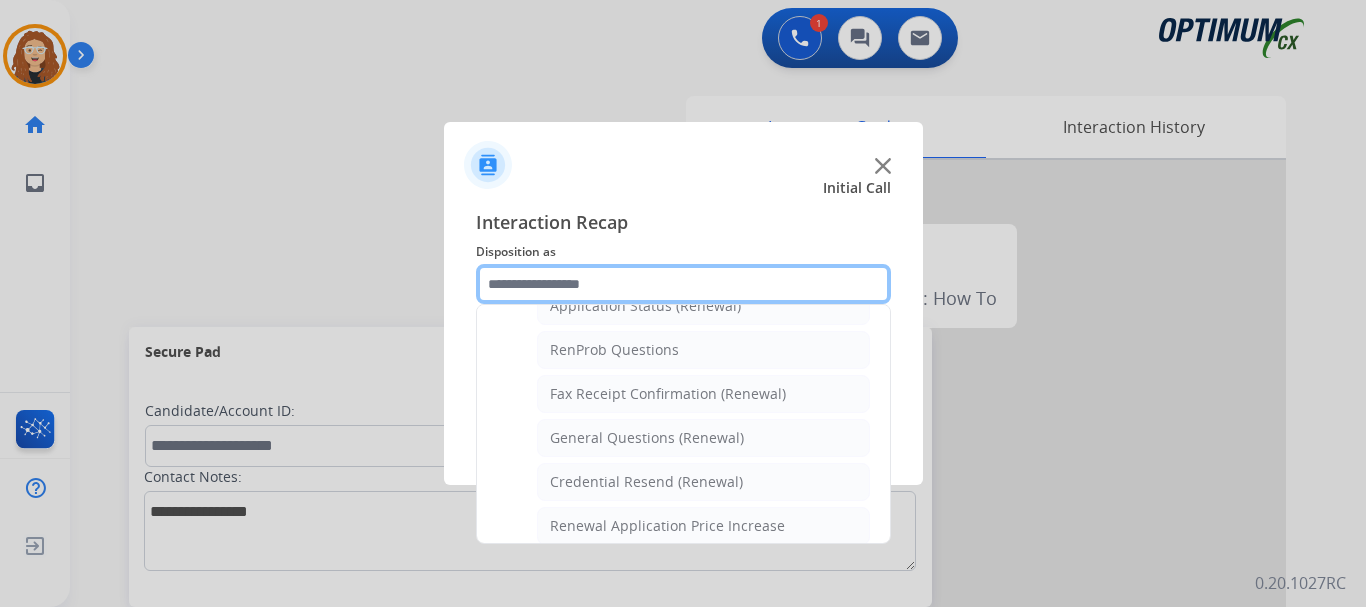 scroll, scrollTop: 505, scrollLeft: 0, axis: vertical 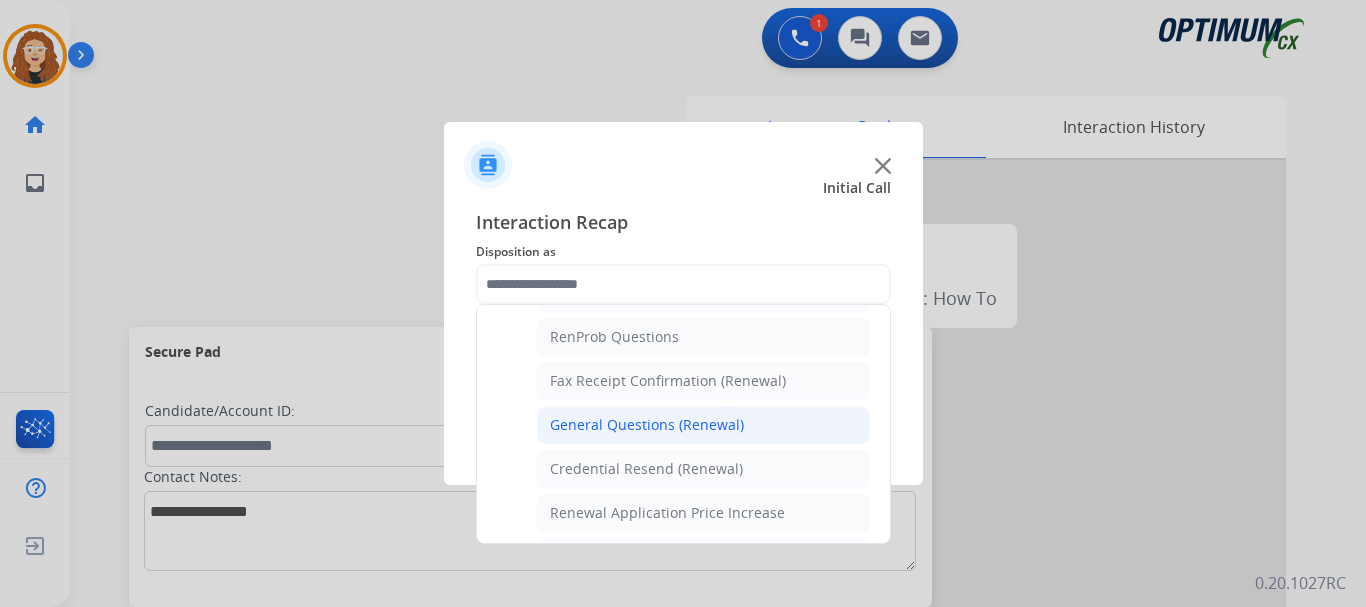 click on "General Questions (Renewal)" 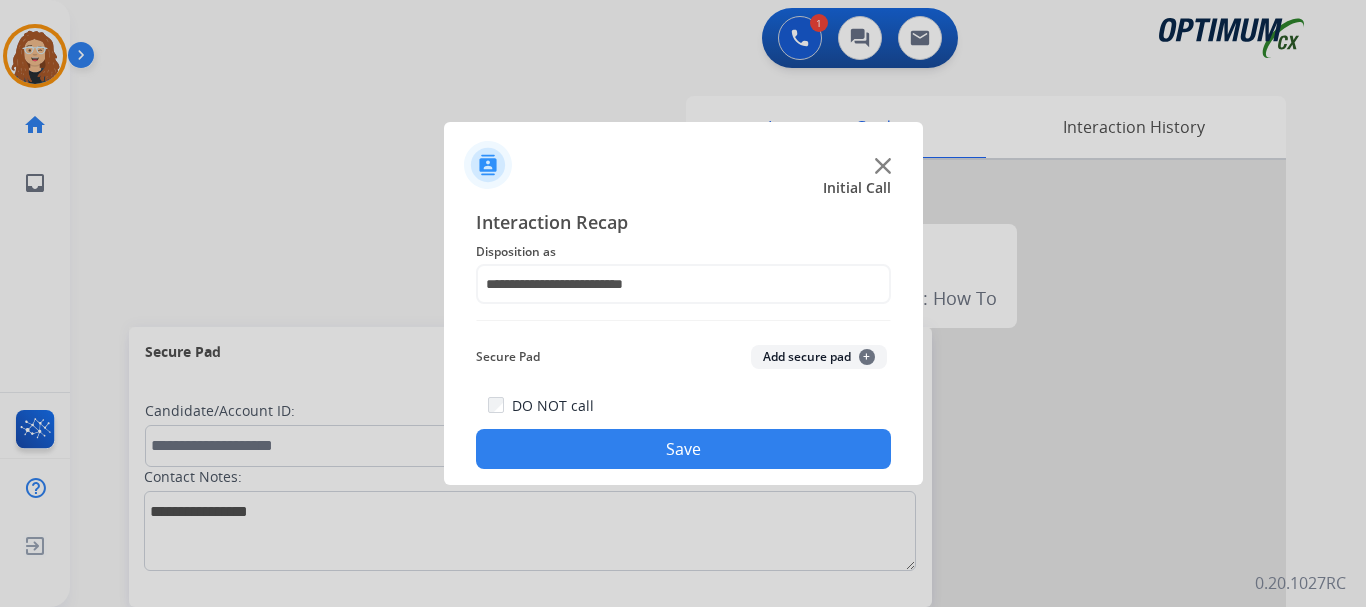 click on "Save" 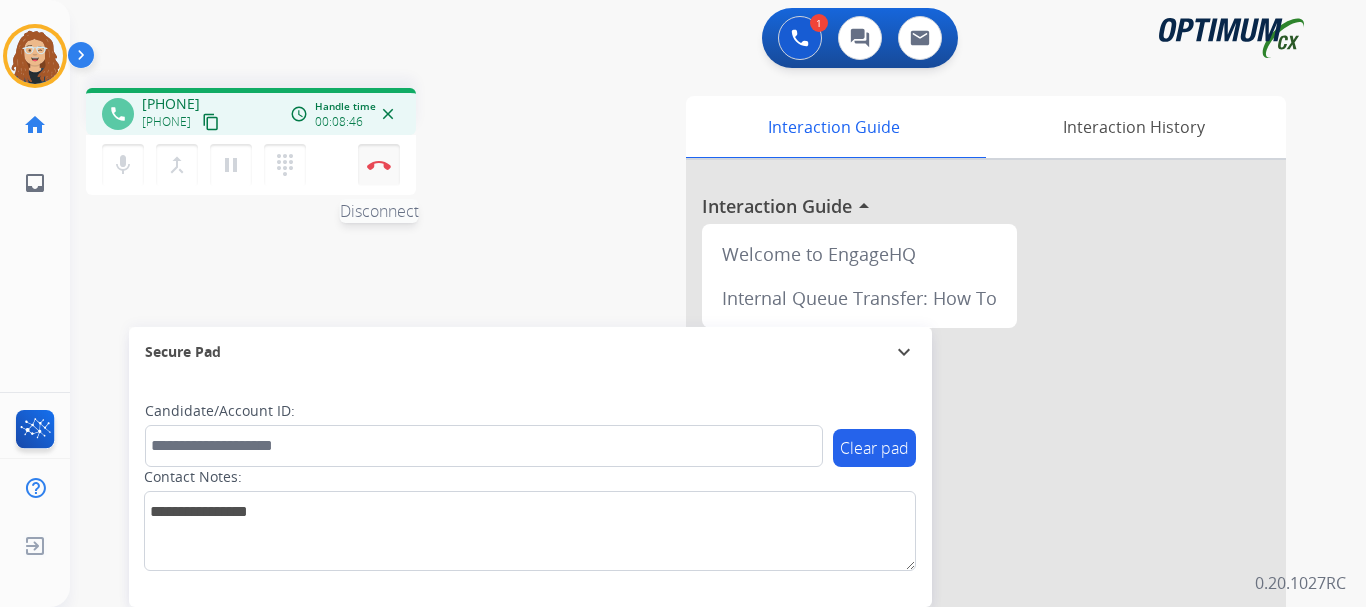 click at bounding box center [379, 165] 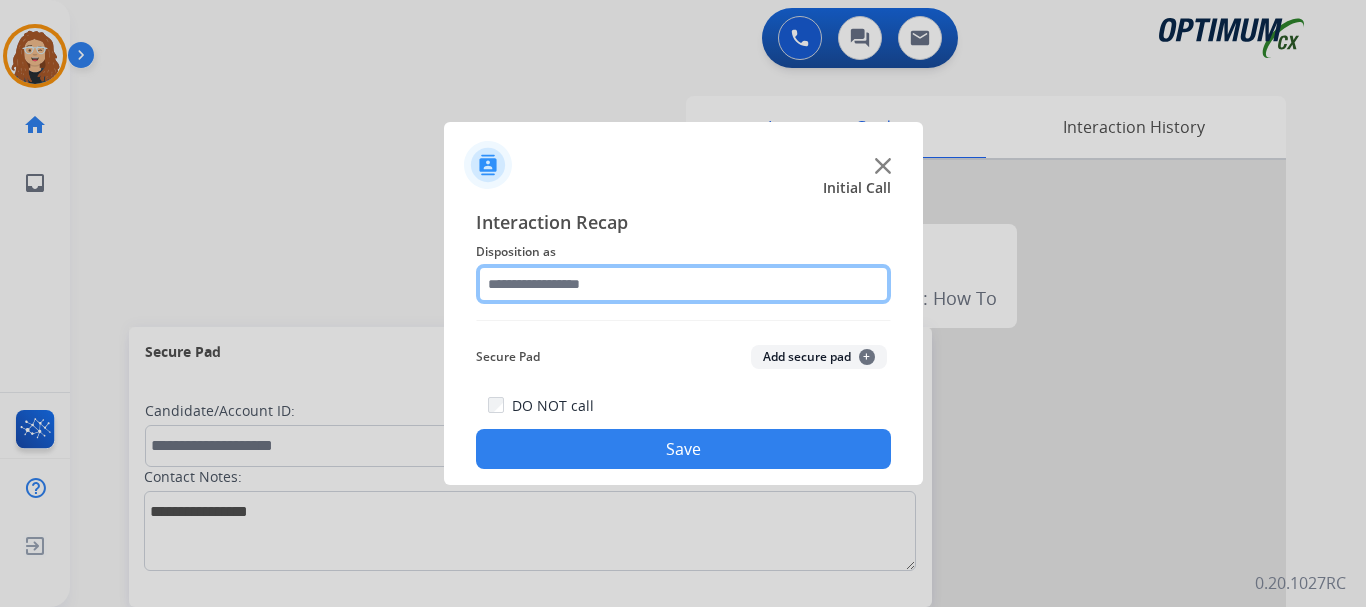 click 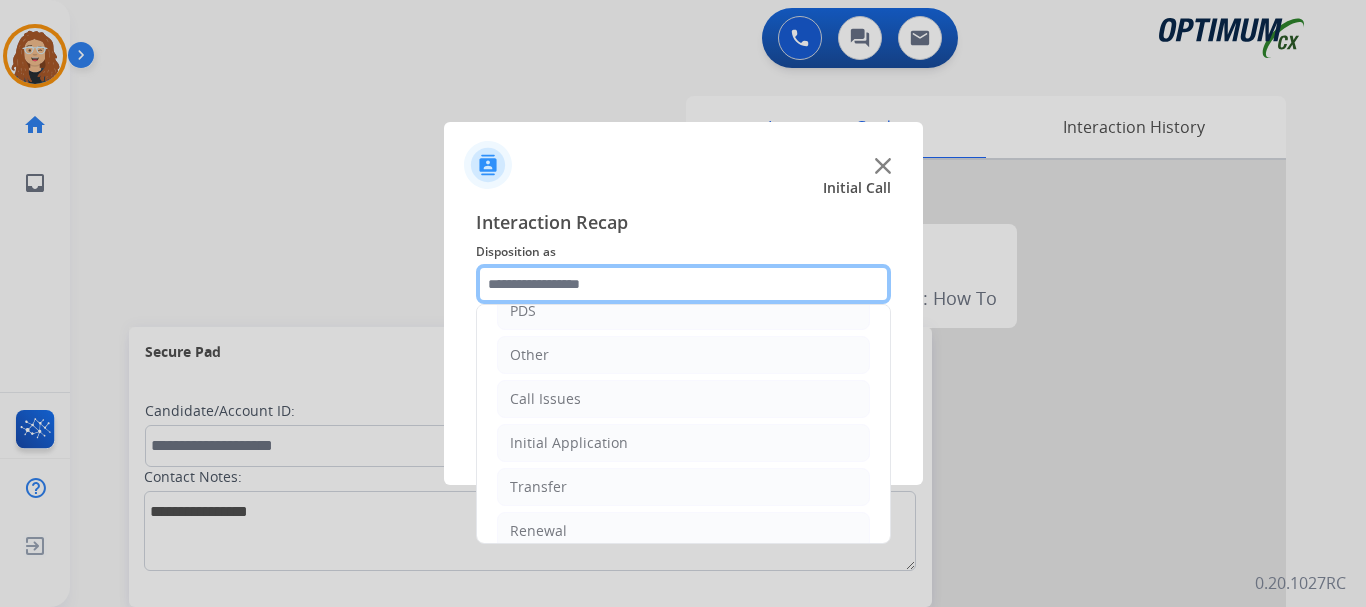 scroll, scrollTop: 136, scrollLeft: 0, axis: vertical 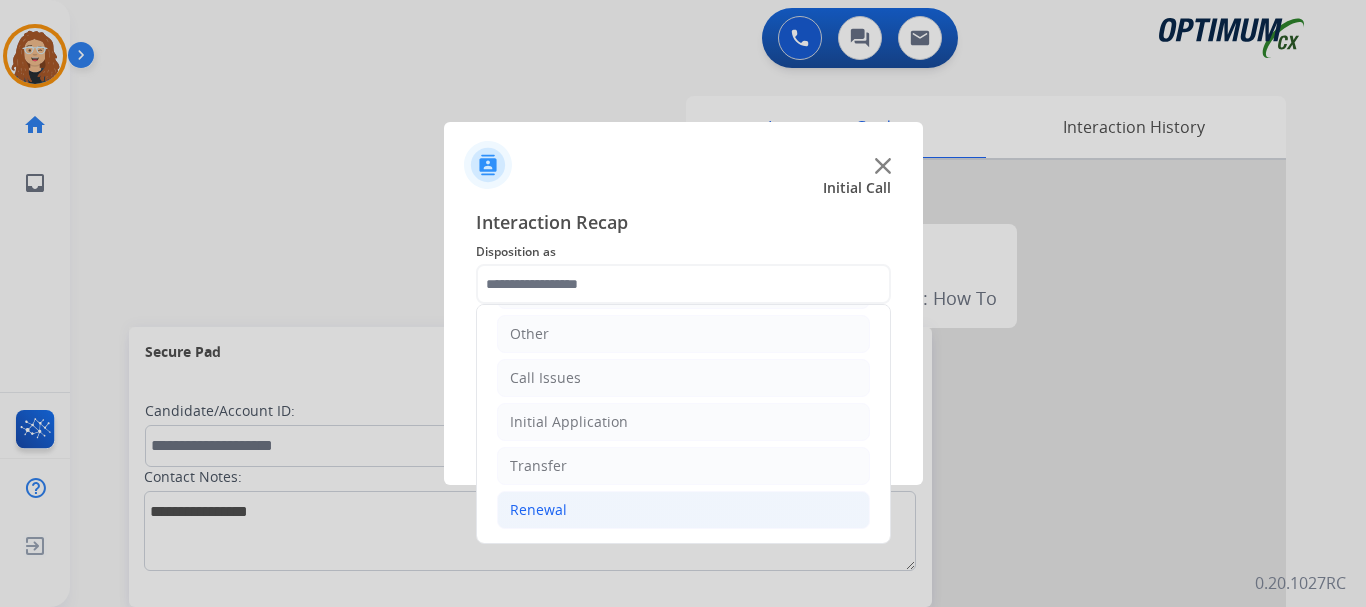 drag, startPoint x: 743, startPoint y: 525, endPoint x: 761, endPoint y: 525, distance: 18 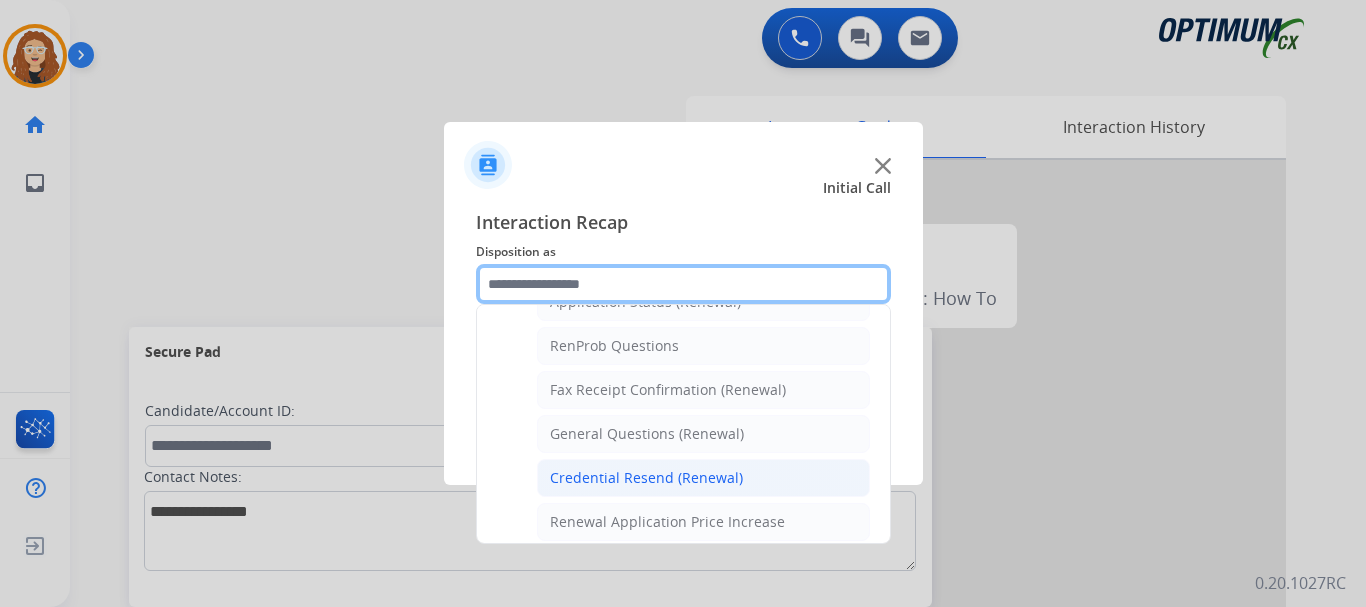 scroll, scrollTop: 501, scrollLeft: 0, axis: vertical 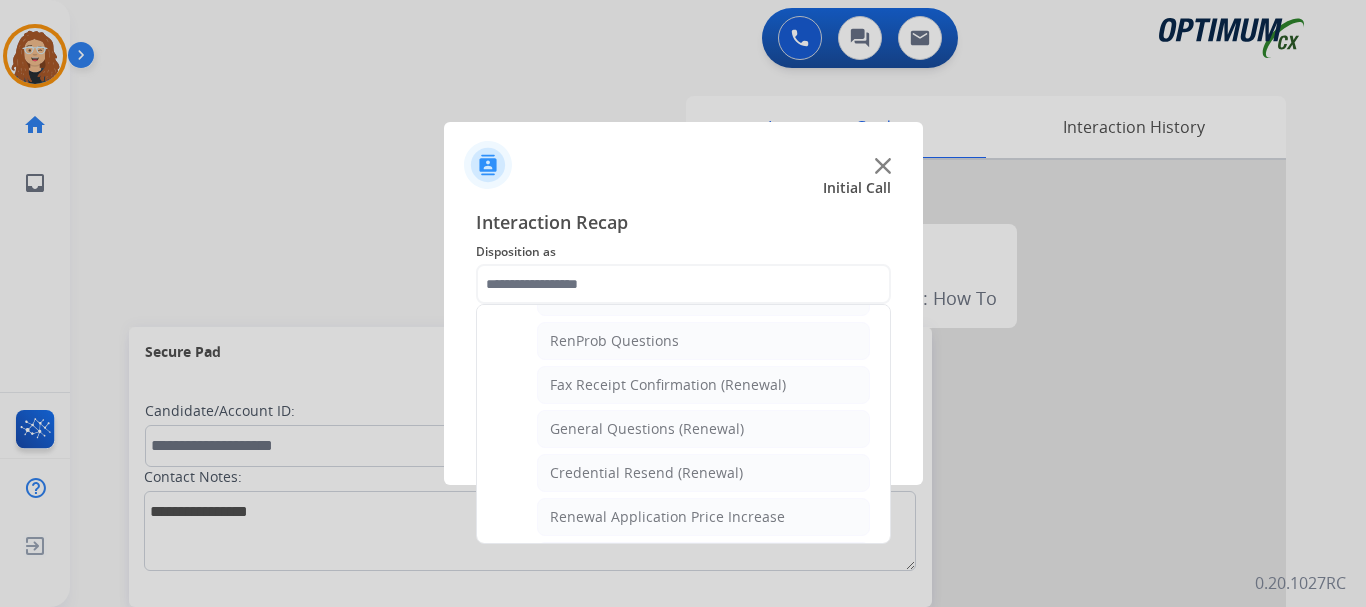 click on "General Questions (Renewal)" 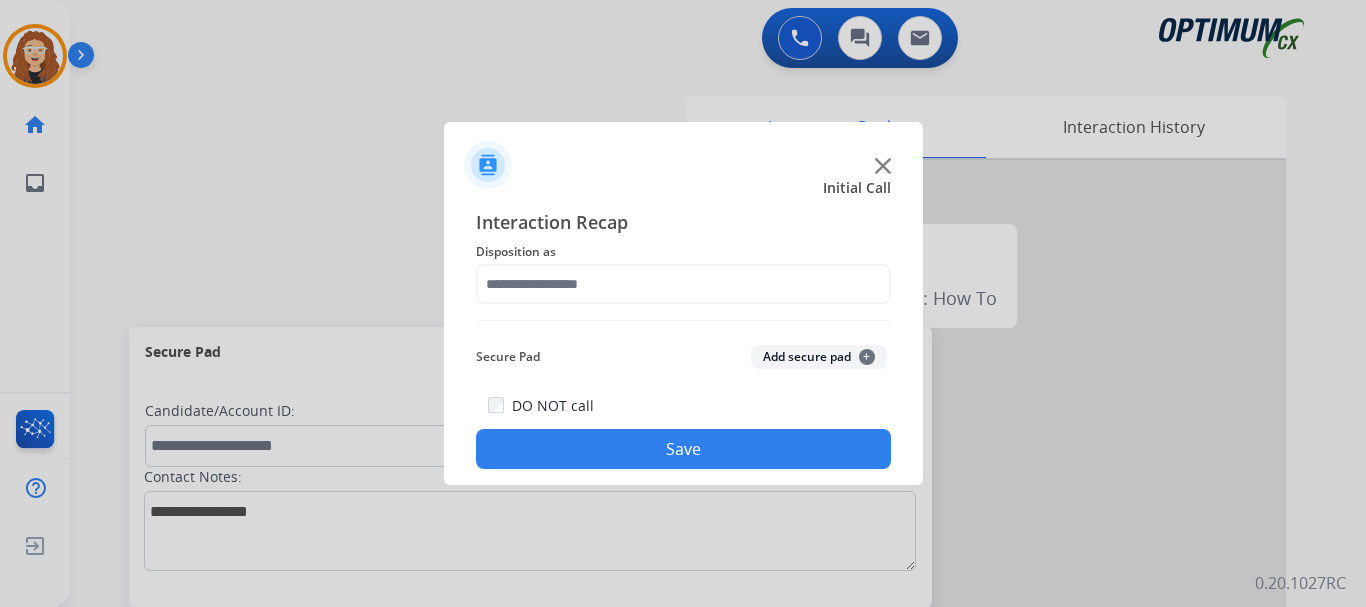 type on "**********" 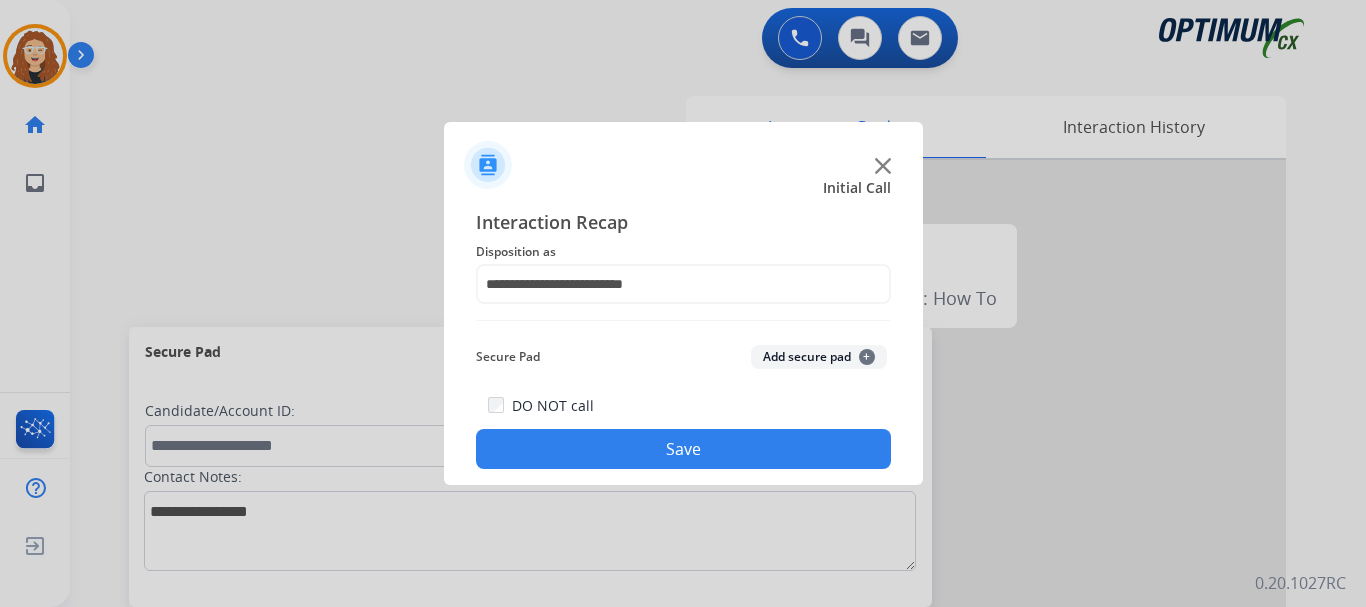click on "Save" 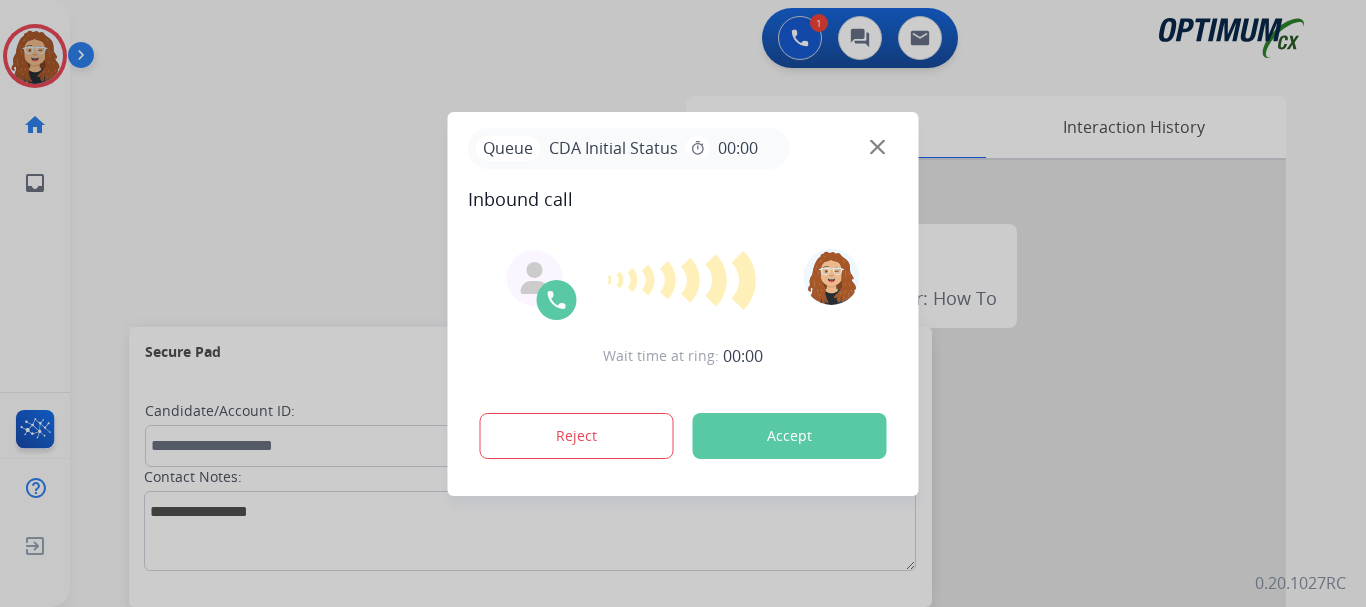 click on "Accept" at bounding box center [790, 436] 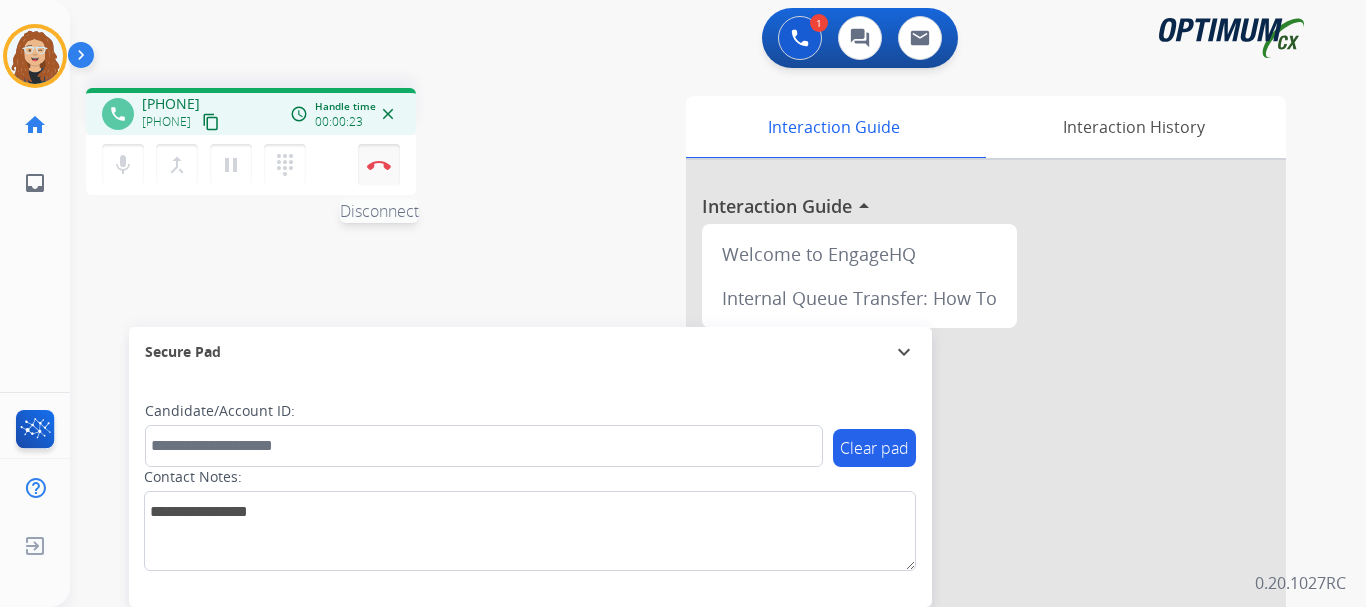 click on "Disconnect" at bounding box center (379, 165) 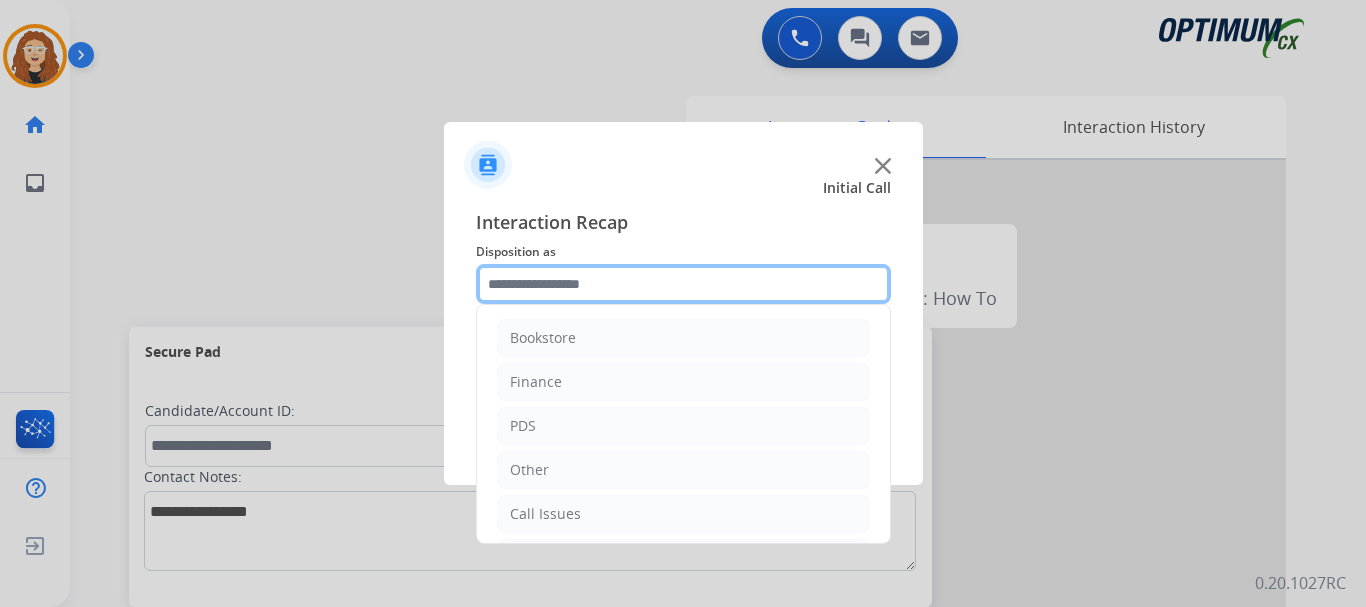 click 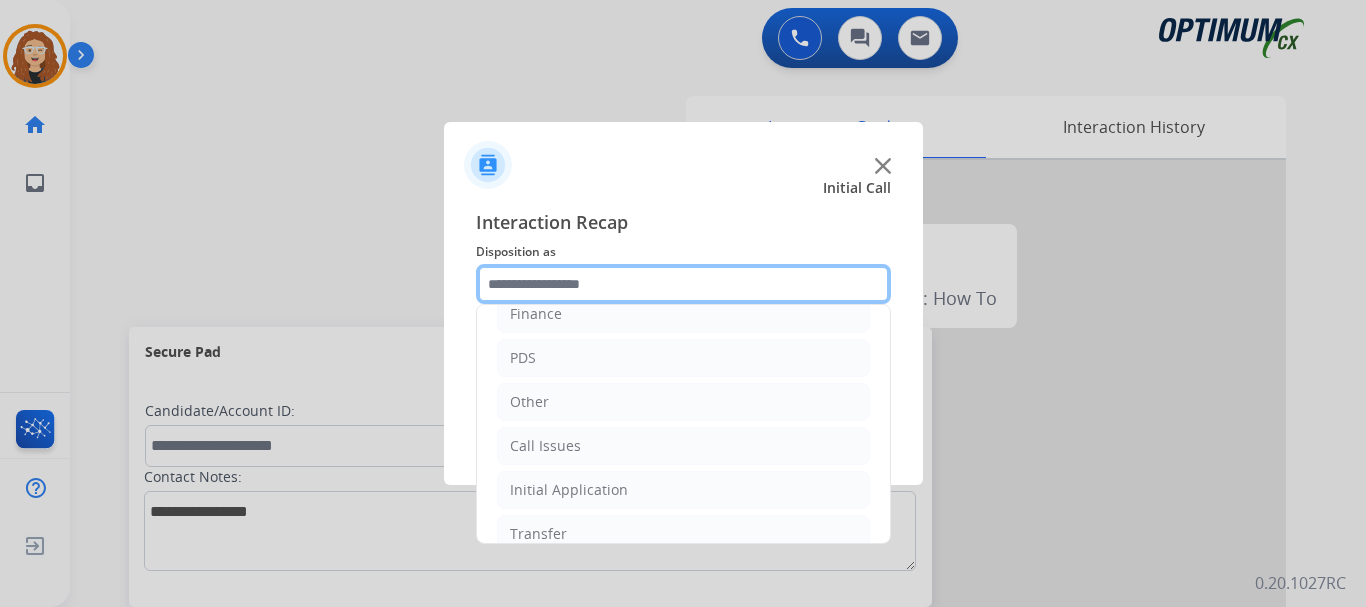 scroll, scrollTop: 136, scrollLeft: 0, axis: vertical 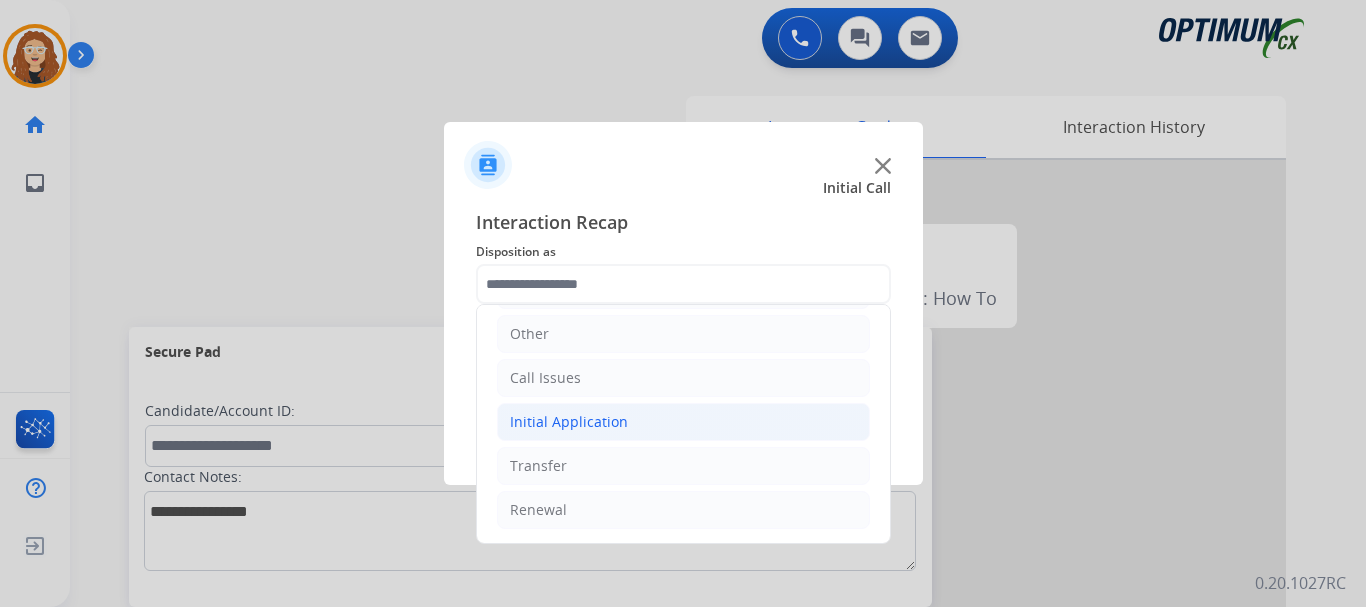 click on "Initial Application" 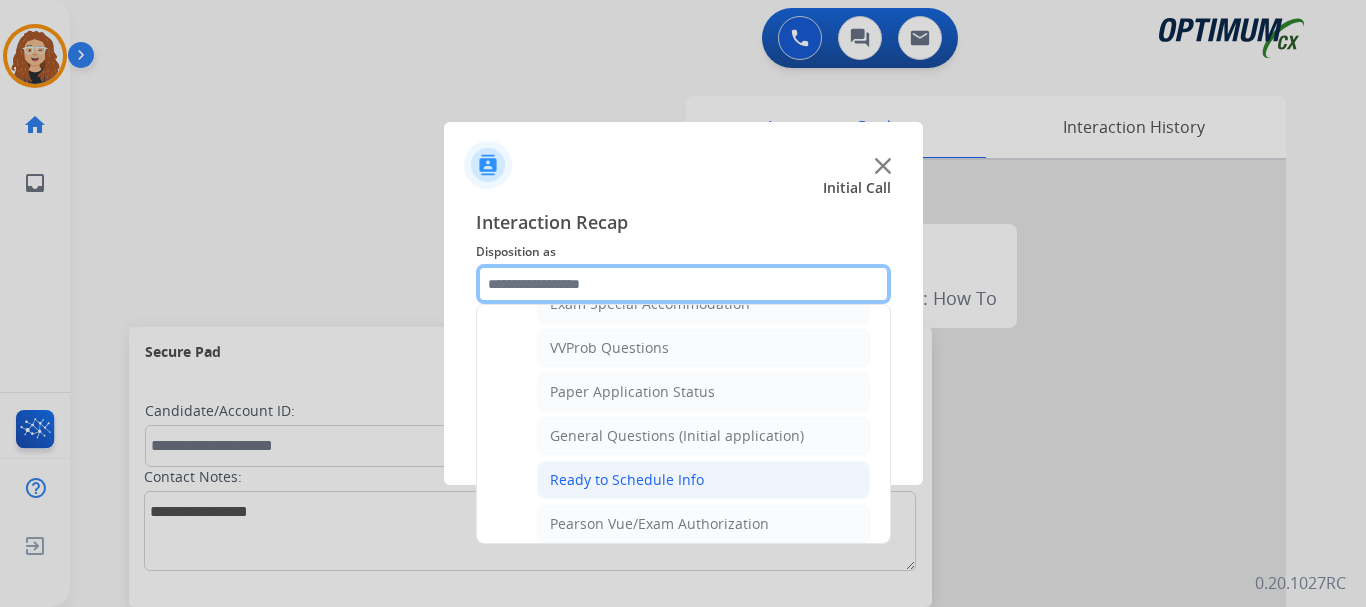 scroll, scrollTop: 1072, scrollLeft: 0, axis: vertical 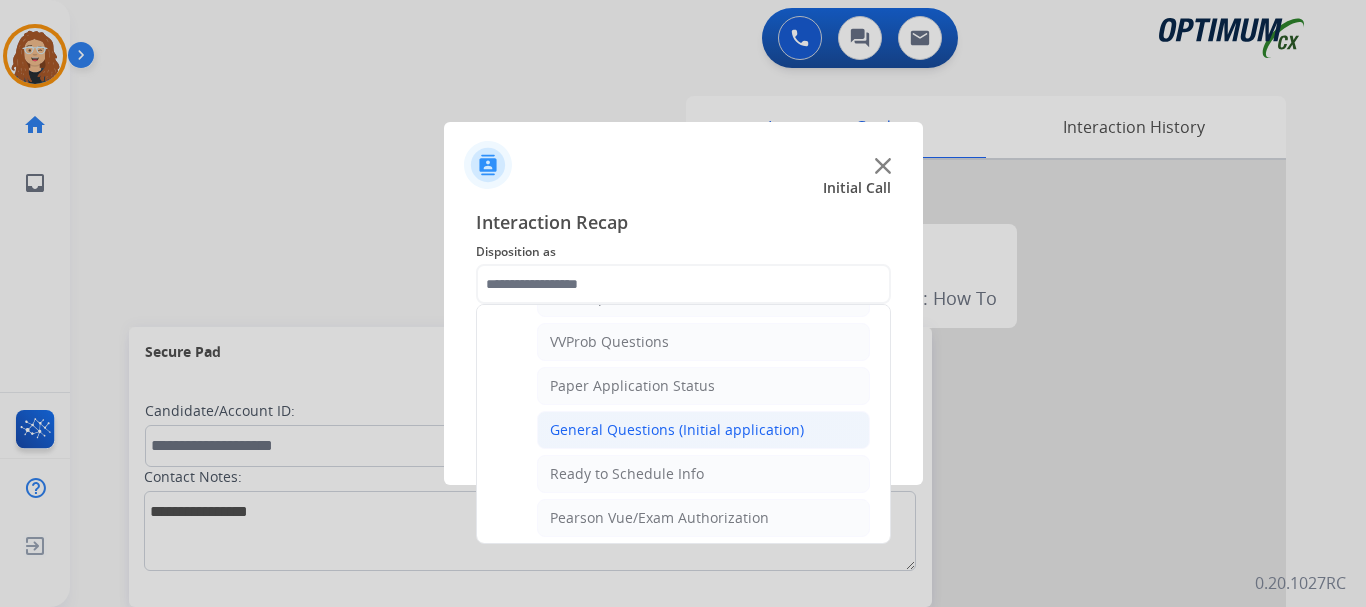 click on "General Questions (Initial application)" 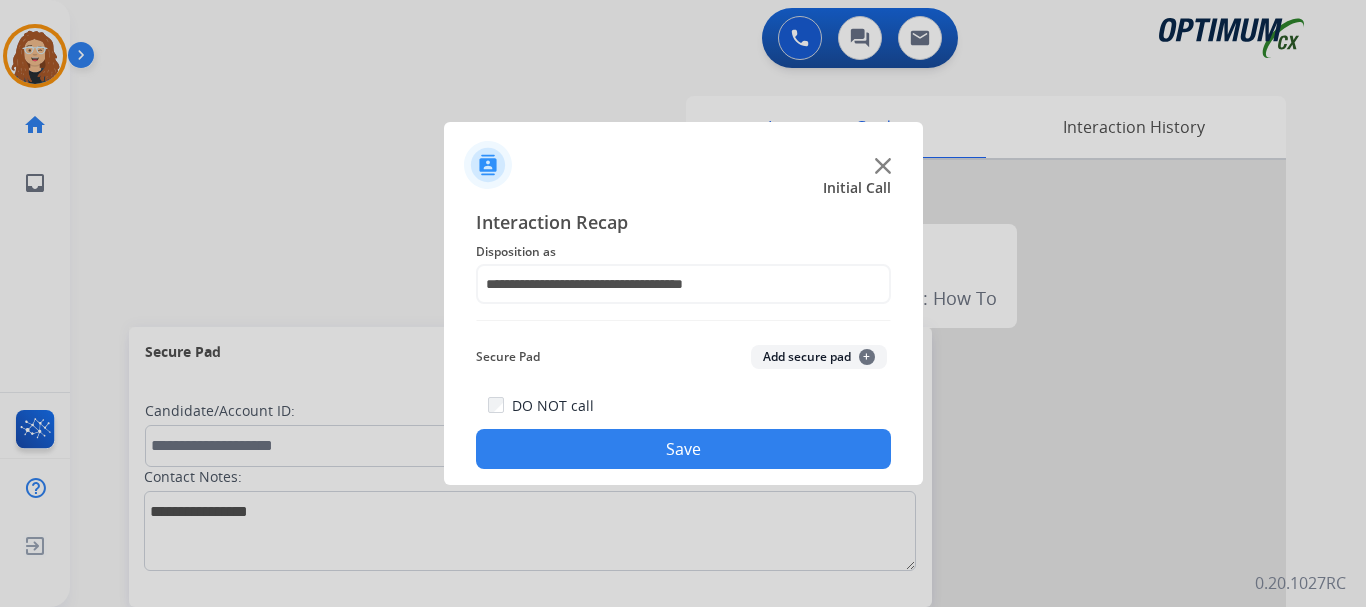 click on "Save" 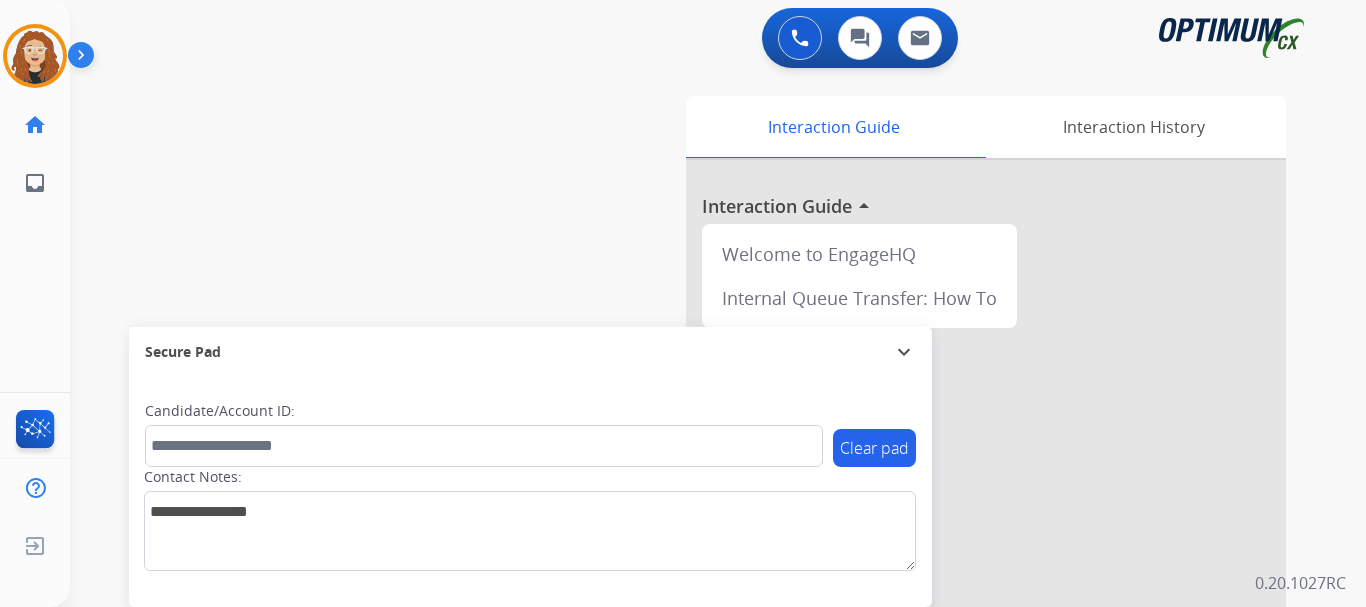 click on "swap_horiz Break voice bridge close_fullscreen Connect 3-Way Call merge_type Separate 3-Way Call  Interaction Guide   Interaction History  Interaction Guide arrow_drop_up  Welcome to EngageHQ   Internal Queue Transfer: How To  Secure Pad expand_more Clear pad Candidate/Account ID: Contact Notes:" at bounding box center [694, 489] 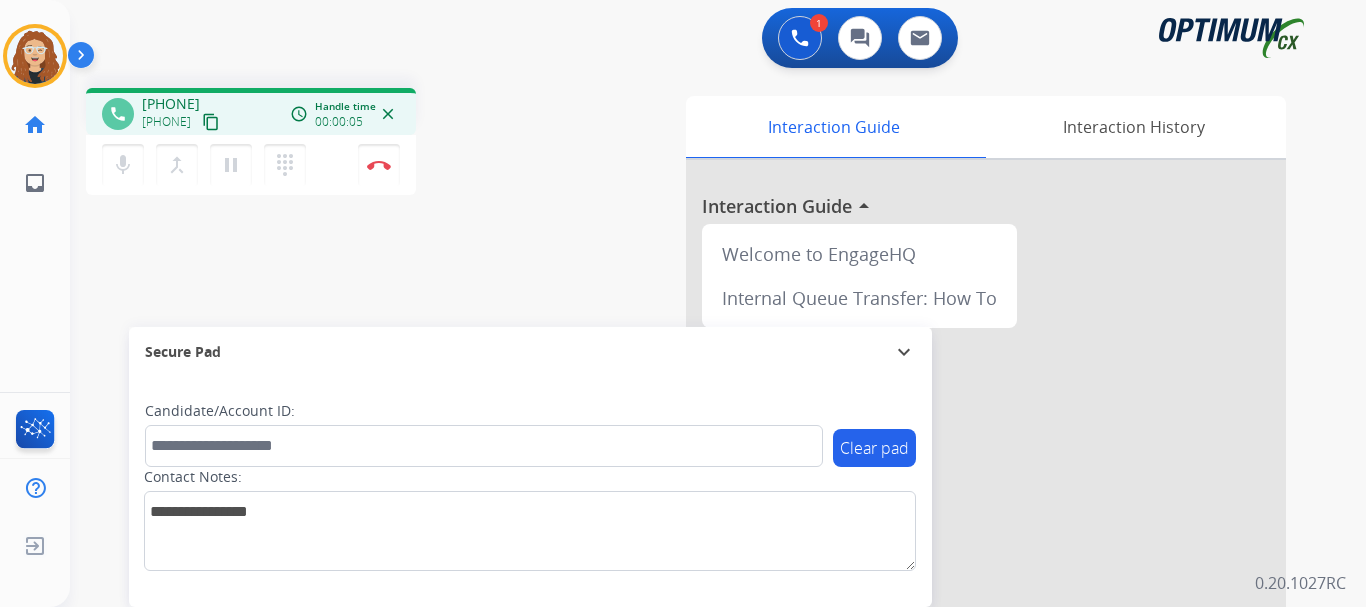 drag, startPoint x: 154, startPoint y: 99, endPoint x: 244, endPoint y: 95, distance: 90.088844 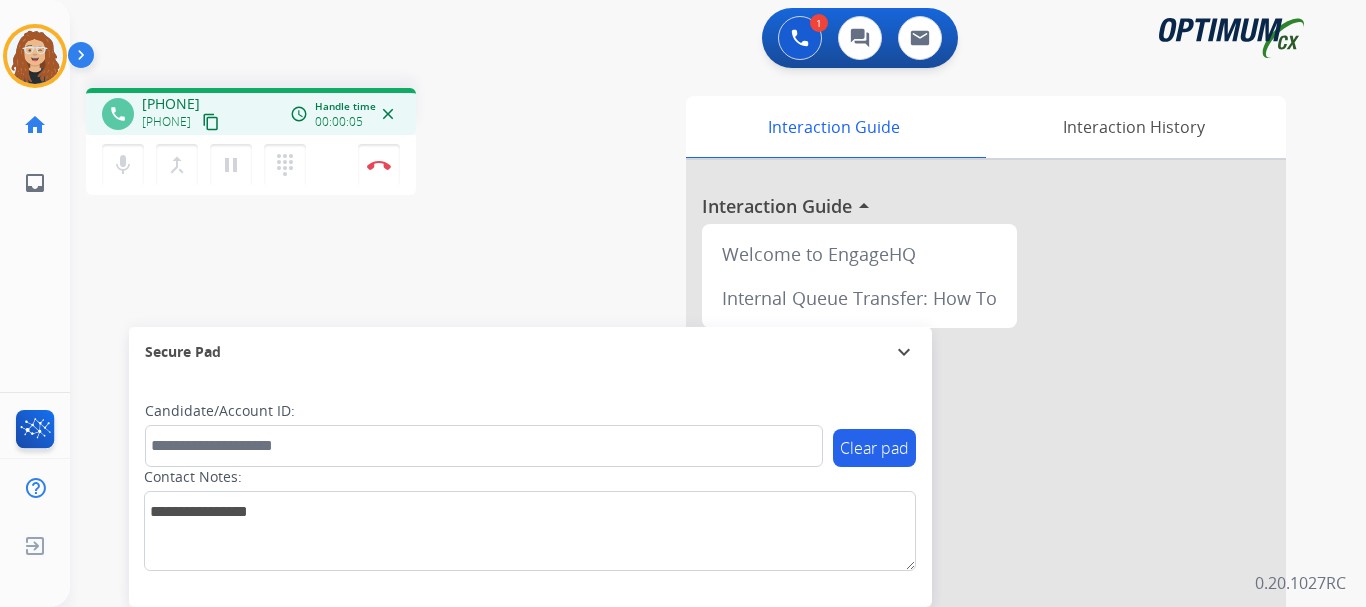 click on "[PHONE] [PHONE] content_copy" at bounding box center (182, 114) 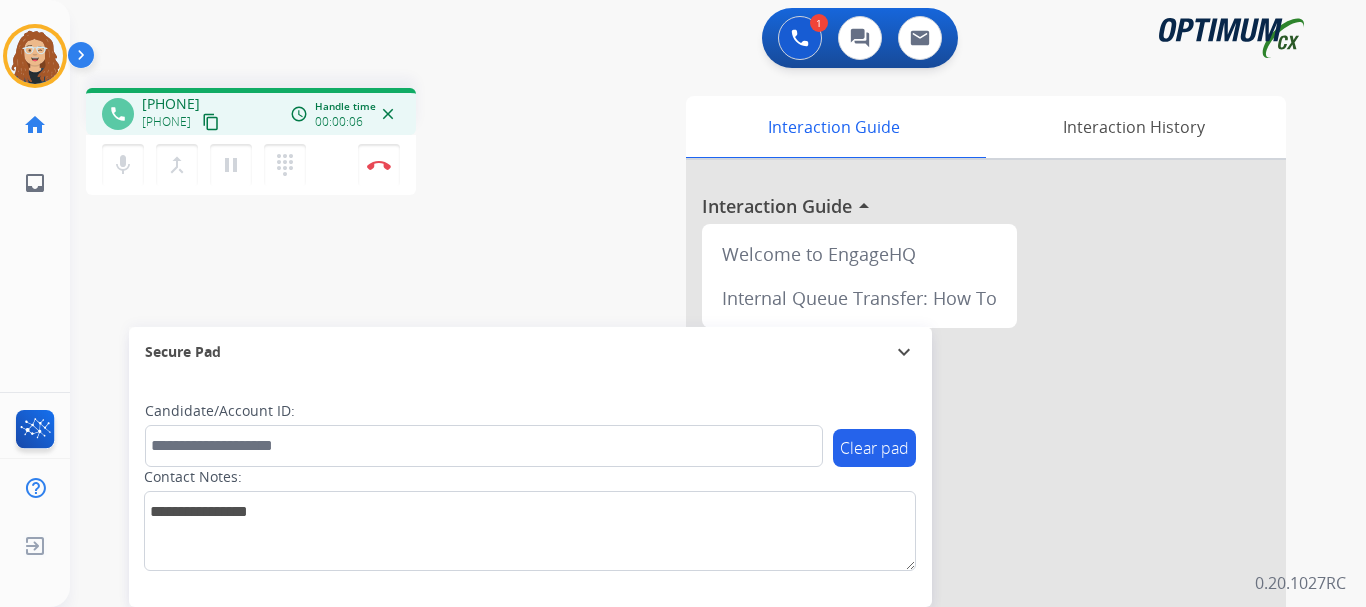 copy on "[PHONE]" 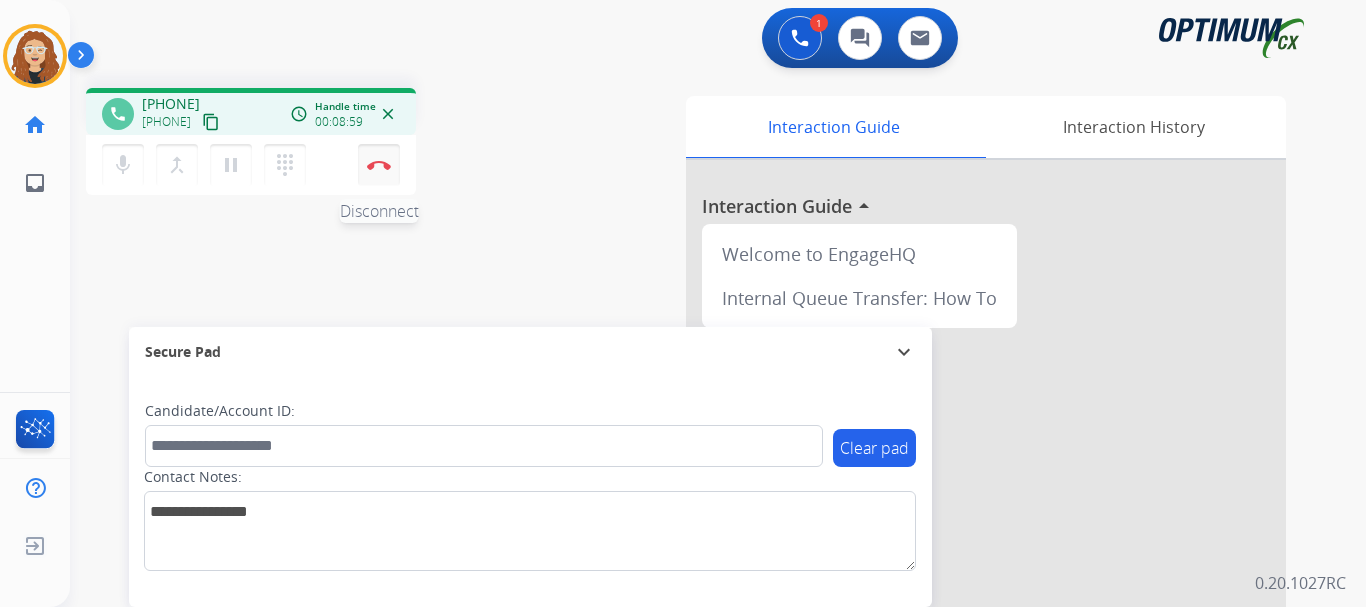 click at bounding box center [379, 165] 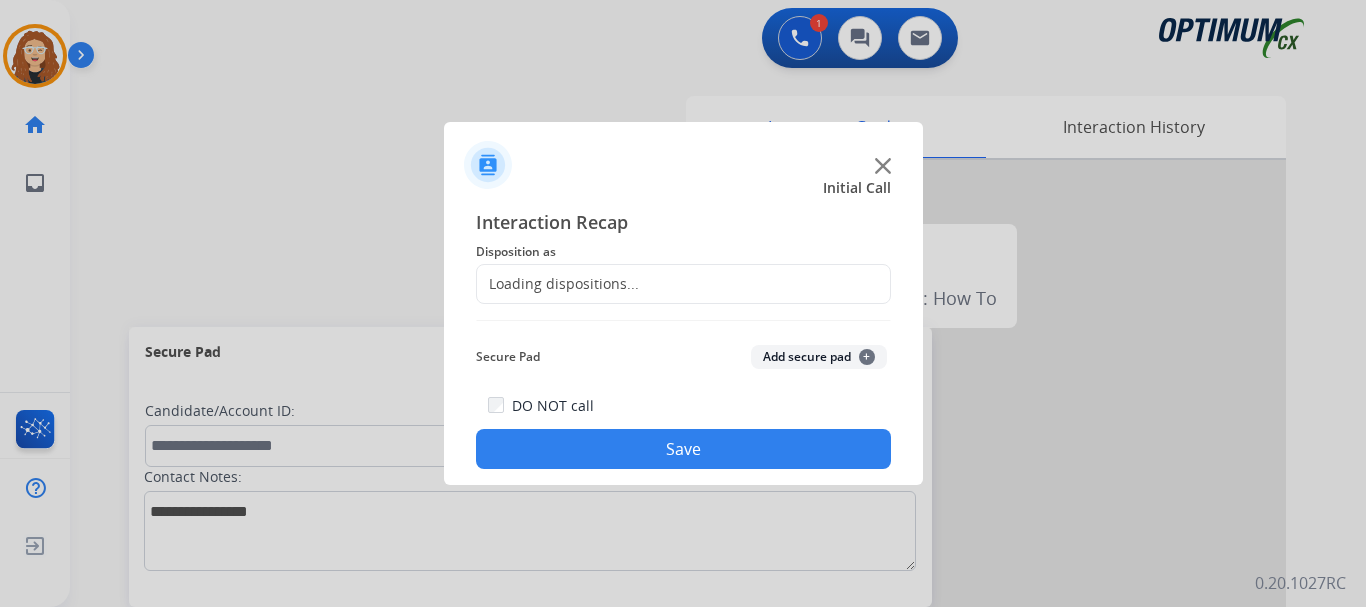 click on "Loading dispositions..." 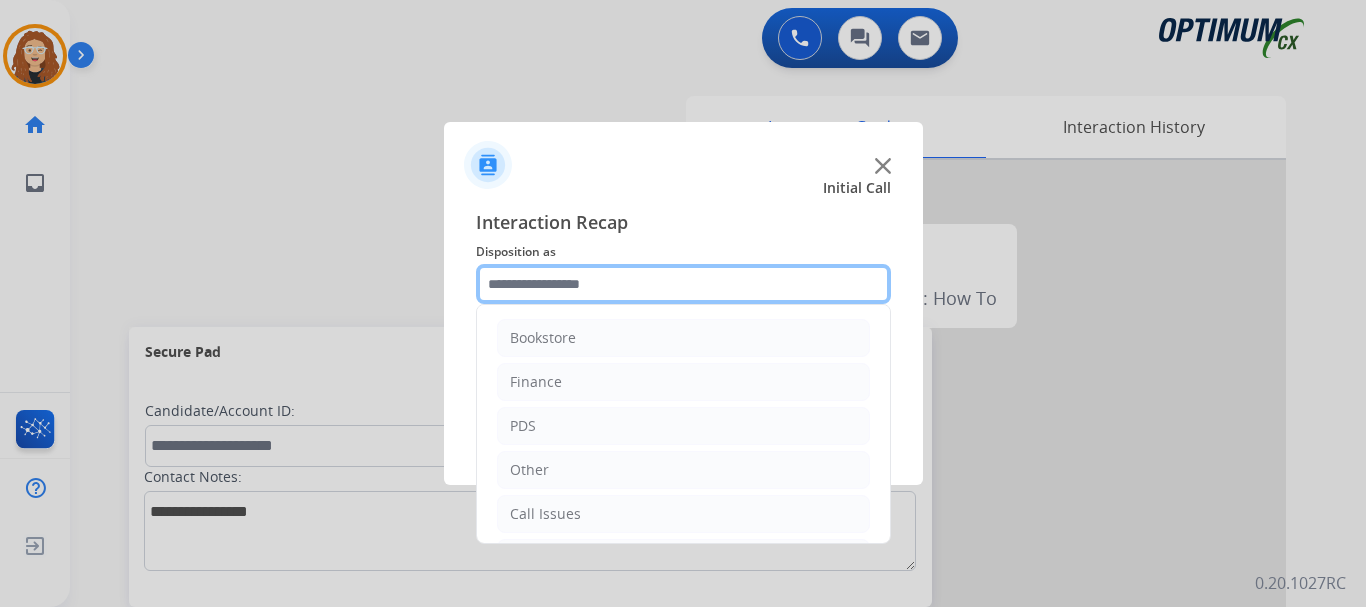 click 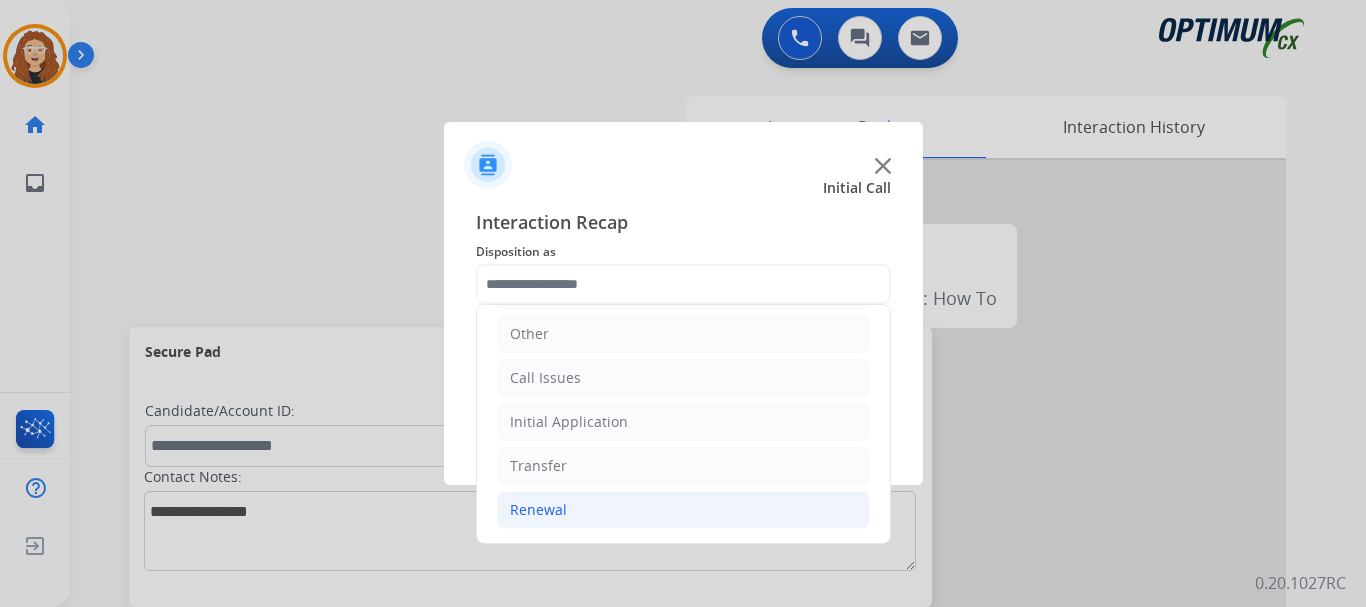 drag, startPoint x: 577, startPoint y: 516, endPoint x: 620, endPoint y: 517, distance: 43.011627 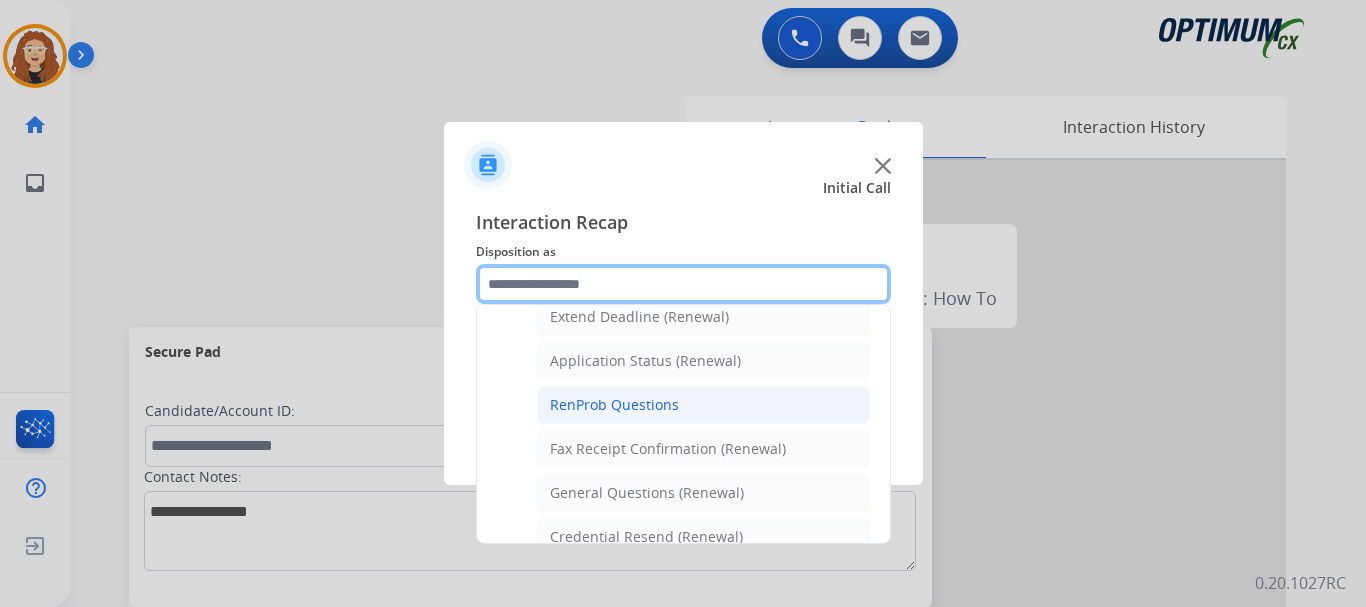 scroll, scrollTop: 428, scrollLeft: 0, axis: vertical 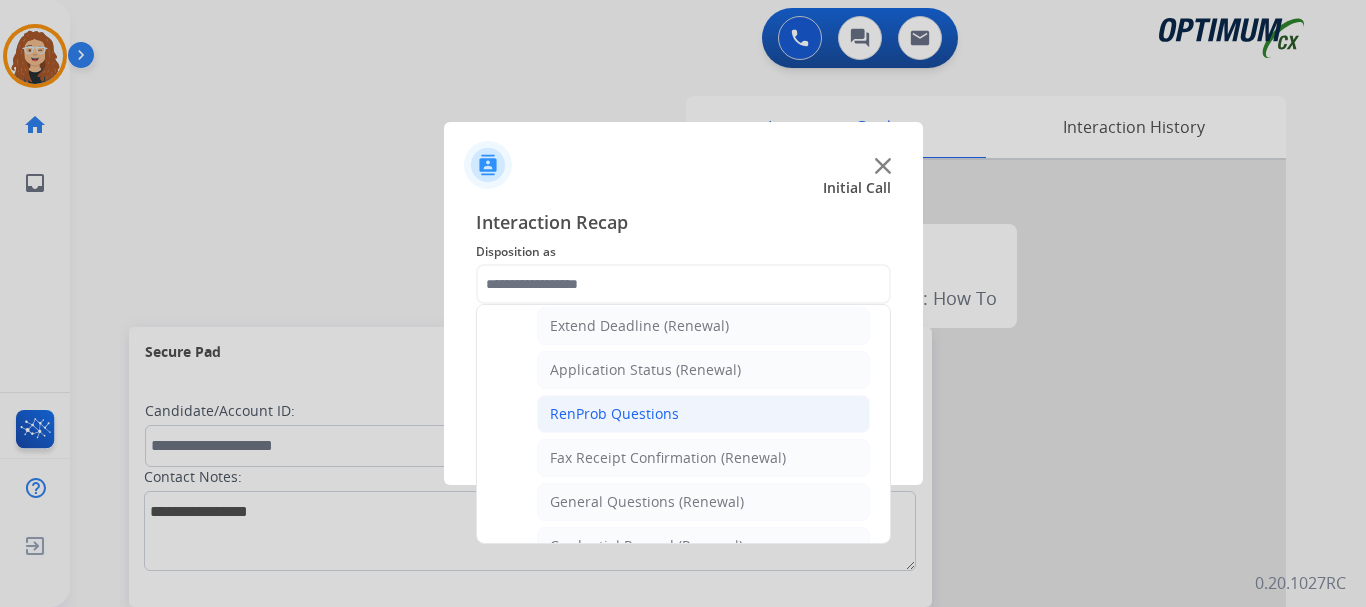 click on "RenProb Questions" 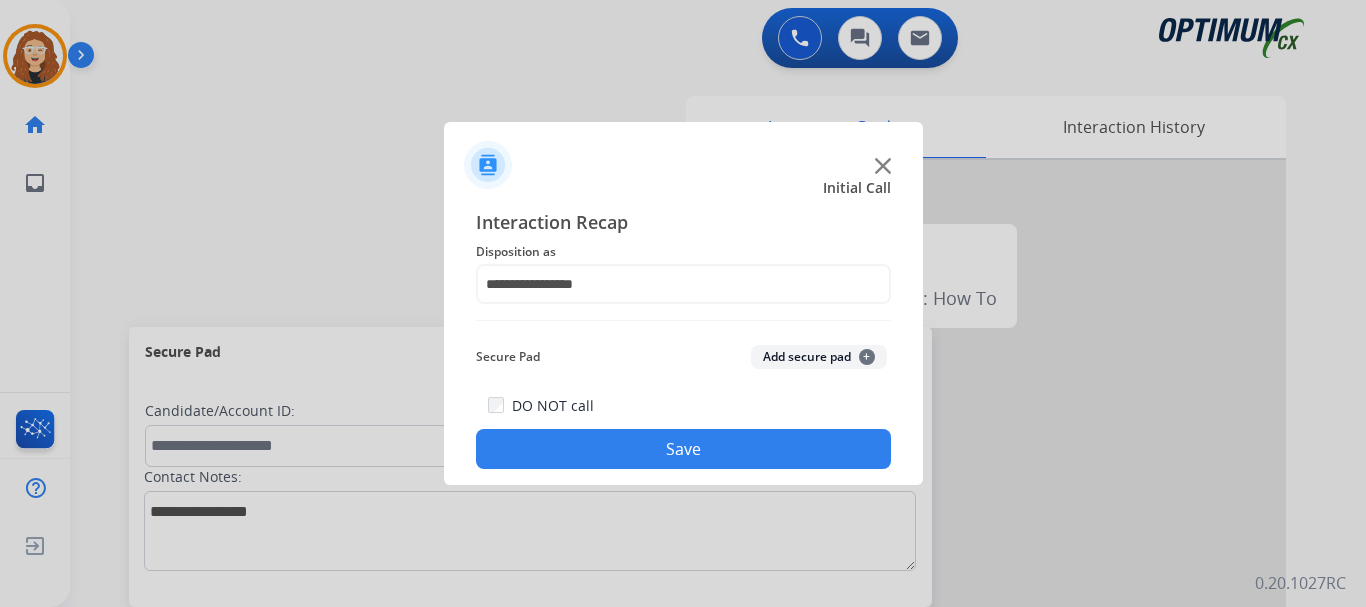 drag, startPoint x: 679, startPoint y: 444, endPoint x: 678, endPoint y: 428, distance: 16.03122 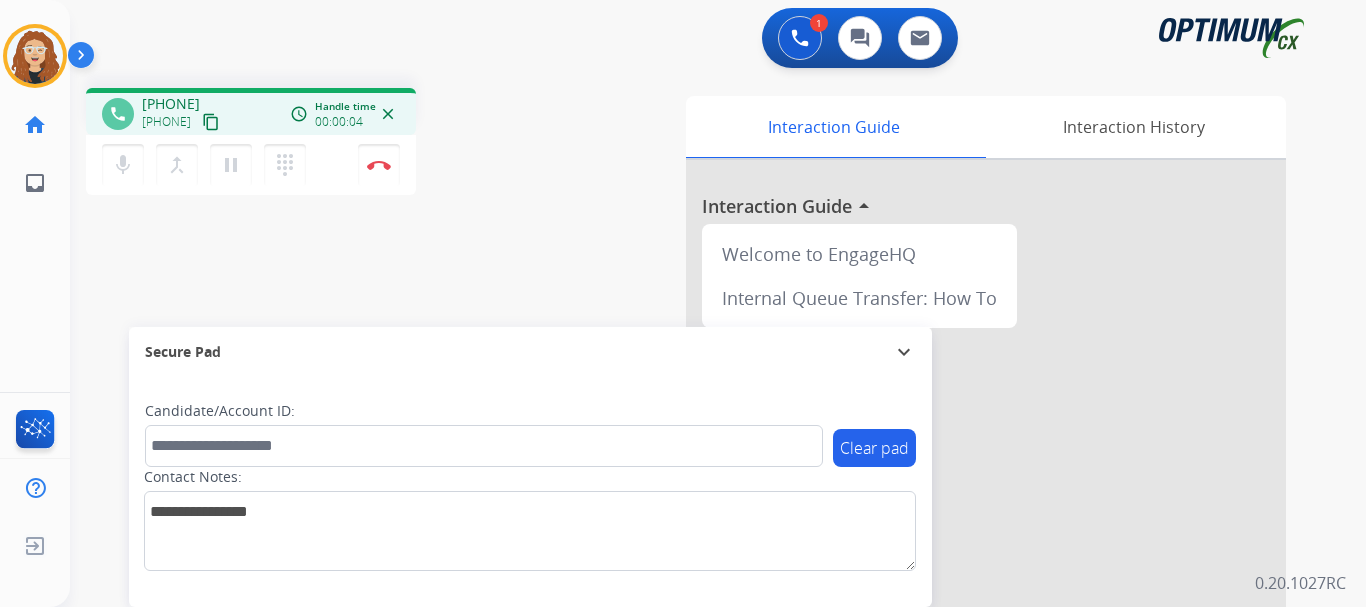 drag, startPoint x: 160, startPoint y: 102, endPoint x: 240, endPoint y: 96, distance: 80.224686 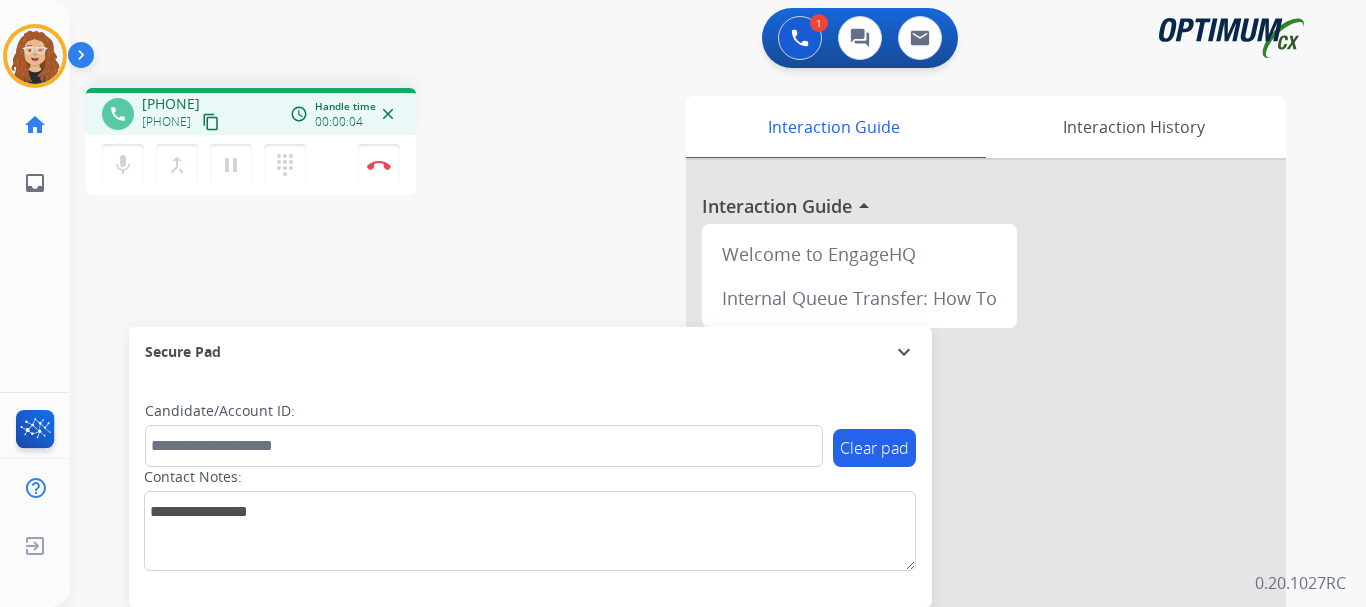 click on "[PHONE] [PHONE] content_copy" at bounding box center (182, 114) 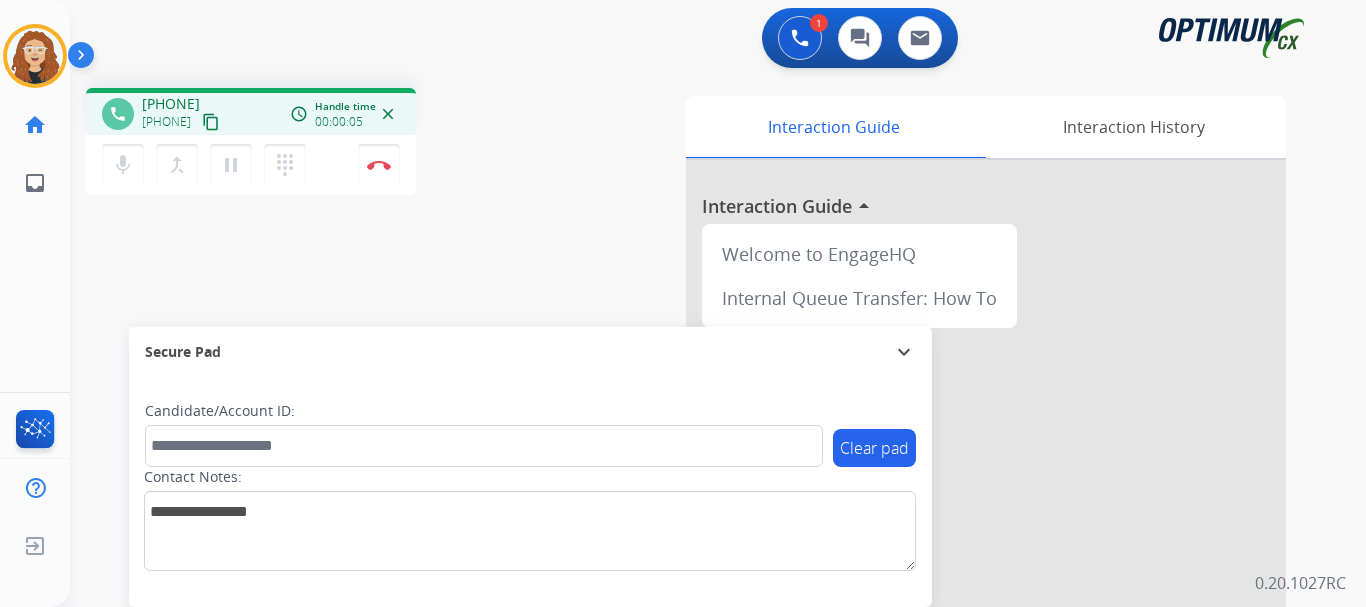 copy on "[PHONE]" 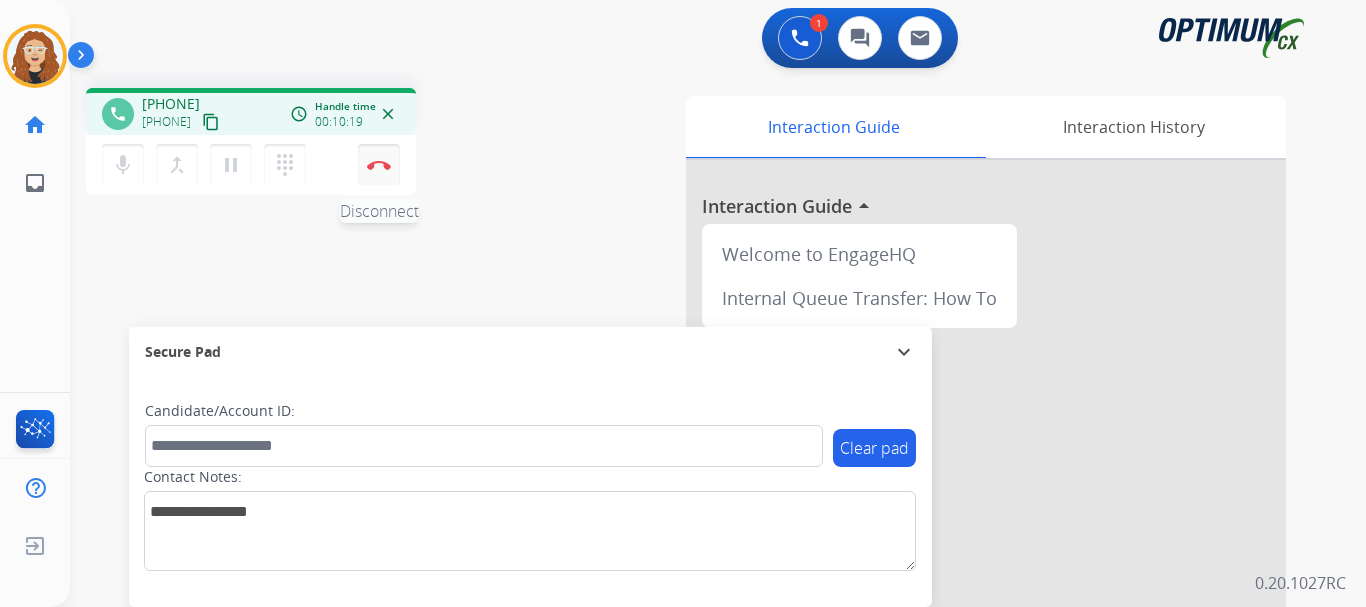 click at bounding box center (379, 165) 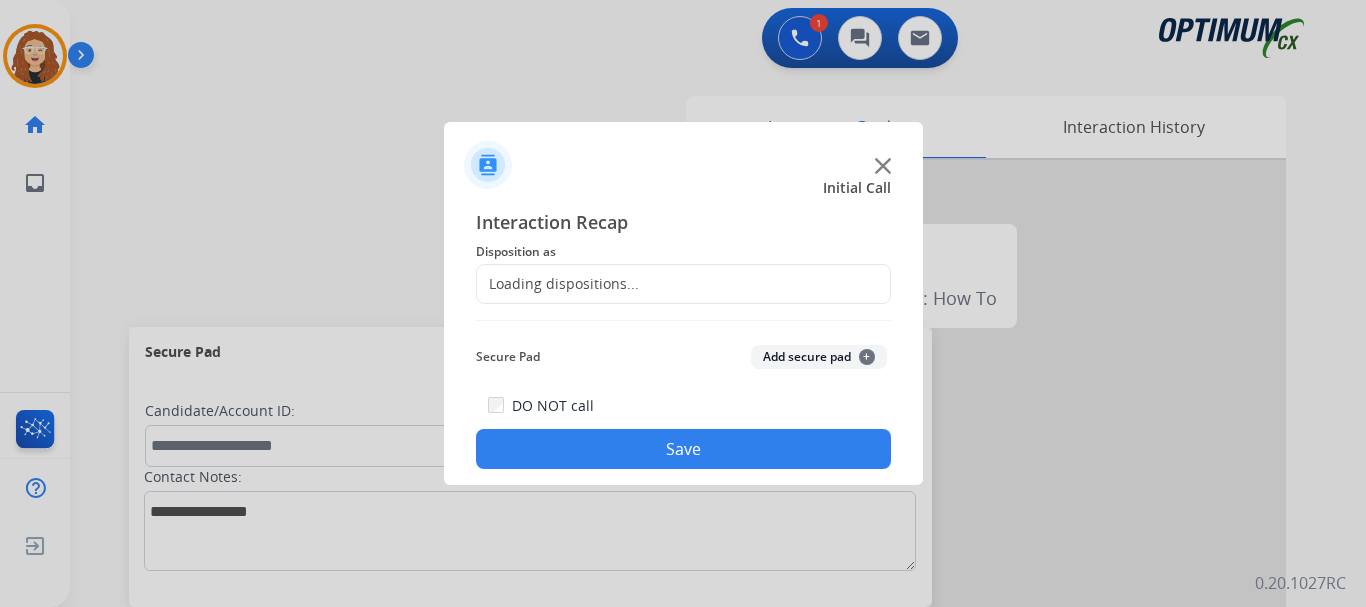 click on "Loading dispositions..." 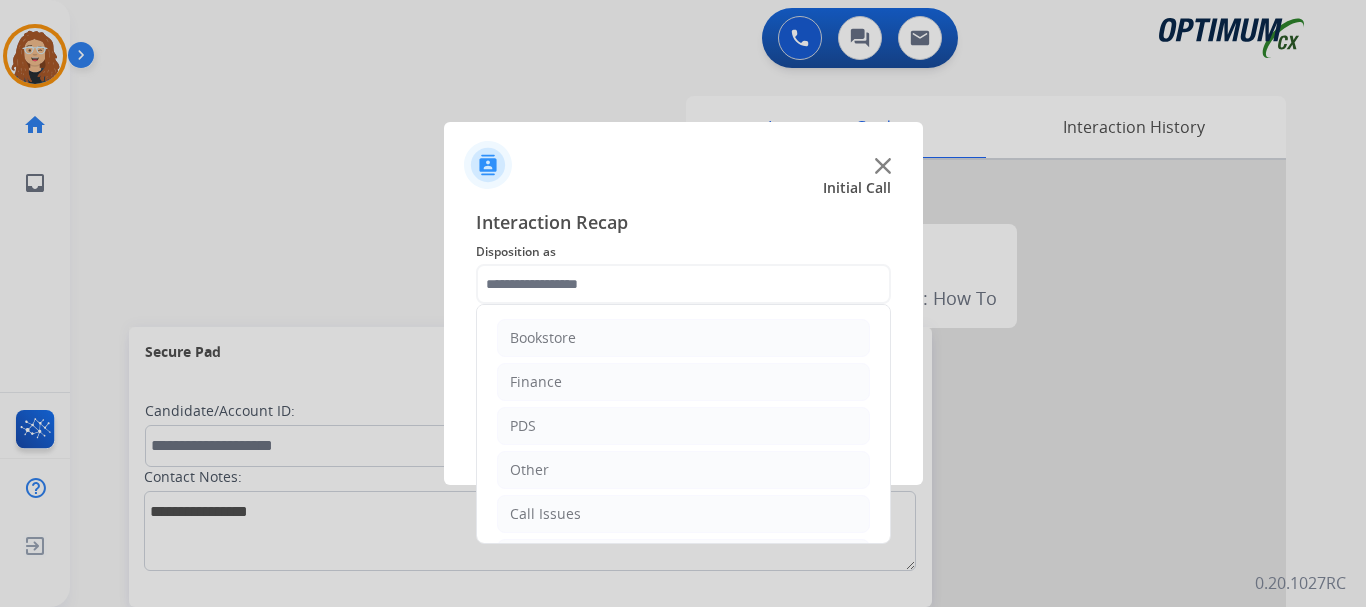 scroll, scrollTop: 136, scrollLeft: 0, axis: vertical 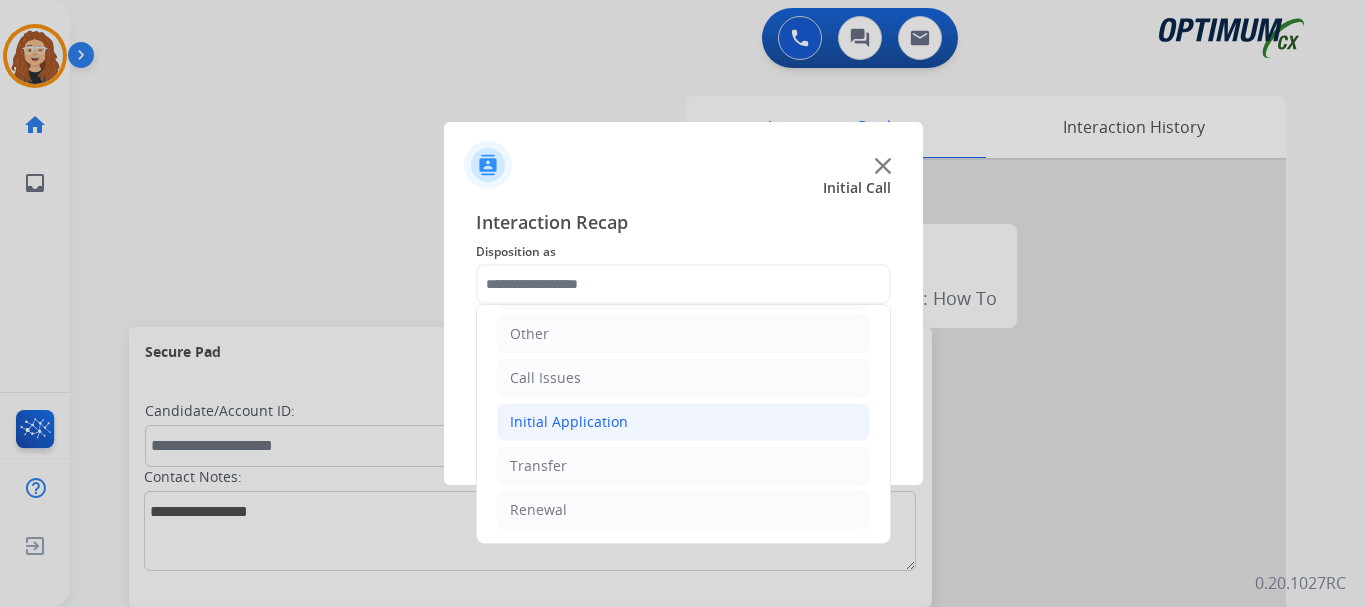 drag, startPoint x: 599, startPoint y: 415, endPoint x: 635, endPoint y: 429, distance: 38.626415 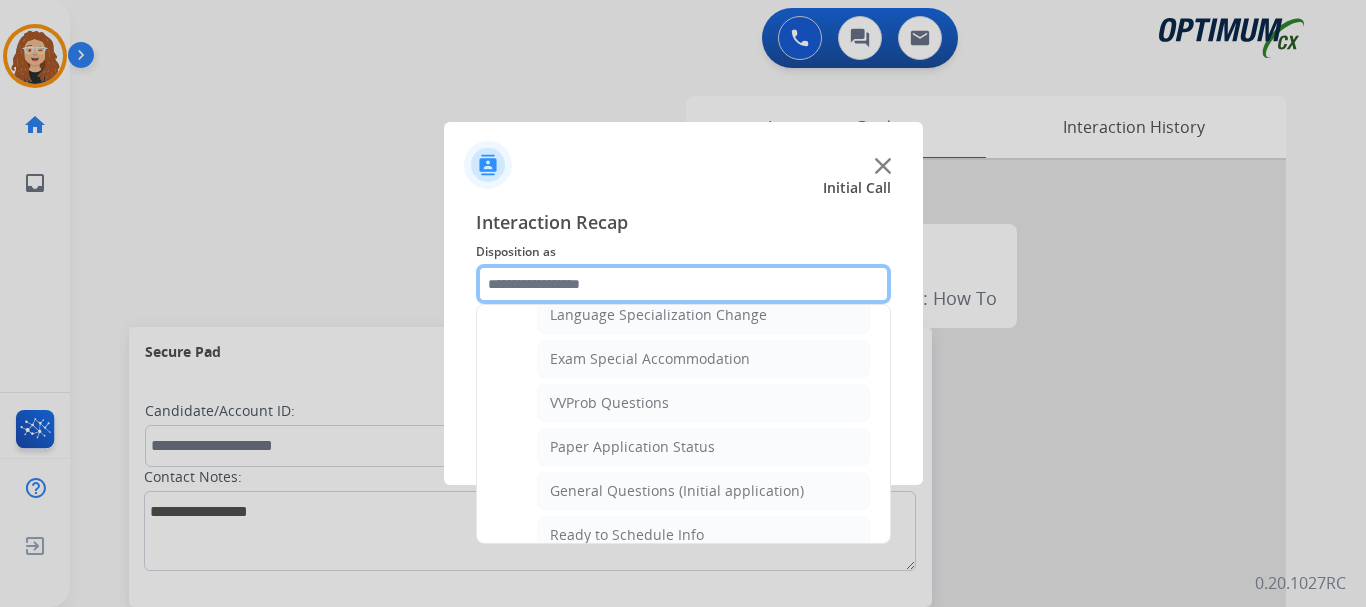 scroll, scrollTop: 1036, scrollLeft: 0, axis: vertical 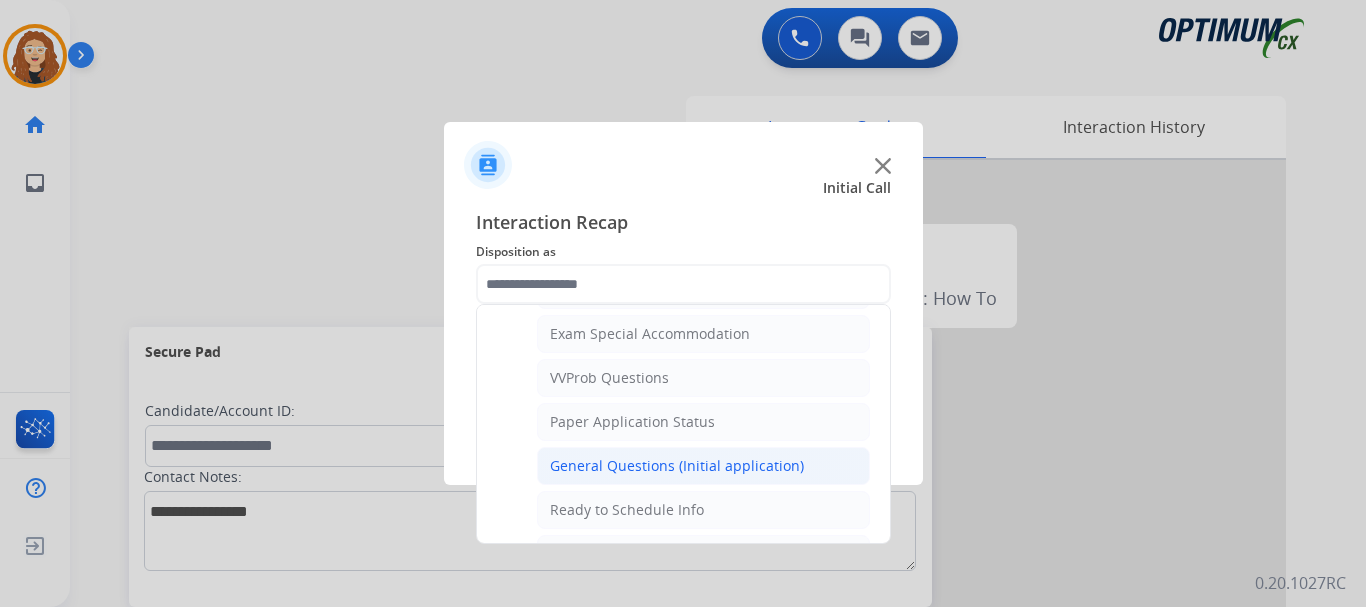 click on "General Questions (Initial application)" 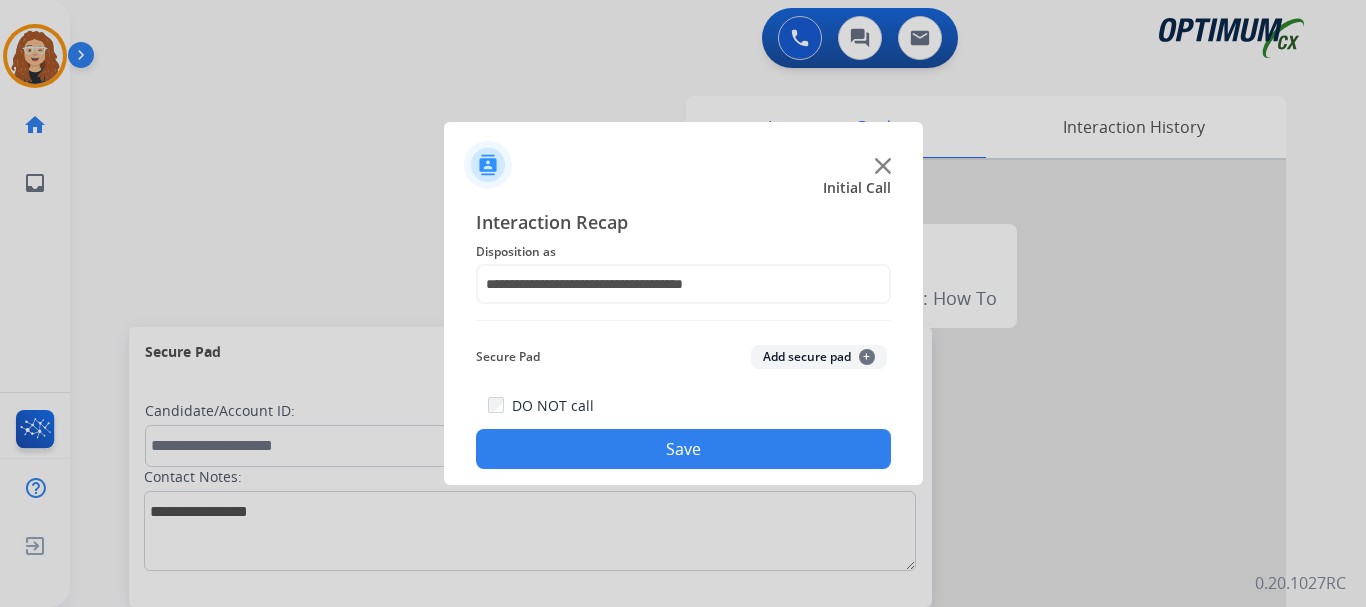 drag, startPoint x: 692, startPoint y: 459, endPoint x: 664, endPoint y: 478, distance: 33.83785 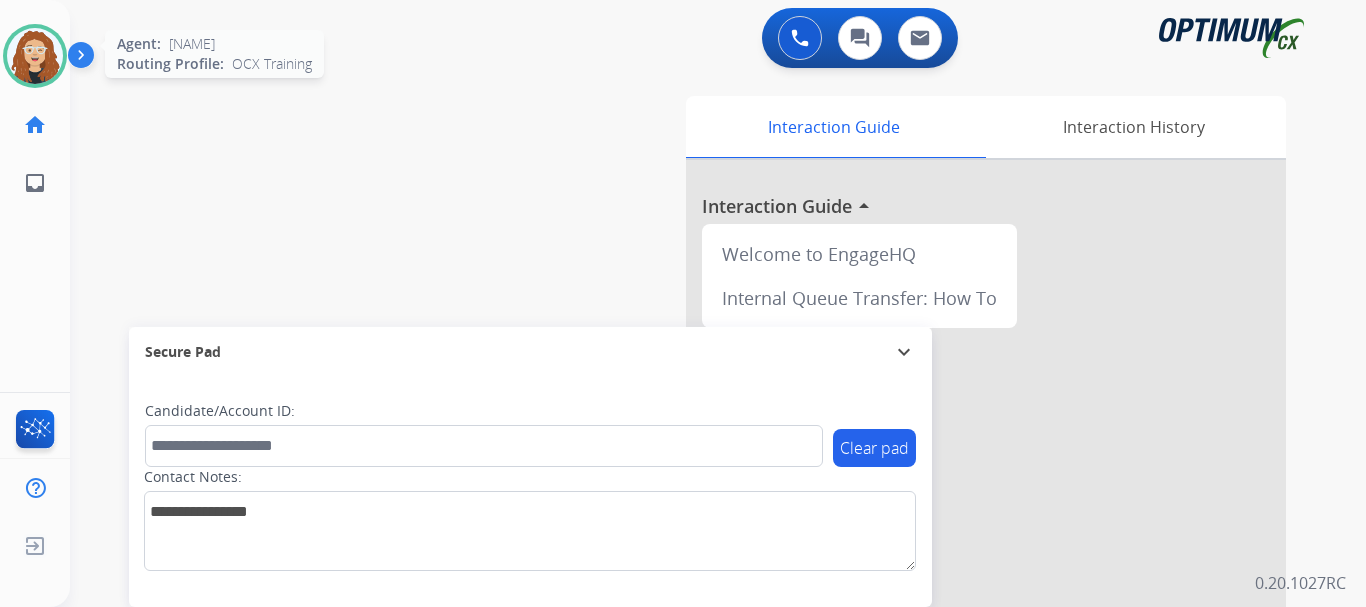 click at bounding box center [35, 56] 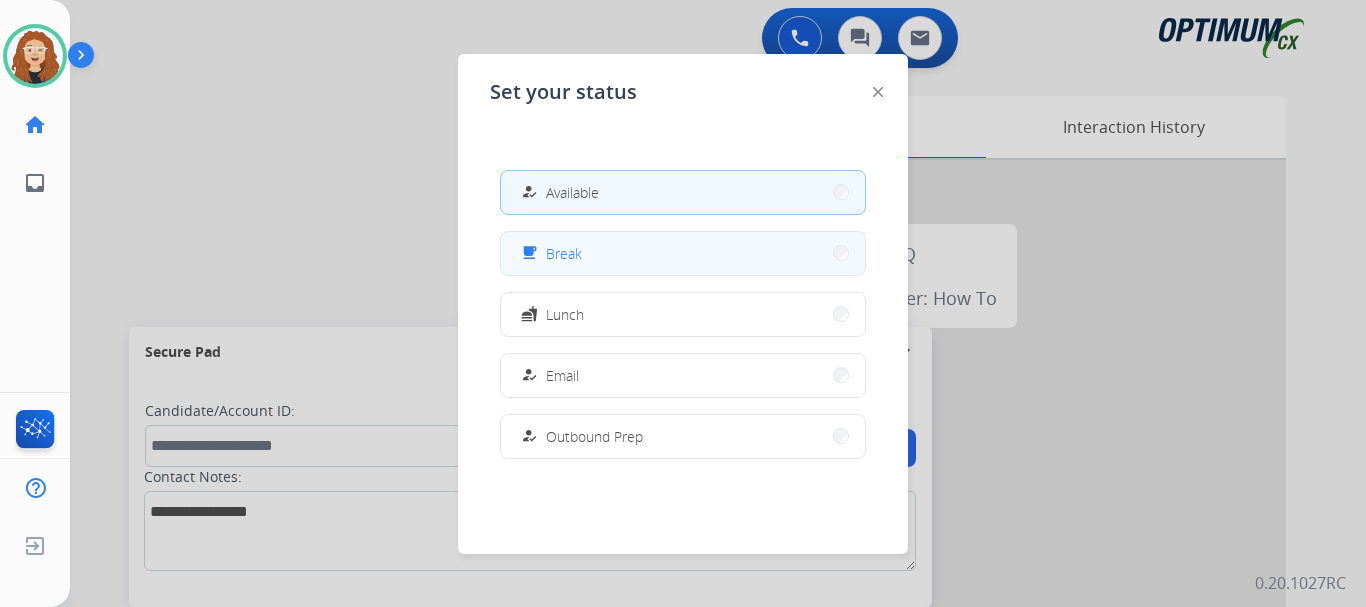 click on "free_breakfast Break" at bounding box center (683, 253) 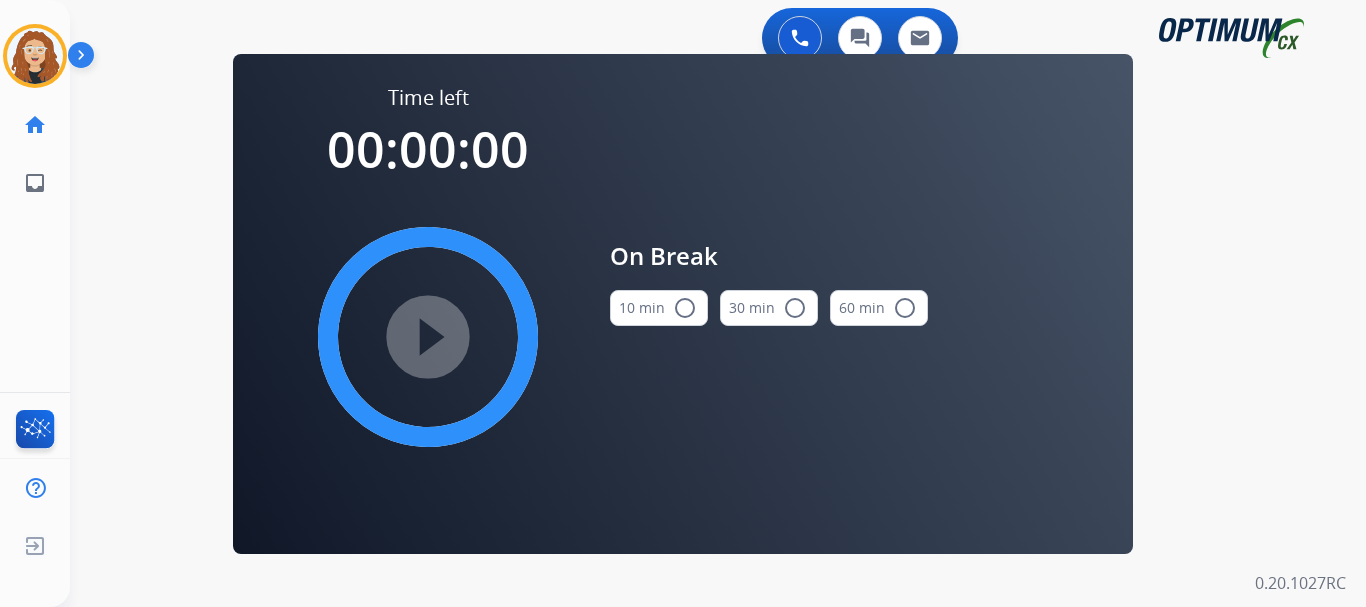 click on "radio_button_unchecked" at bounding box center [685, 308] 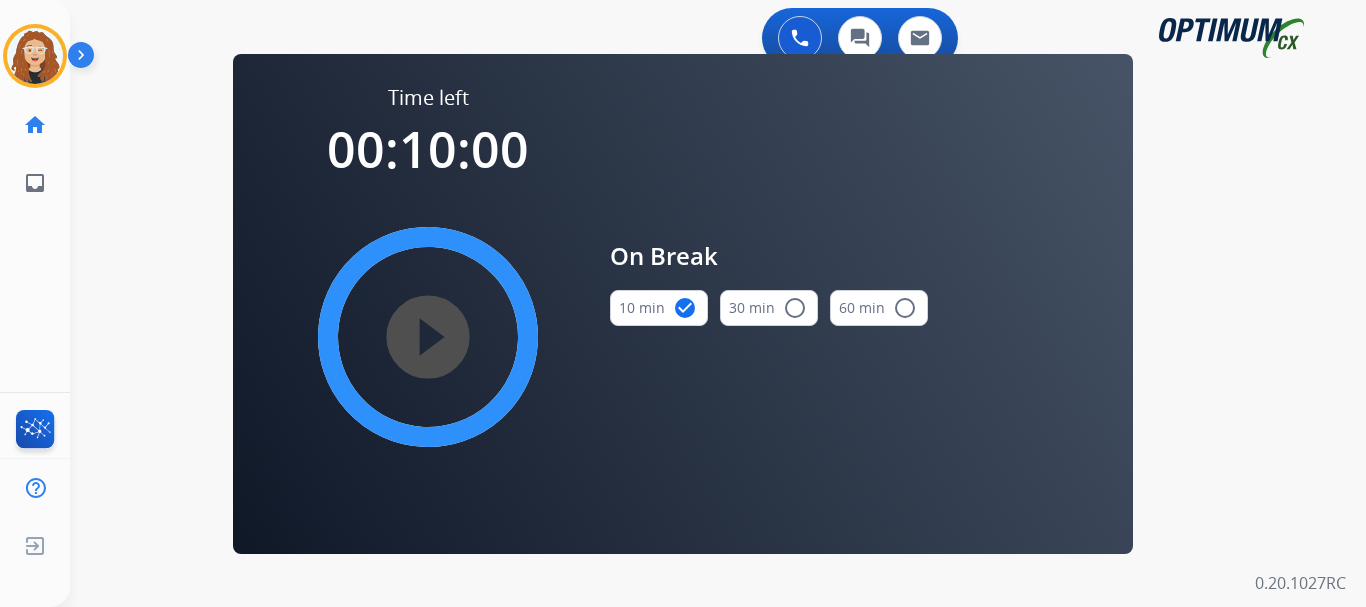 click on "play_circle_filled" at bounding box center [428, 337] 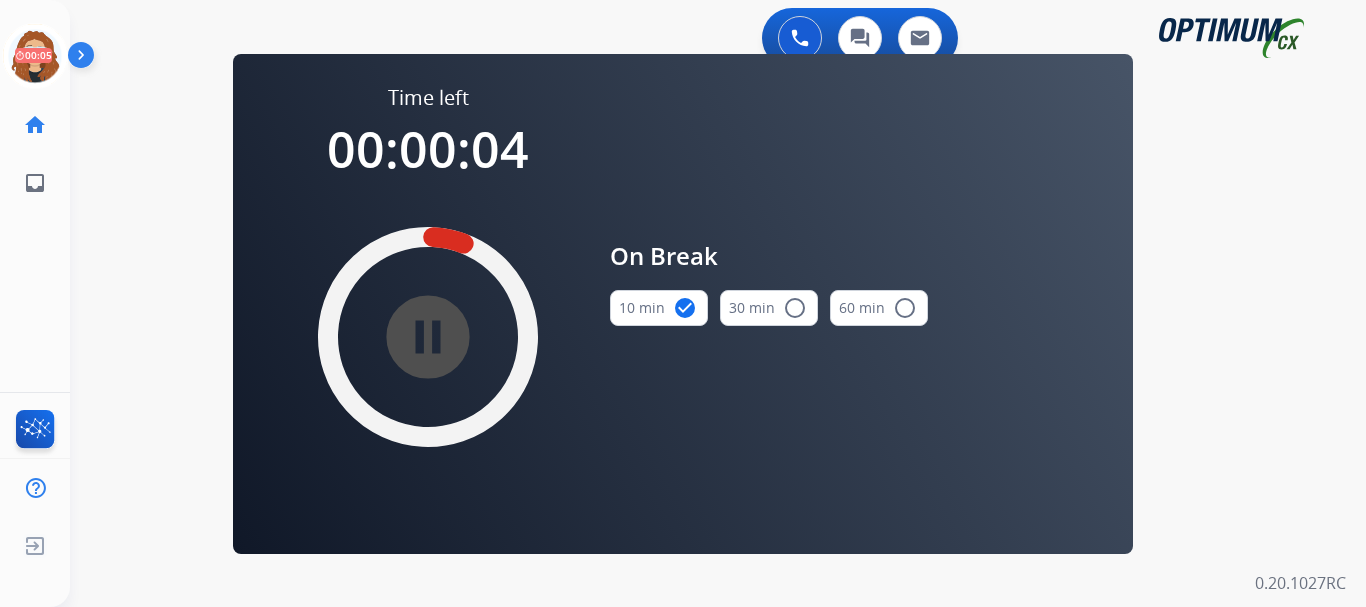 click on "swap_horiz Break voice bridge close_fullscreen Connect 3-Way Call merge_type Separate 3-Way Call Time left 00:00:04 pause_circle_filled On Break  10 min  check_circle  30 min  radio_button_unchecked  60 min  radio_button_unchecked  Interaction Guide   Interaction History  Interaction Guide arrow_drop_up  Welcome to EngageHQ   Internal Queue Transfer: How To  Secure Pad expand_more Clear pad Candidate/Account ID: Contact Notes:" at bounding box center [694, 120] 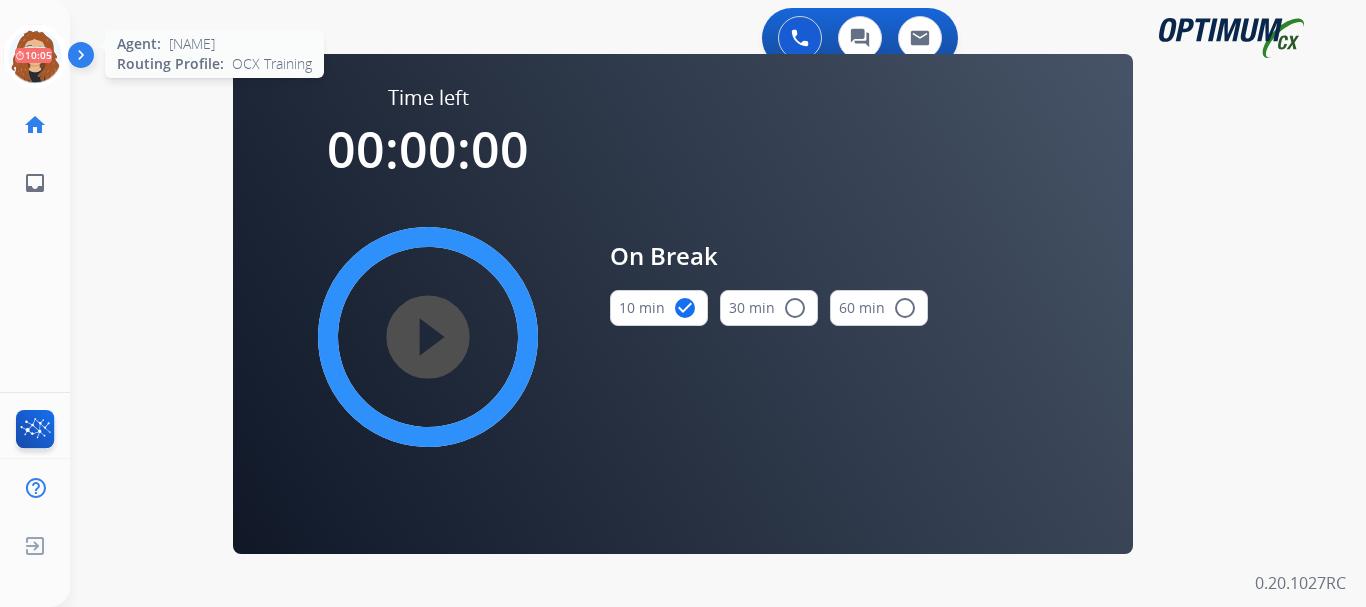 drag, startPoint x: 35, startPoint y: 63, endPoint x: 45, endPoint y: 58, distance: 11.18034 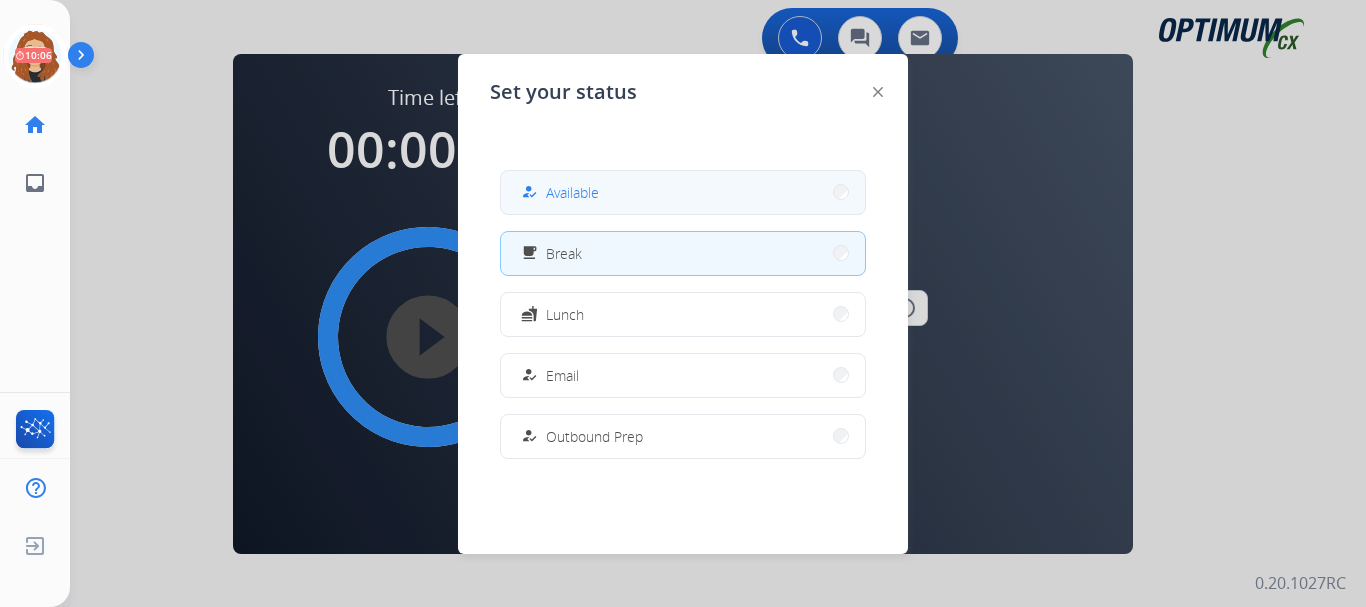 click on "how_to_reg Available" at bounding box center (683, 192) 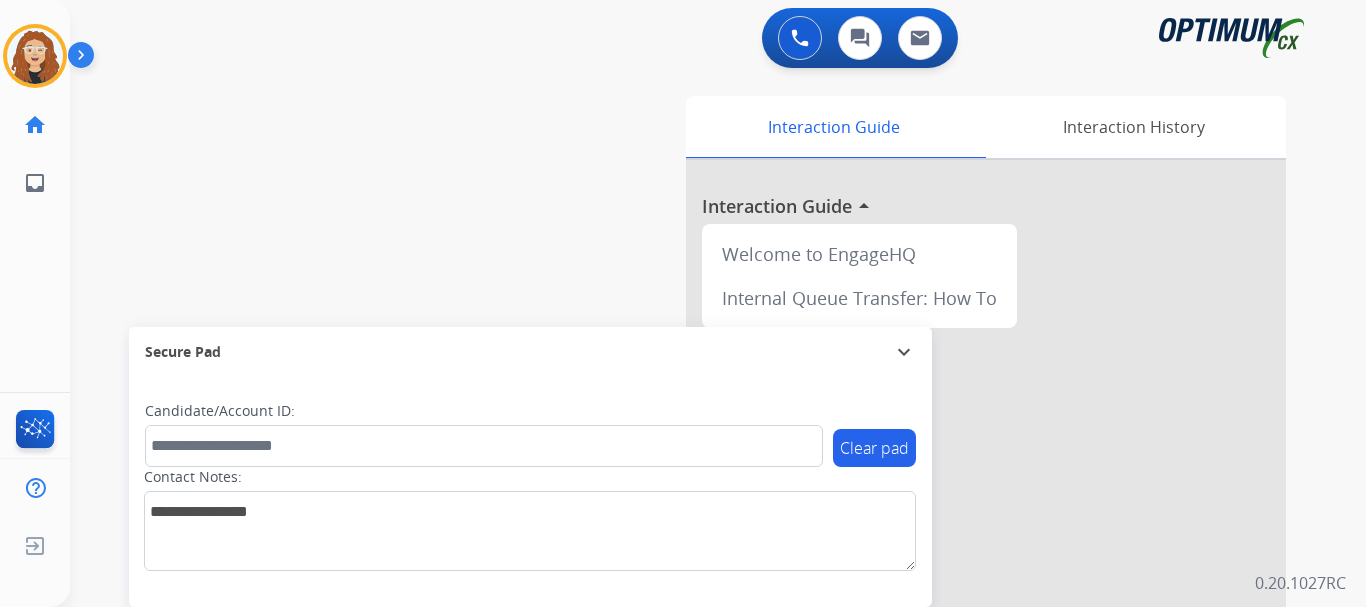 click on "swap_horiz Break voice bridge close_fullscreen Connect 3-Way Call merge_type Separate 3-Way Call  Interaction Guide   Interaction History  Interaction Guide arrow_drop_up  Welcome to EngageHQ   Internal Queue Transfer: How To  Secure Pad expand_more Clear pad Candidate/Account ID: Contact Notes:" at bounding box center [694, 489] 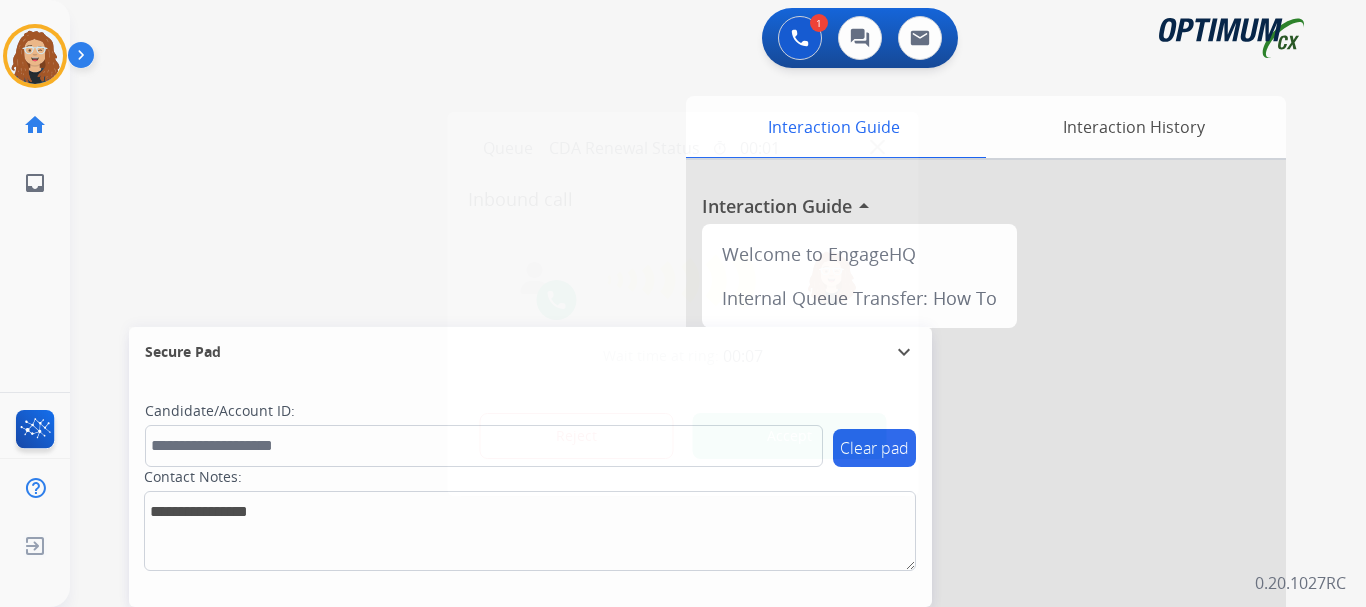 click on "Accept" at bounding box center (790, 436) 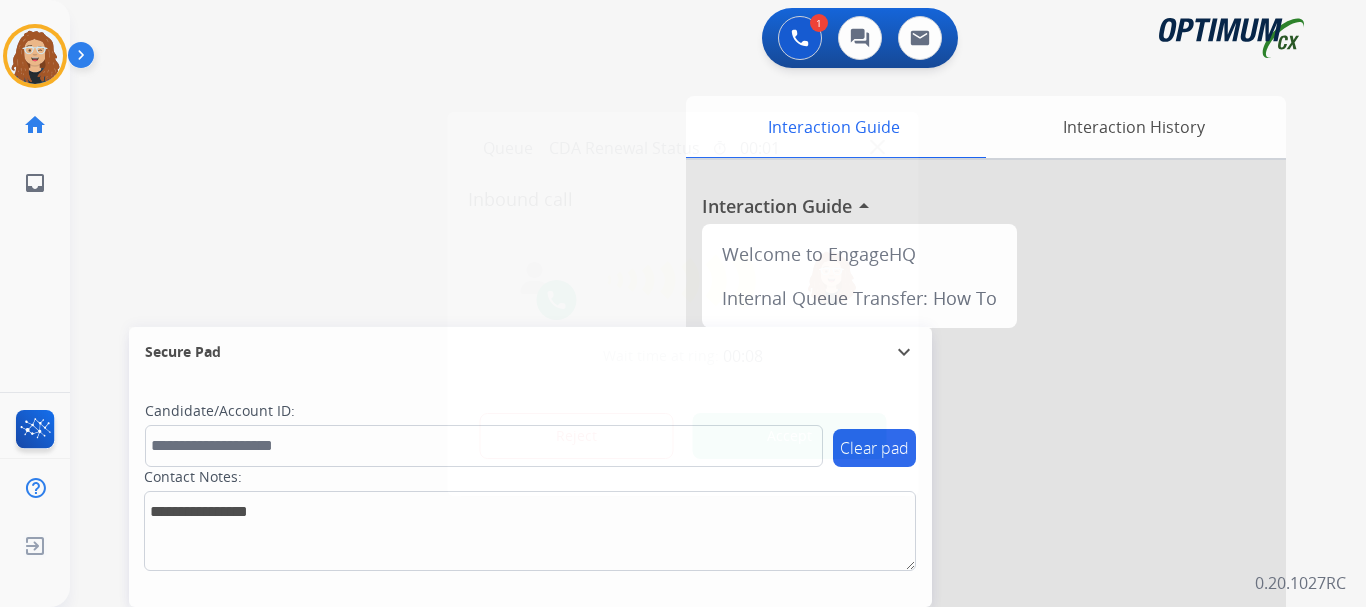 click on "Accept" at bounding box center (790, 436) 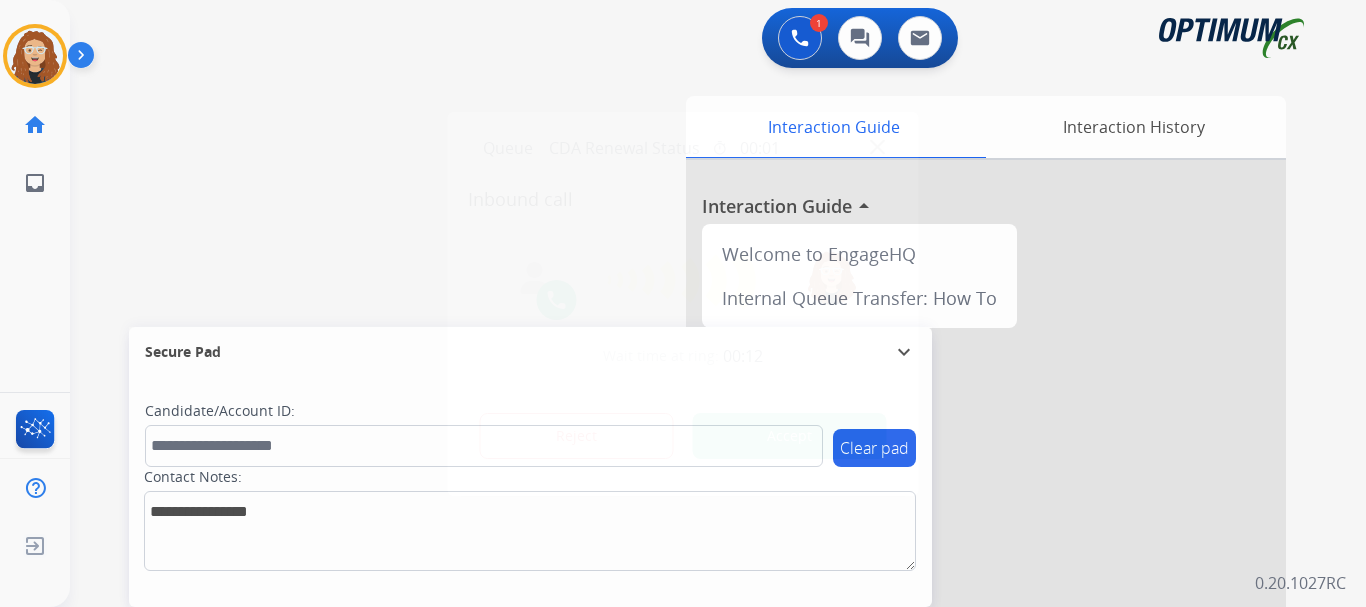 click on "Accept" at bounding box center (790, 436) 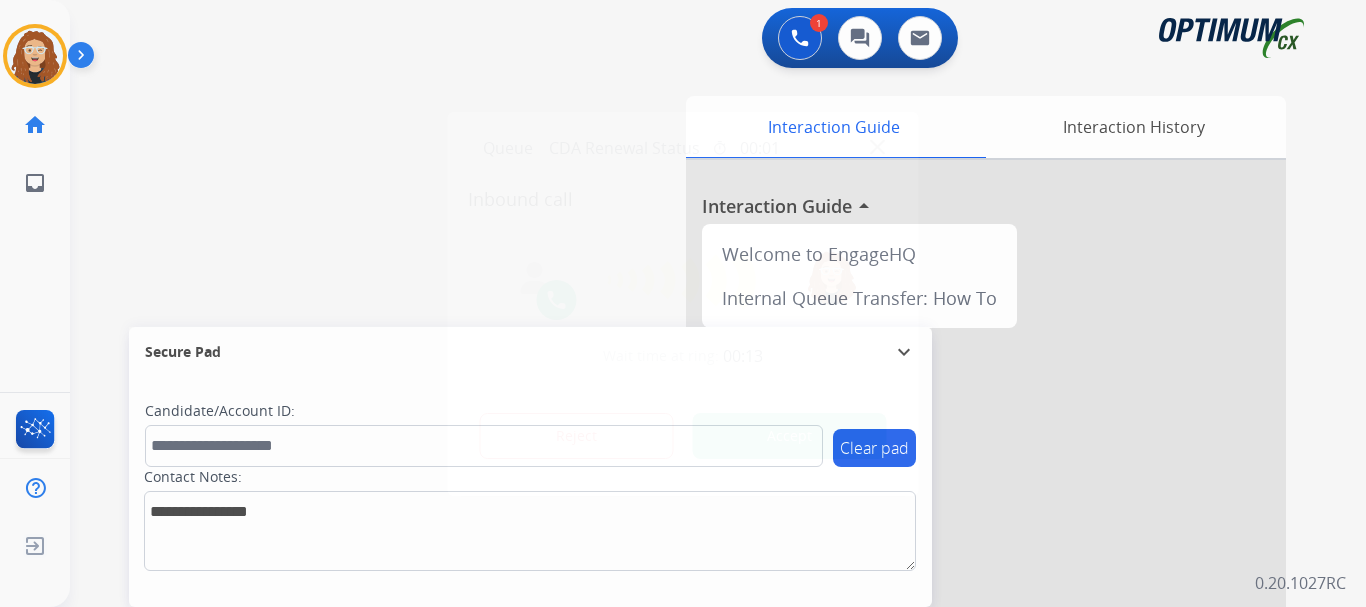 click on "Accept" at bounding box center (790, 436) 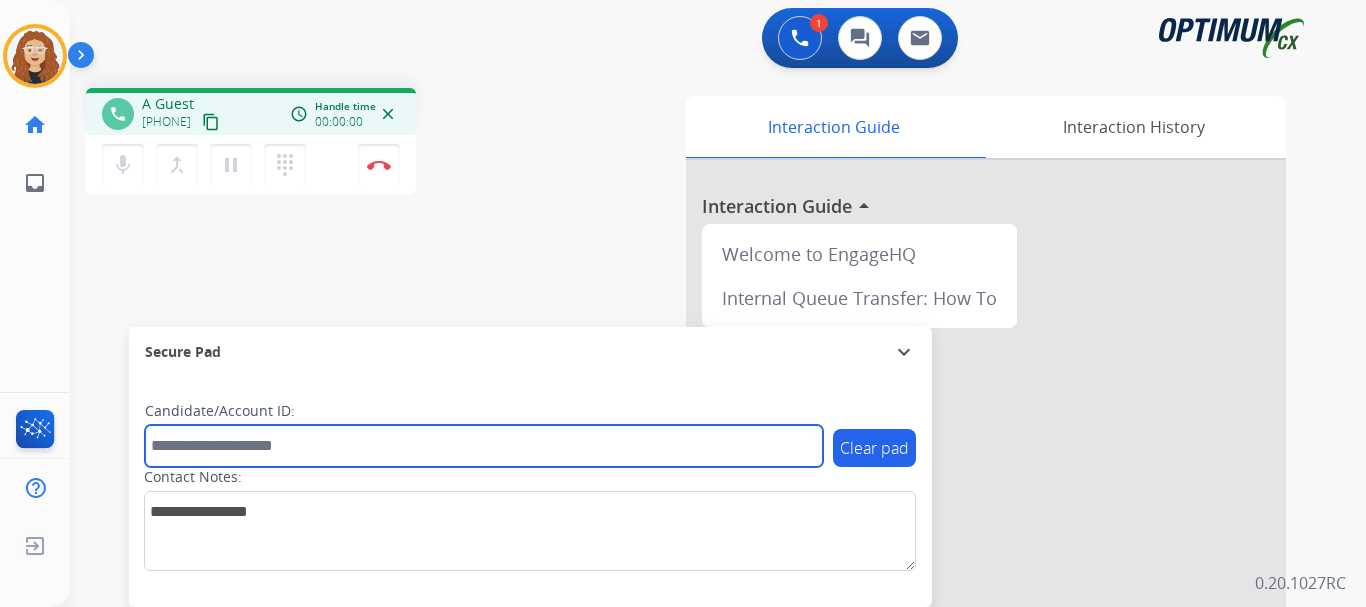 click at bounding box center (484, 446) 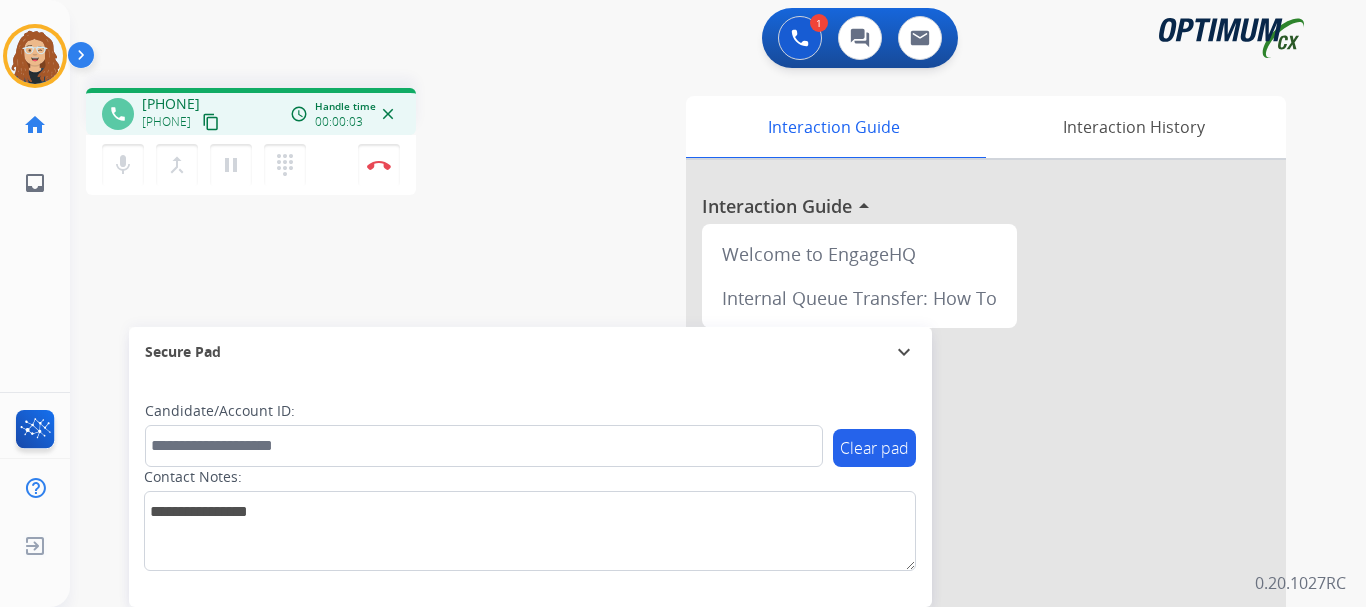 drag, startPoint x: 158, startPoint y: 101, endPoint x: 240, endPoint y: 94, distance: 82.29824 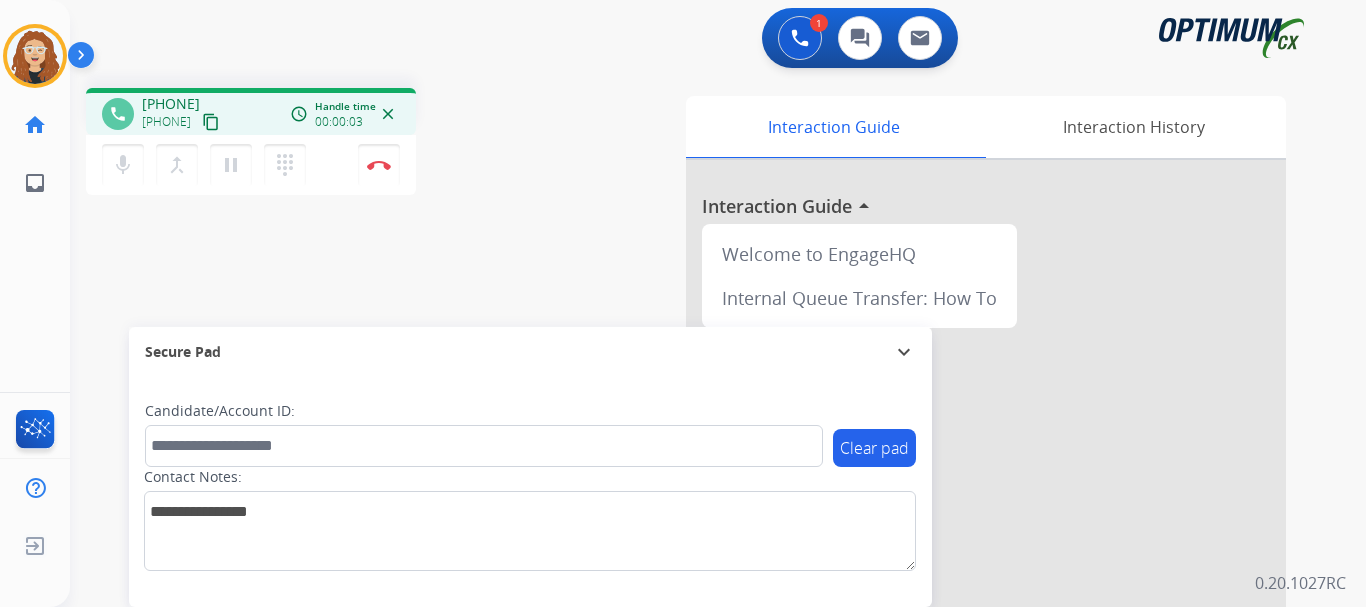 click on "[PHONE] [PHONE] content_copy" at bounding box center [182, 114] 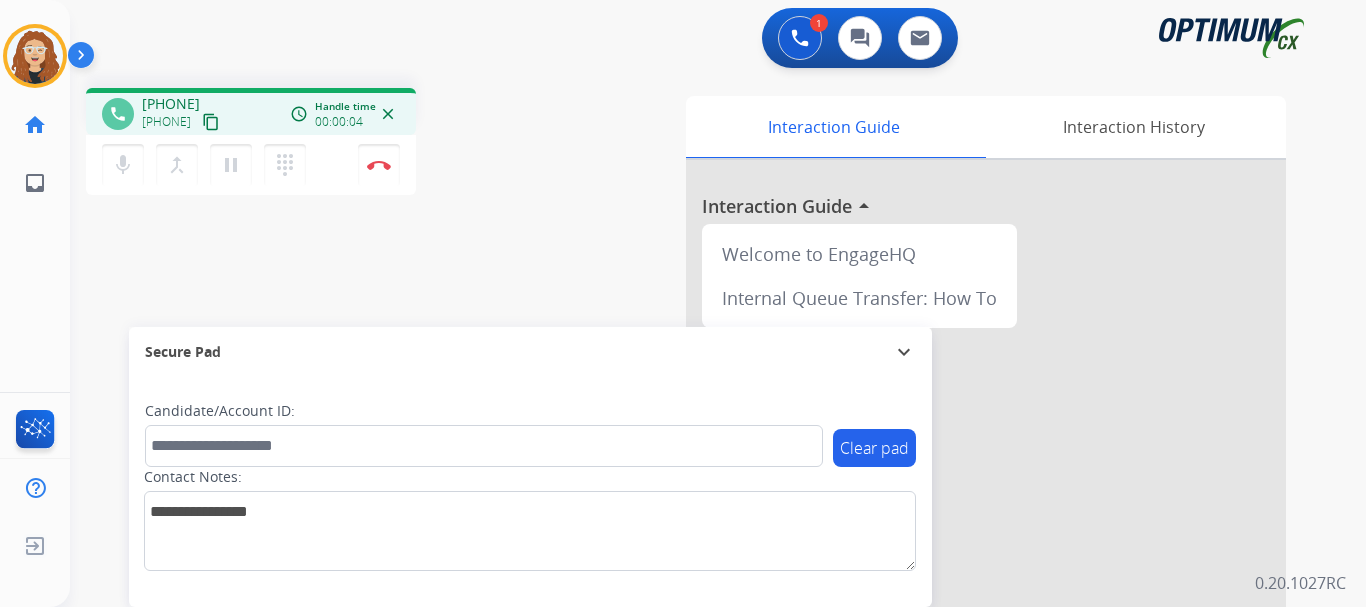 copy on "[PHONE]" 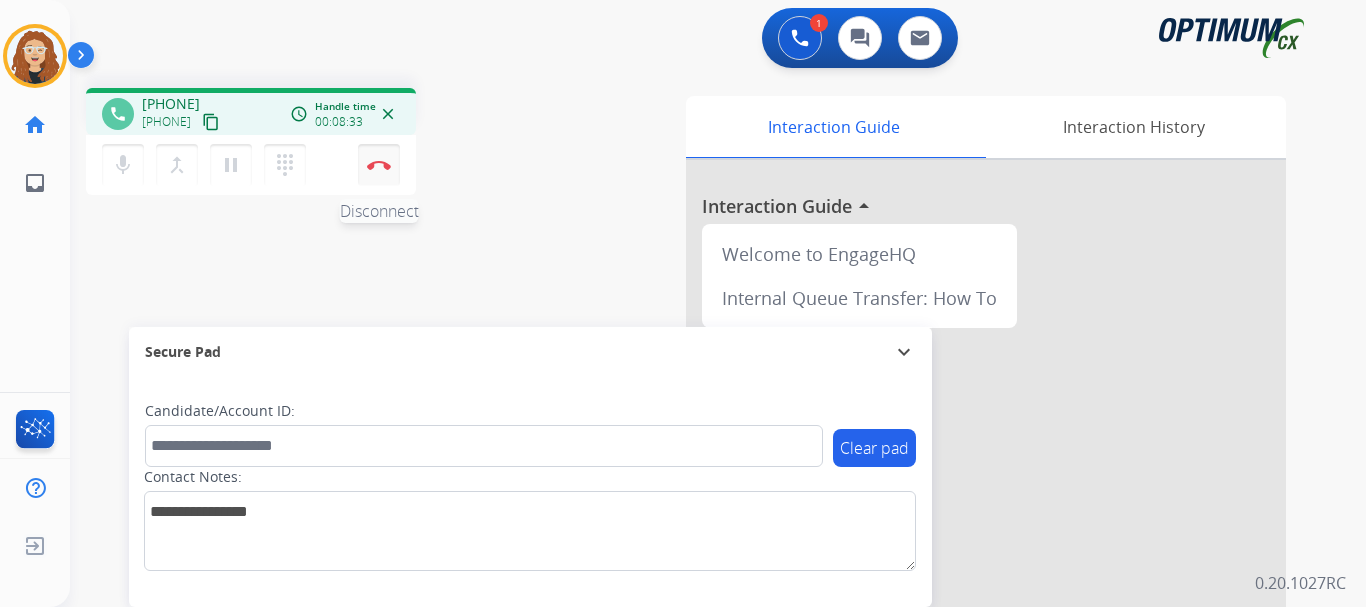 click at bounding box center [379, 165] 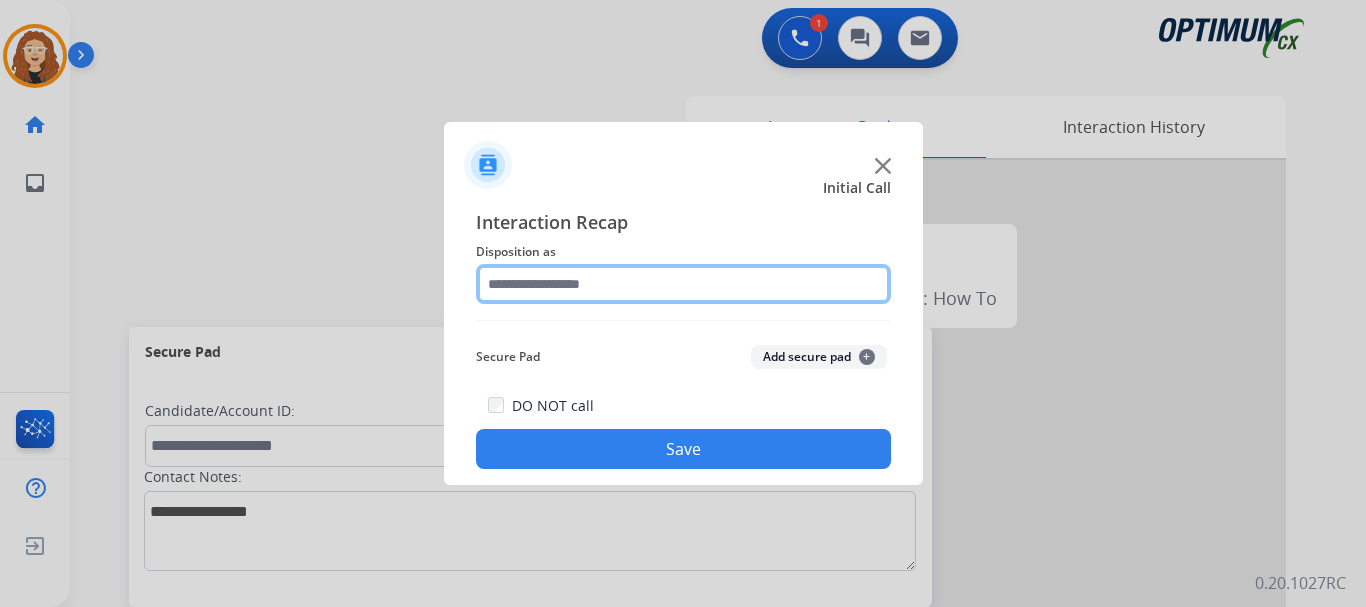 click 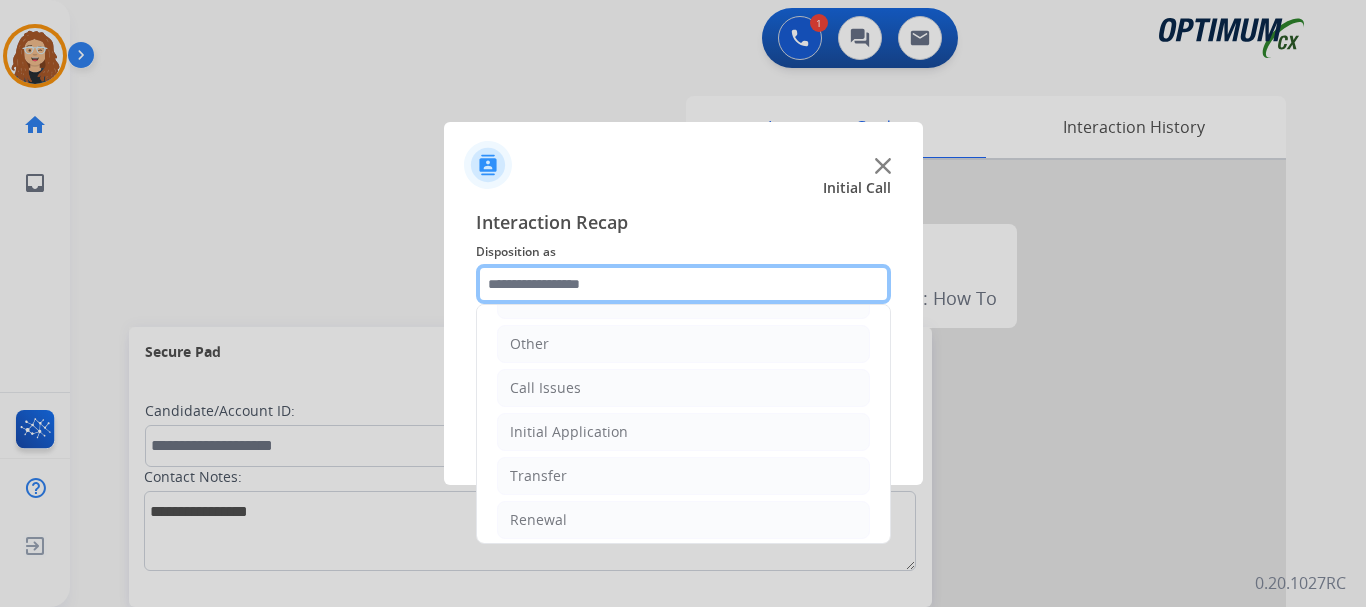 scroll, scrollTop: 136, scrollLeft: 0, axis: vertical 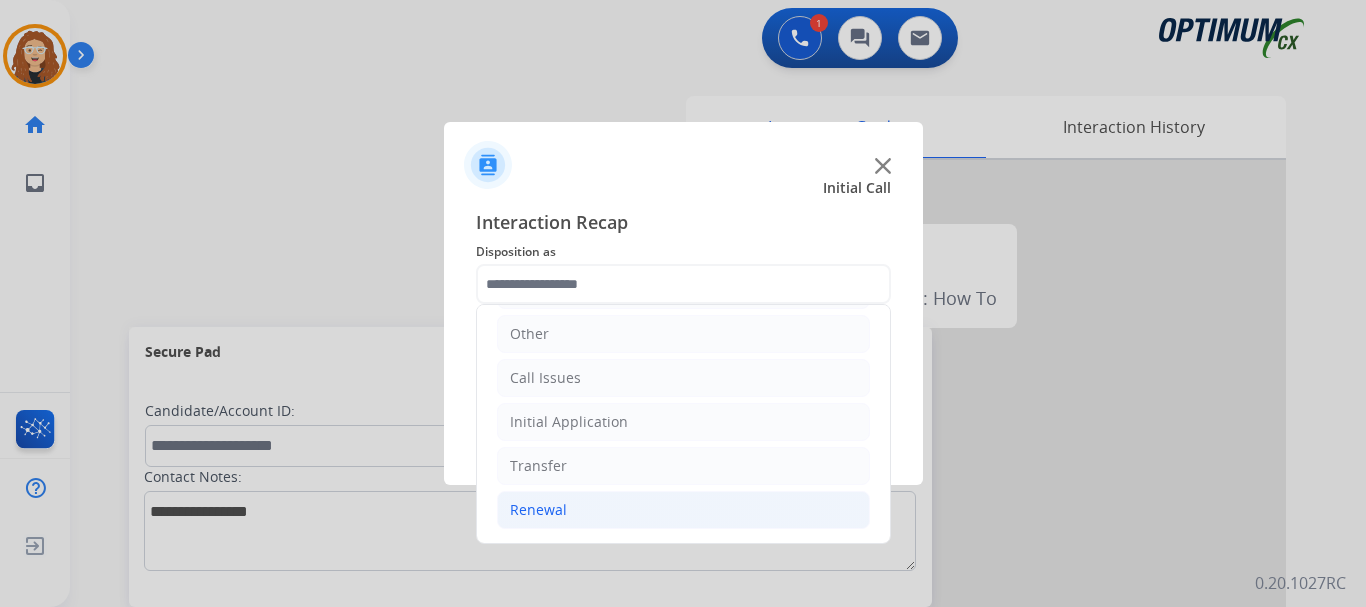 click on "Renewal" 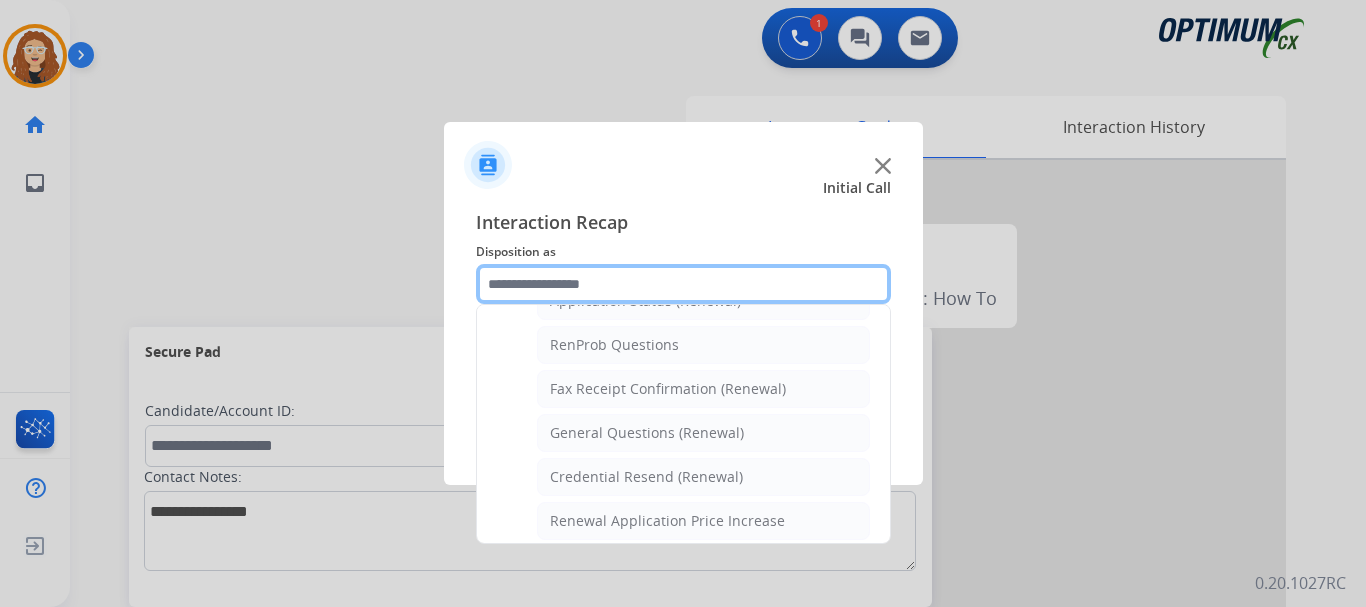 scroll, scrollTop: 505, scrollLeft: 0, axis: vertical 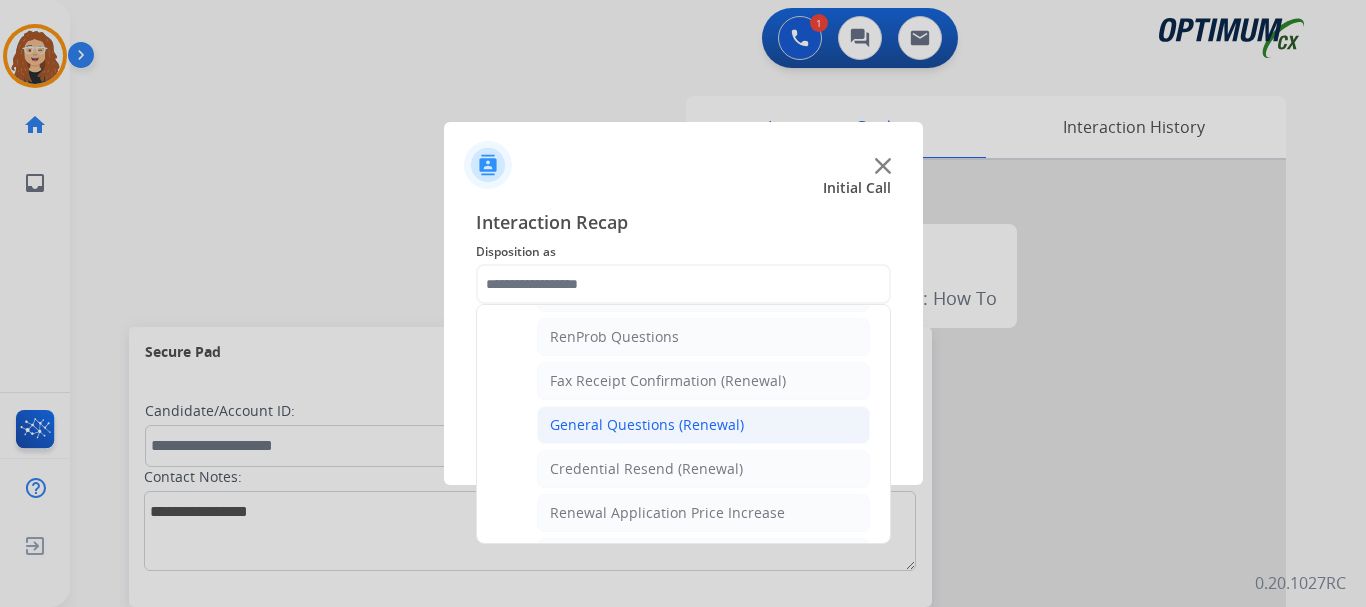 click on "General Questions (Renewal)" 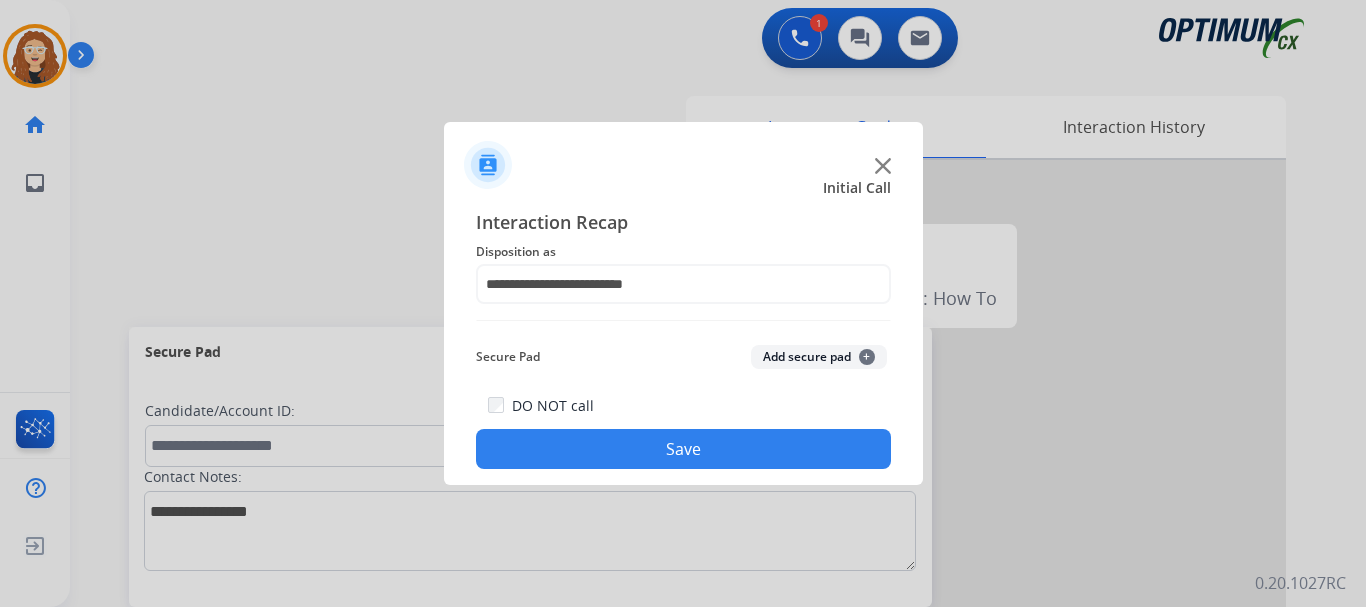 click on "Save" 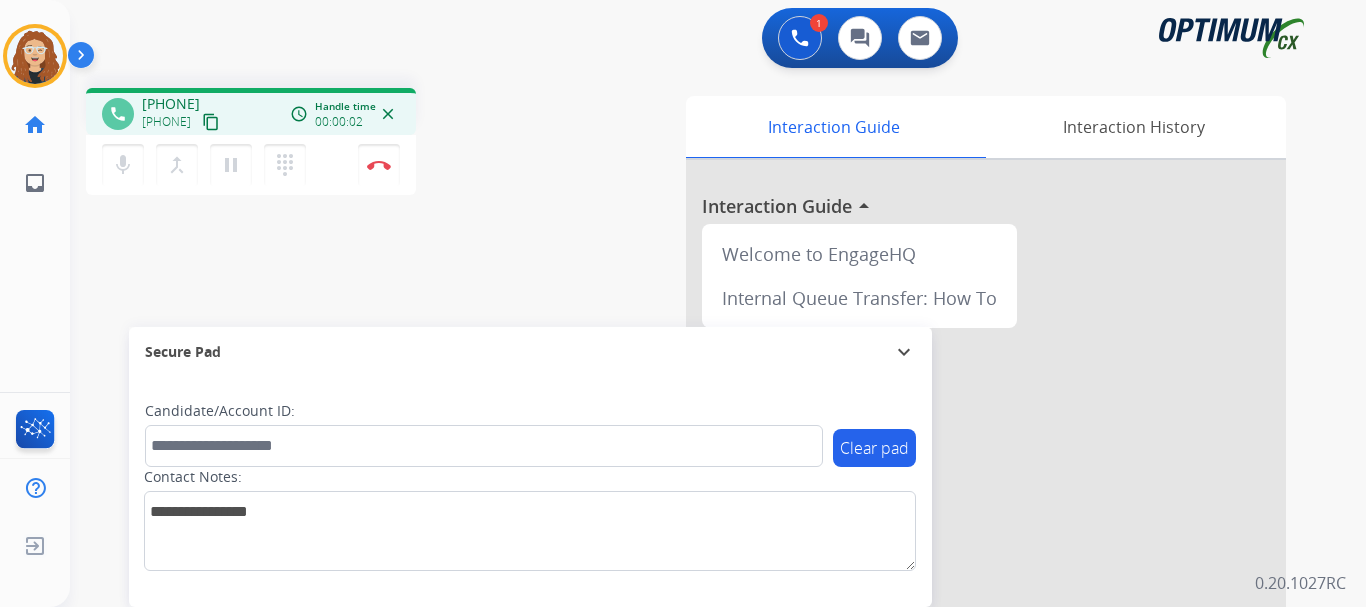 drag, startPoint x: 157, startPoint y: 103, endPoint x: 237, endPoint y: 94, distance: 80.50466 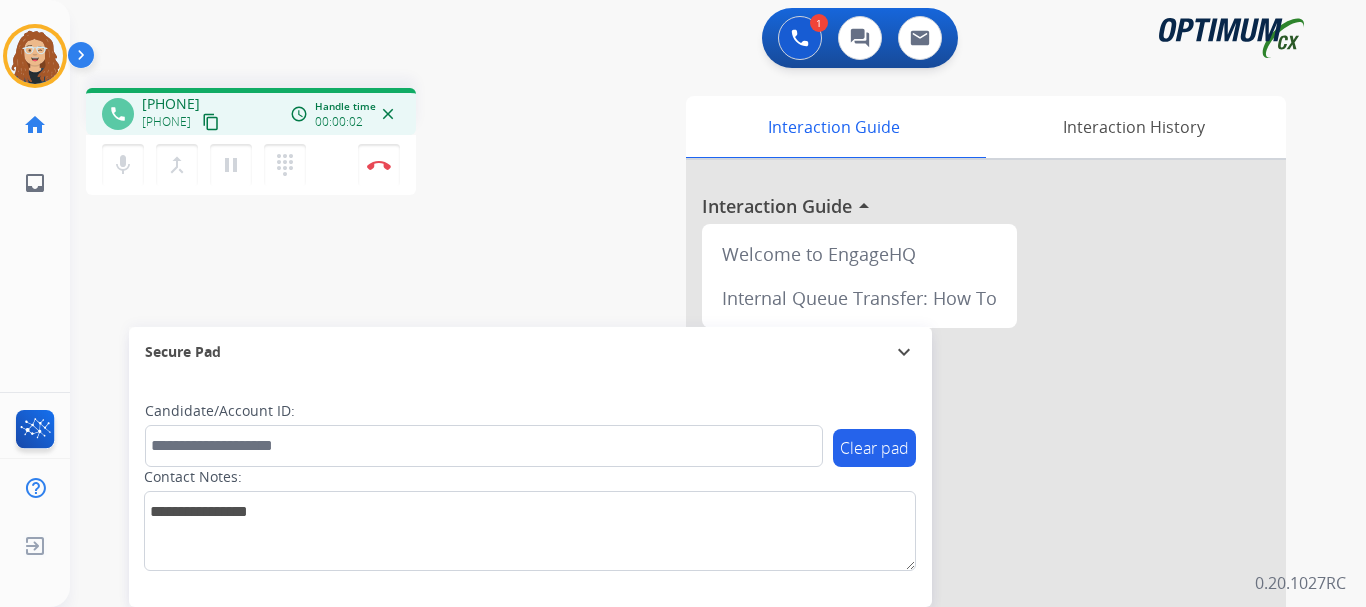click on "[PHONE]" at bounding box center (171, 104) 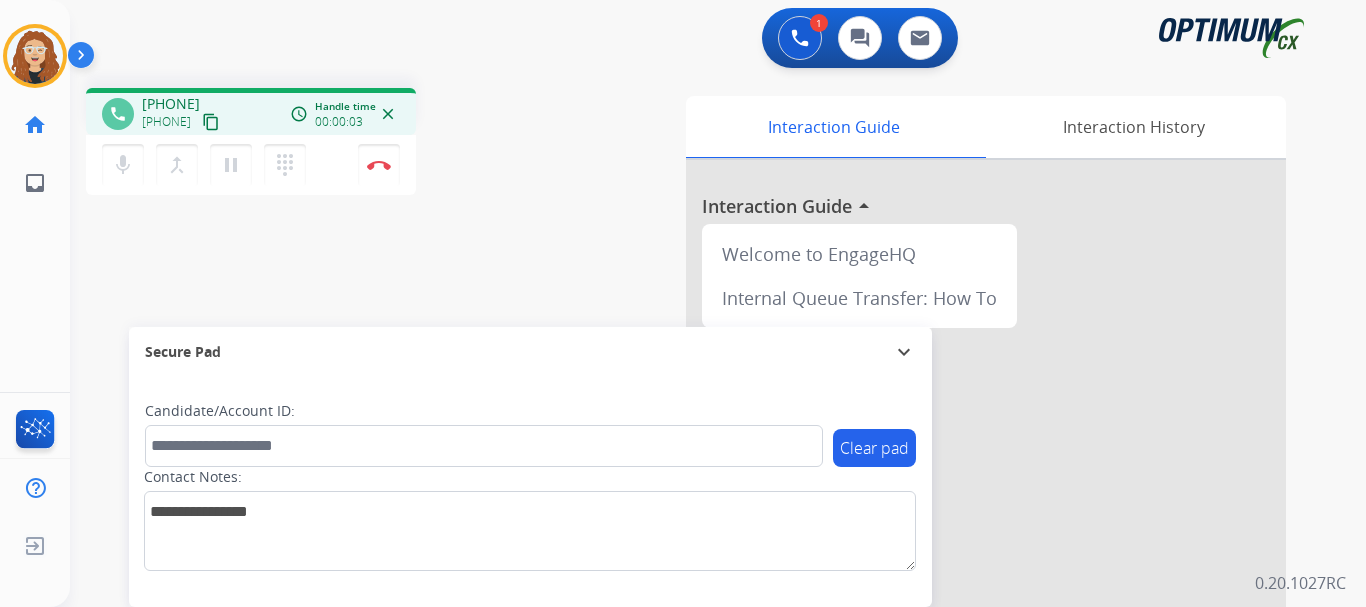 copy on "[PHONE]" 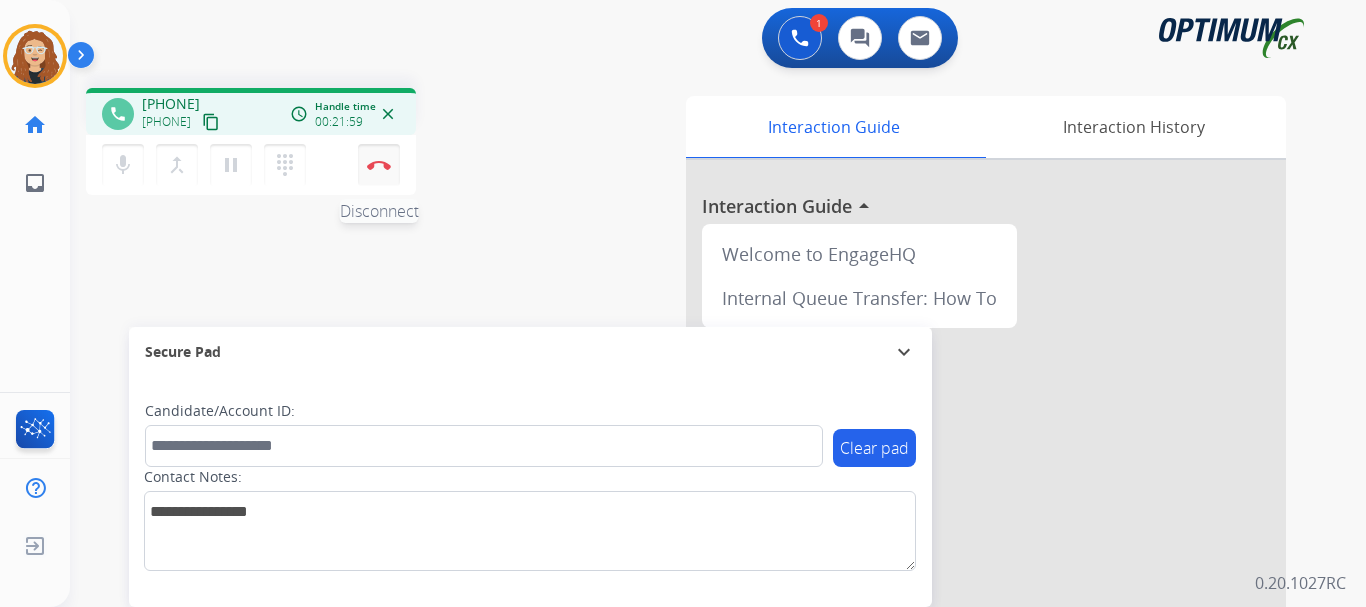 click on "Disconnect" at bounding box center (379, 165) 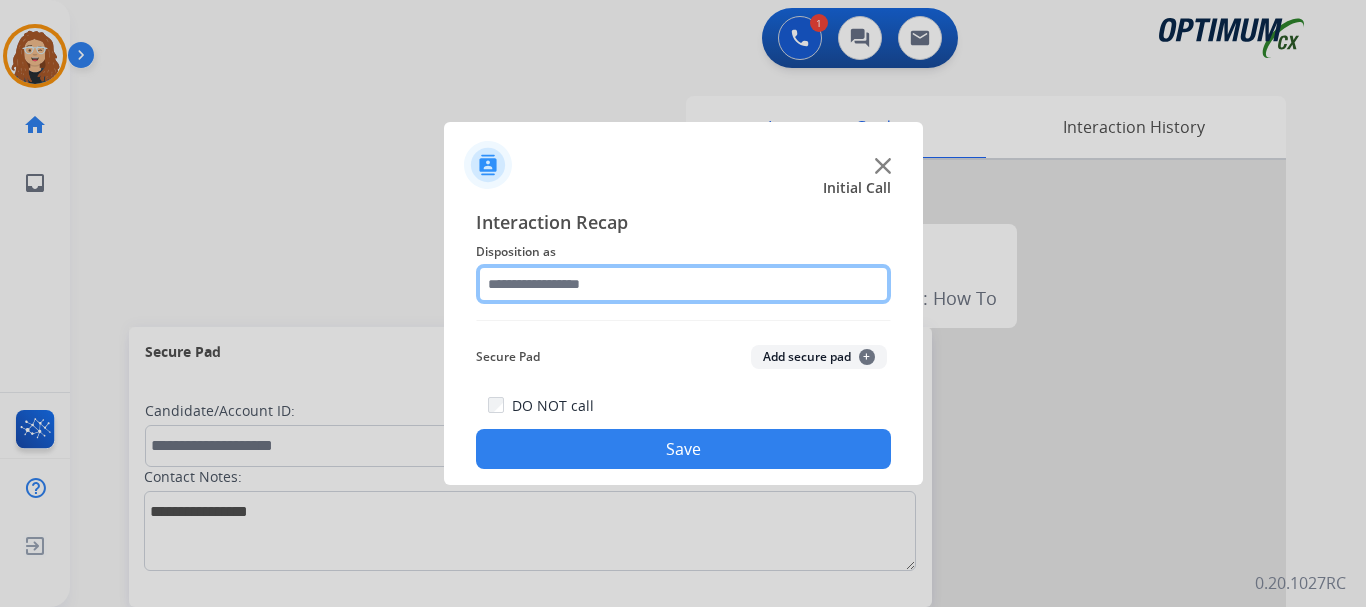 click 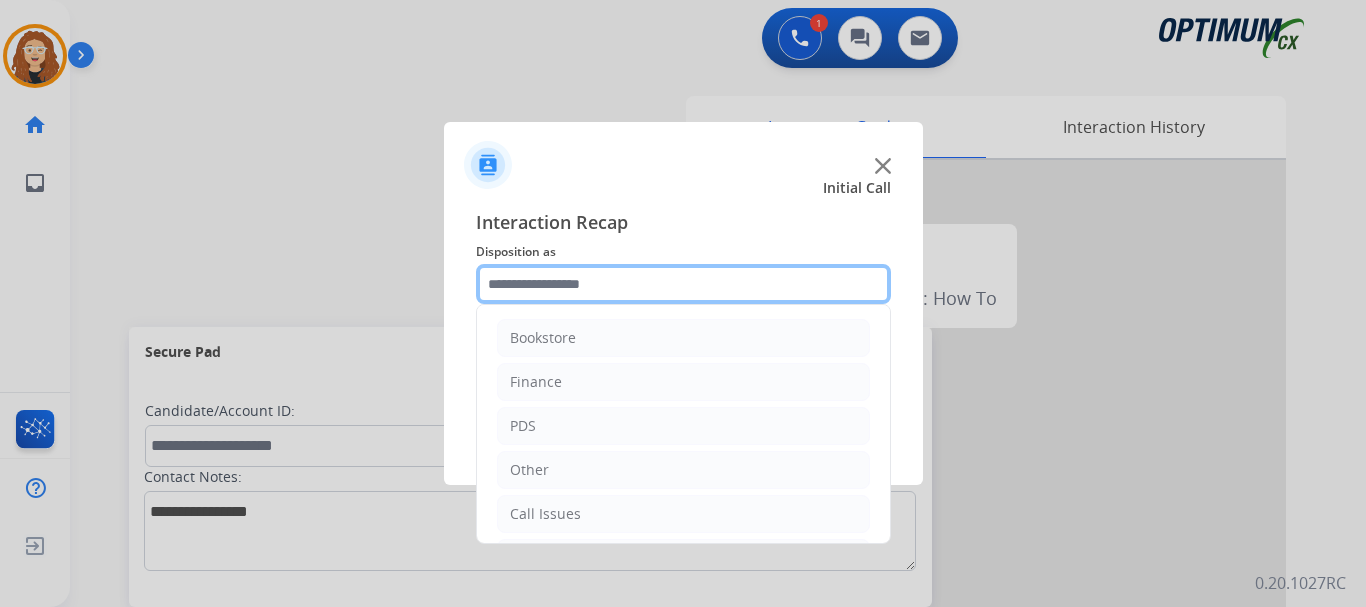 scroll, scrollTop: 136, scrollLeft: 0, axis: vertical 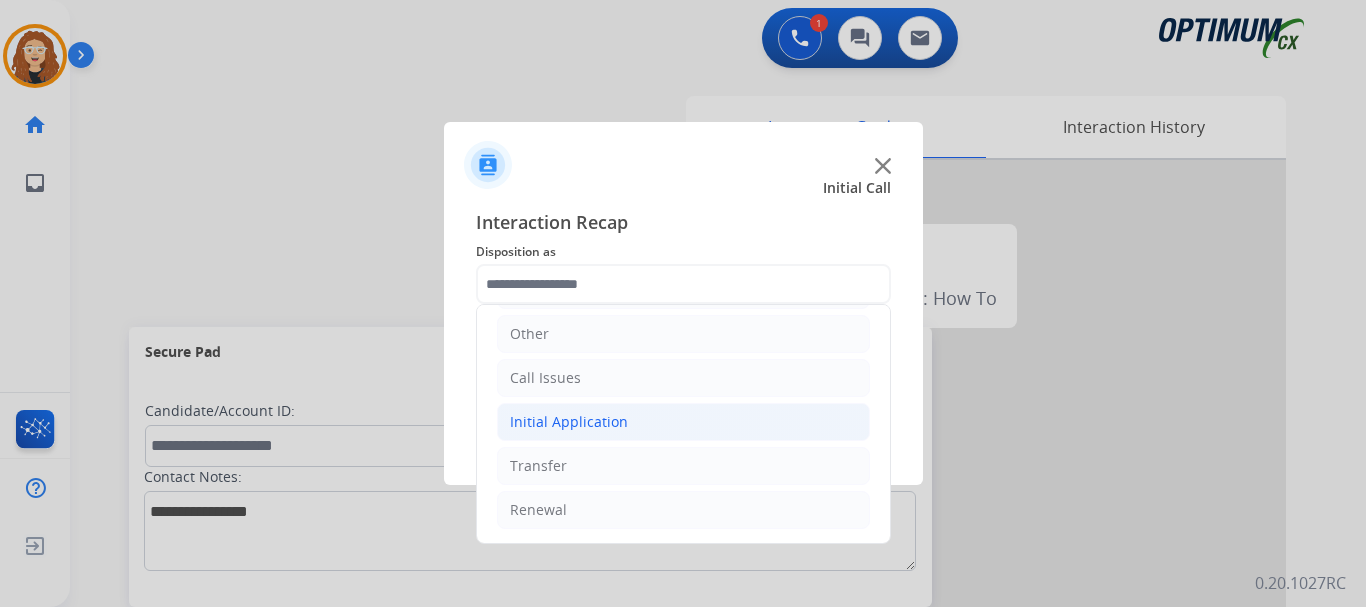 drag, startPoint x: 549, startPoint y: 413, endPoint x: 788, endPoint y: 440, distance: 240.52026 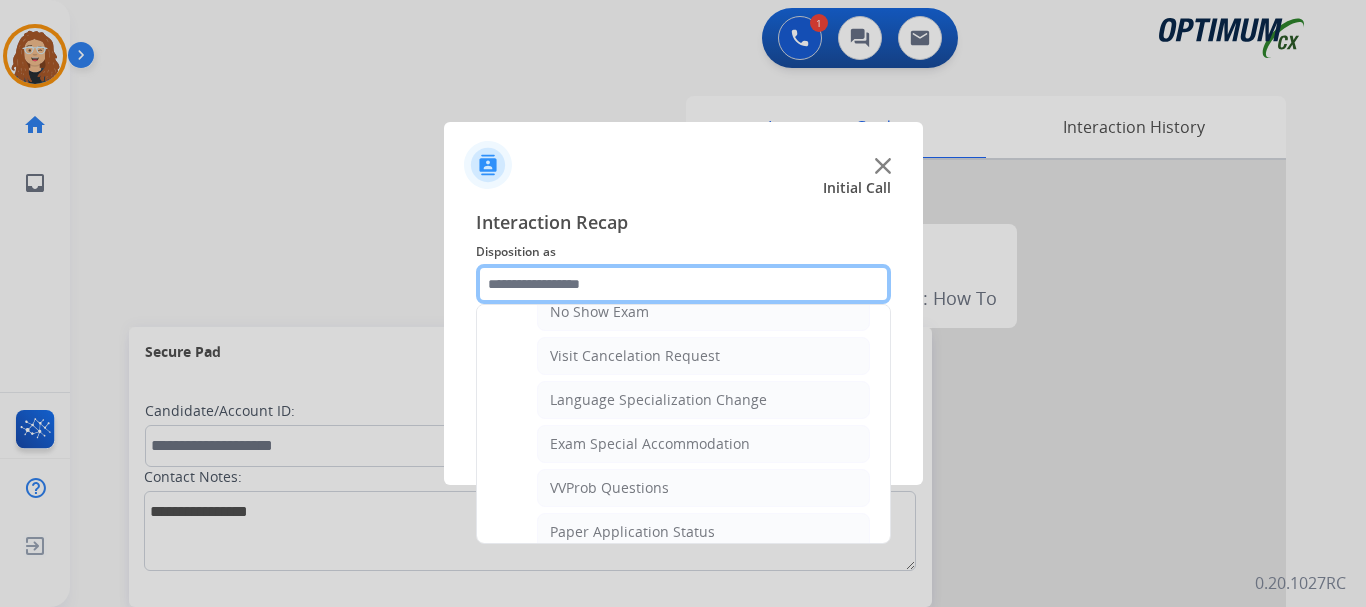 scroll, scrollTop: 944, scrollLeft: 0, axis: vertical 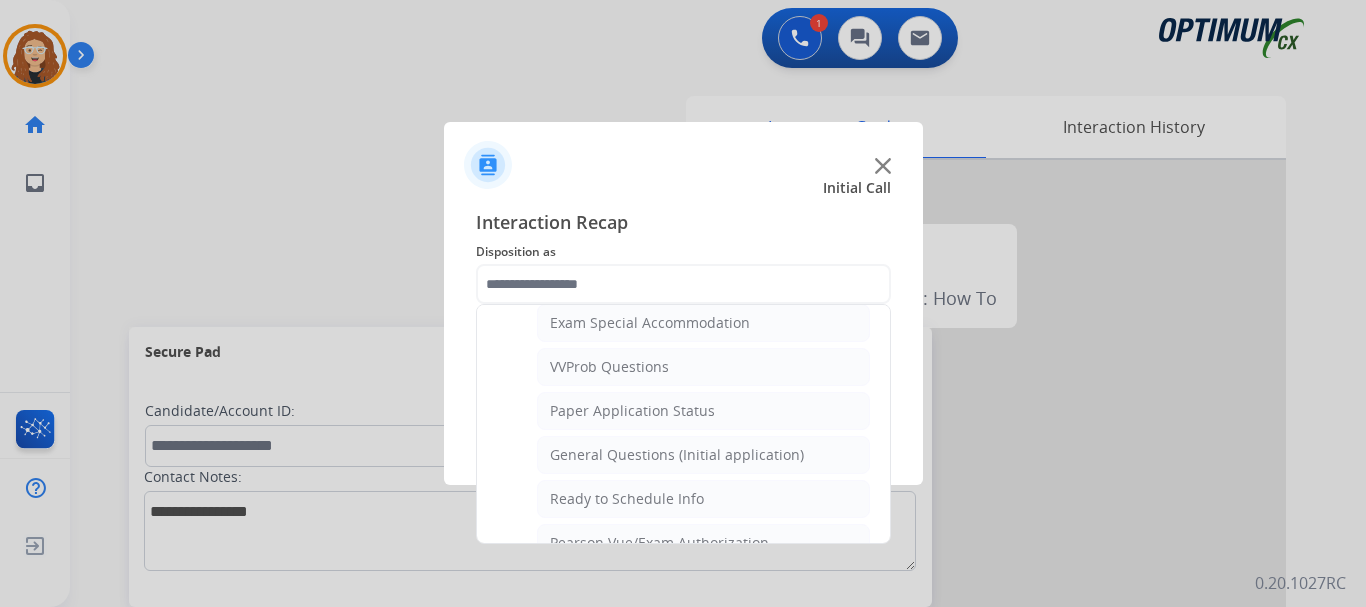click on "General Questions (Initial application)" 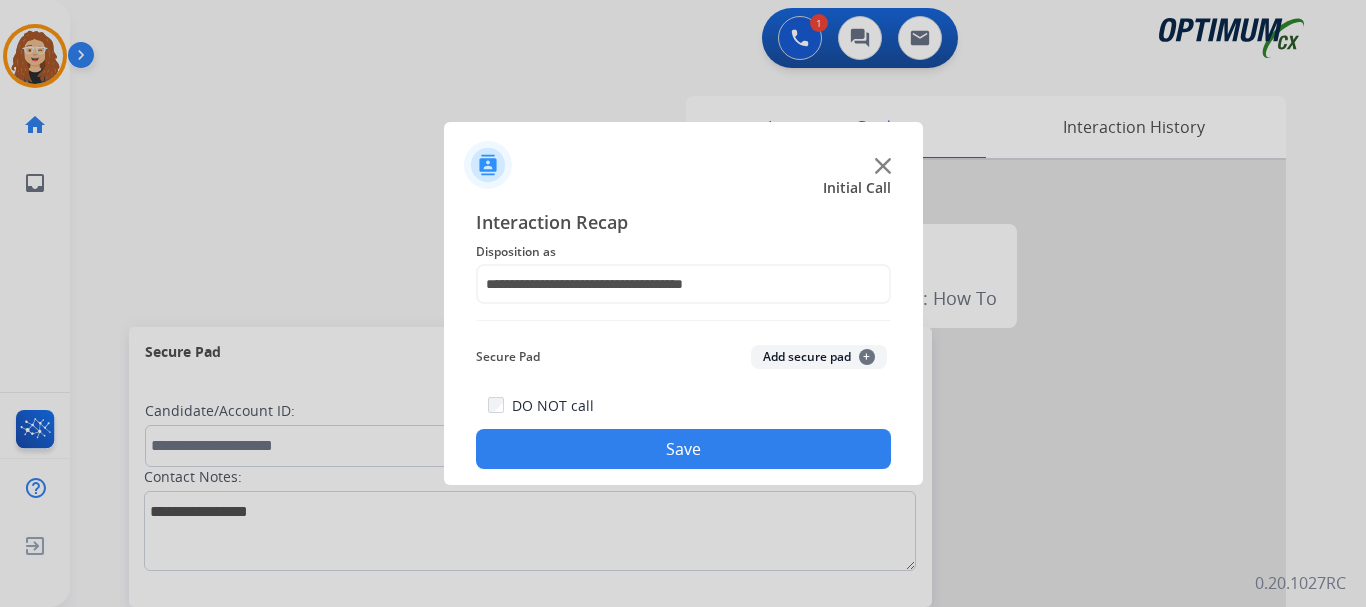 click on "Save" 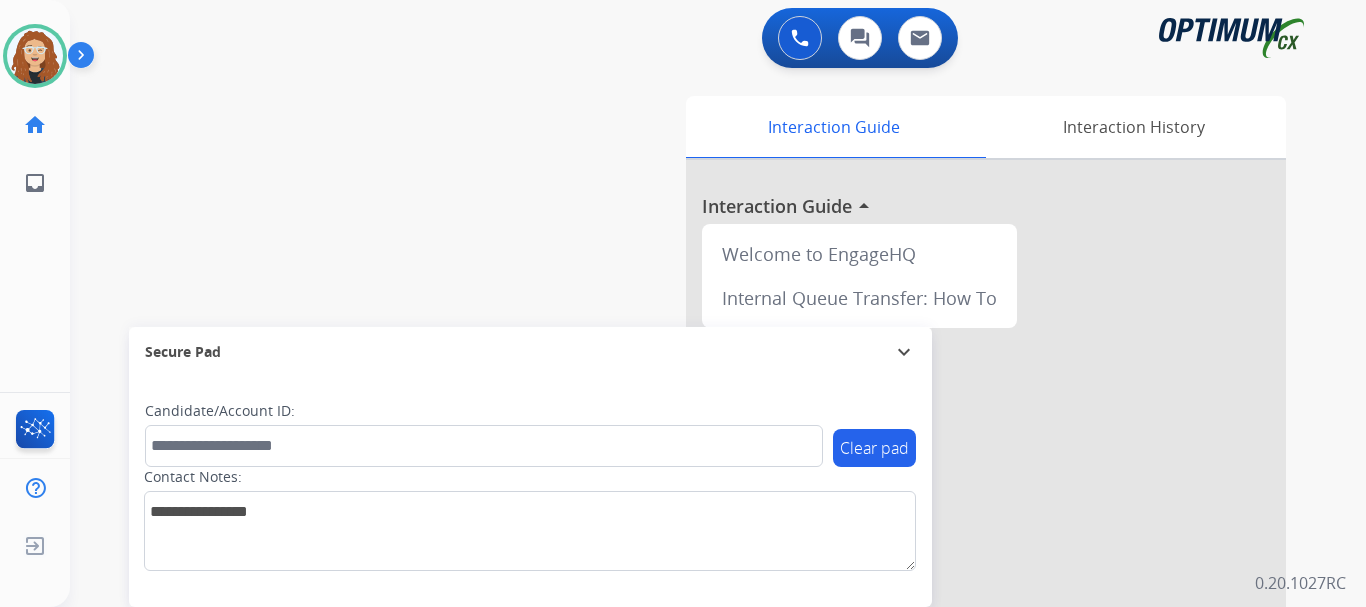 click on "swap_horiz Break voice bridge close_fullscreen Connect 3-Way Call merge_type Separate 3-Way Call  Interaction Guide   Interaction History  Interaction Guide arrow_drop_up  Welcome to EngageHQ   Internal Queue Transfer: How To  Secure Pad expand_more Clear pad Candidate/Account ID: Contact Notes:" at bounding box center [694, 489] 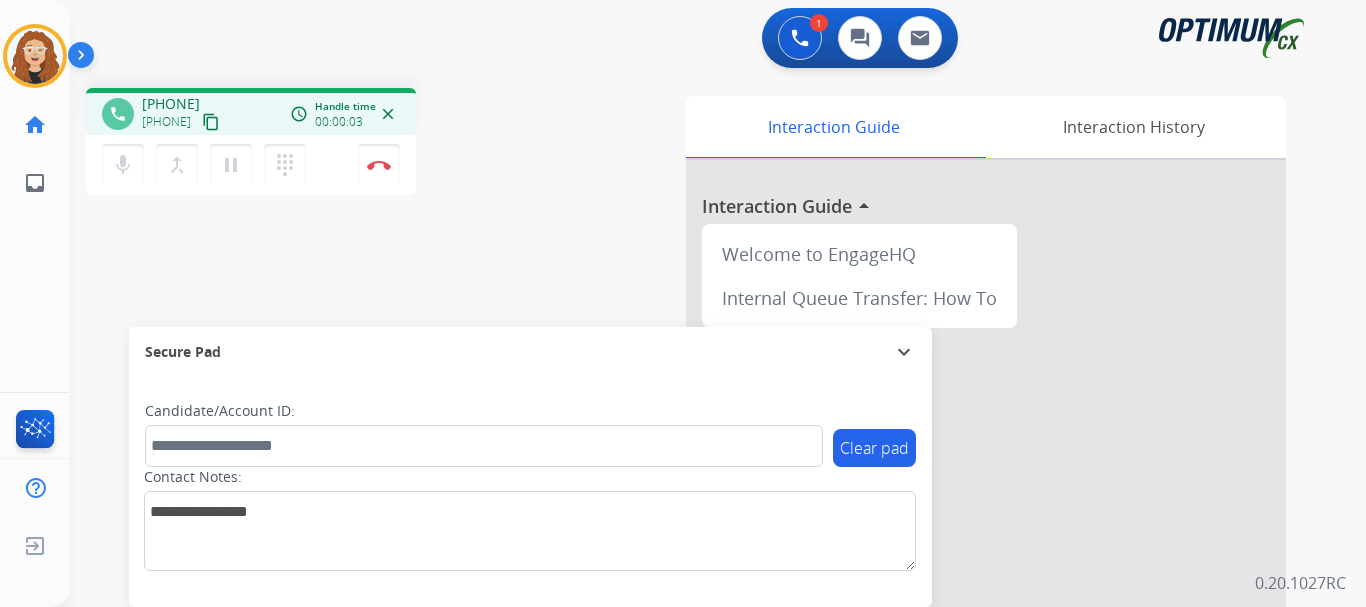 drag, startPoint x: 164, startPoint y: 106, endPoint x: 237, endPoint y: 97, distance: 73.552704 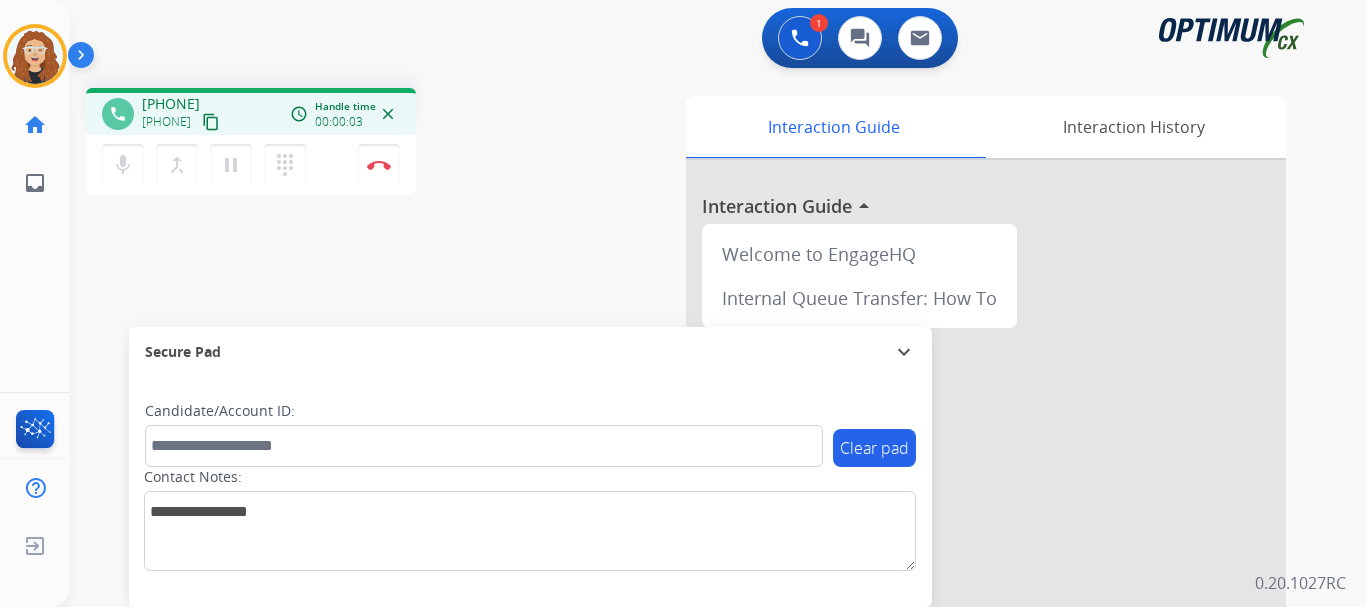 click on "[PHONE]" at bounding box center (171, 104) 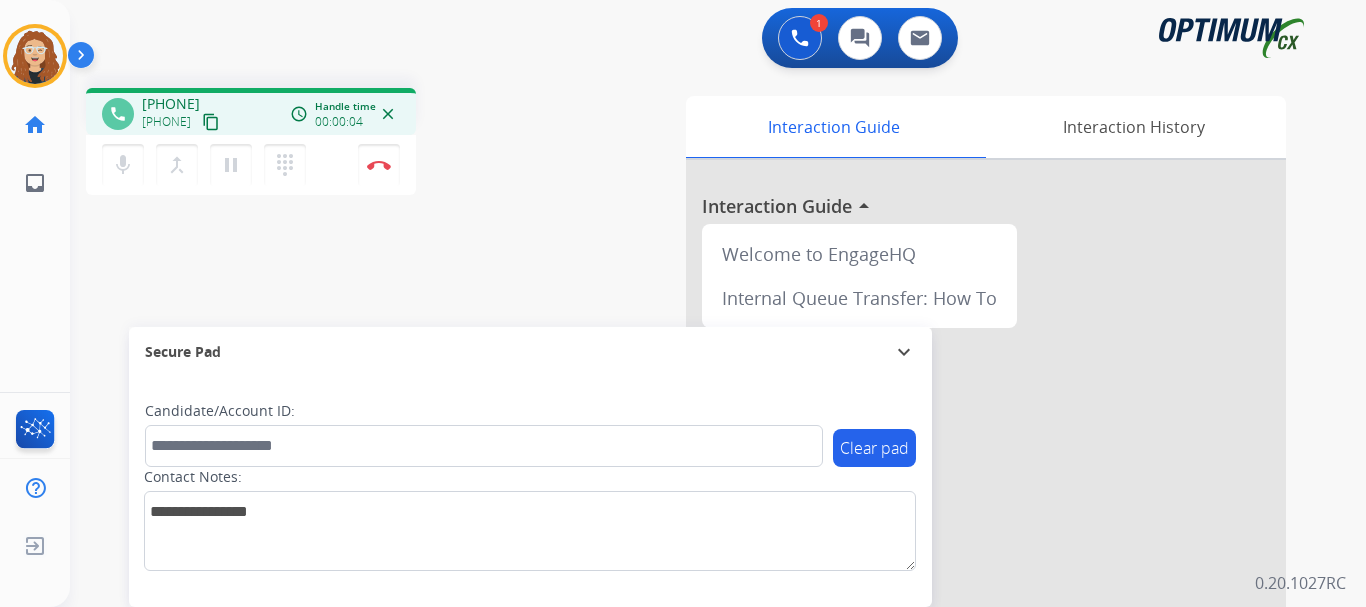 copy on "[PHONE]" 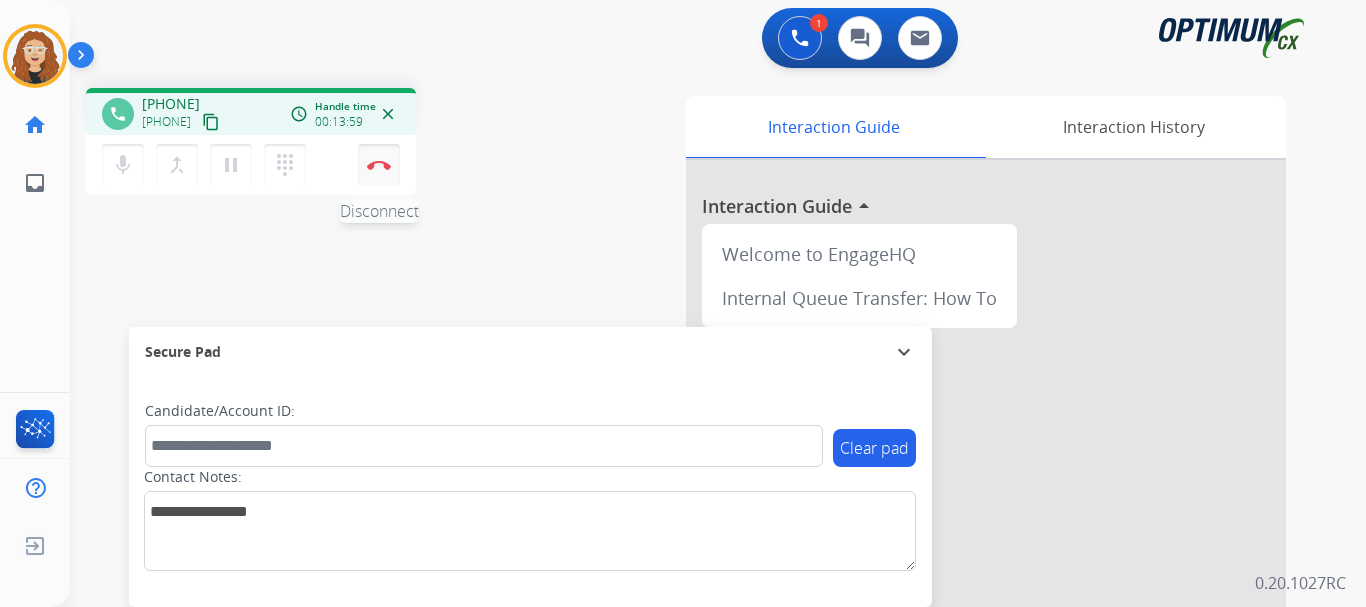 click at bounding box center (379, 165) 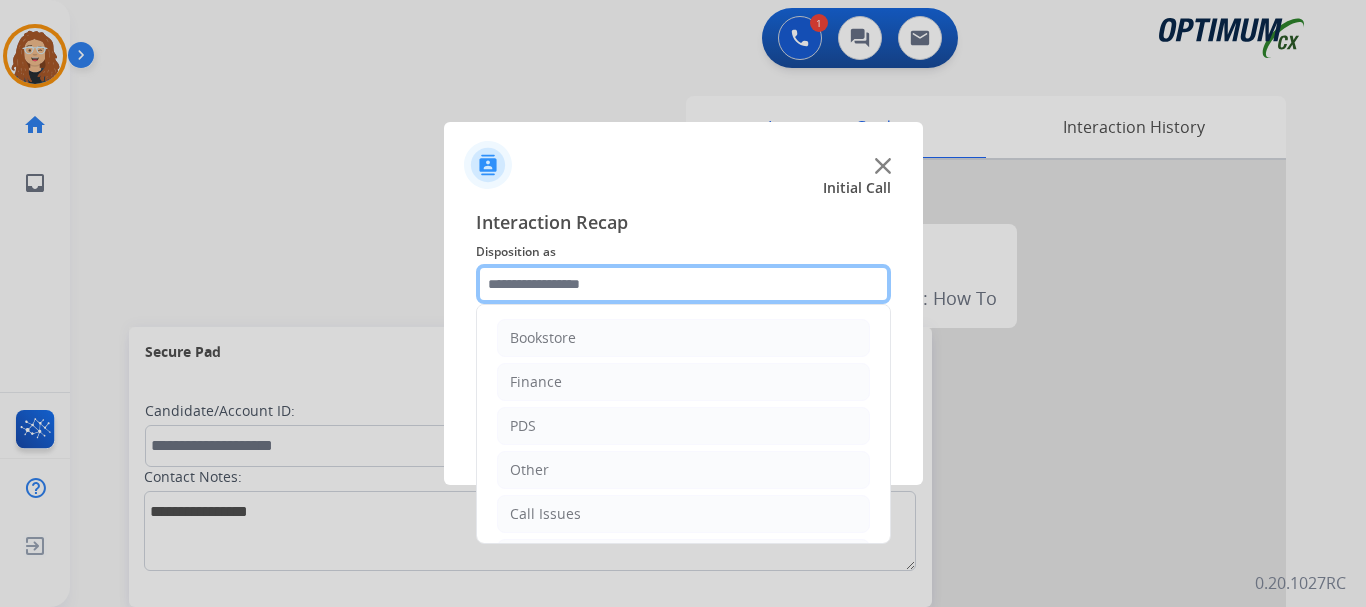 click 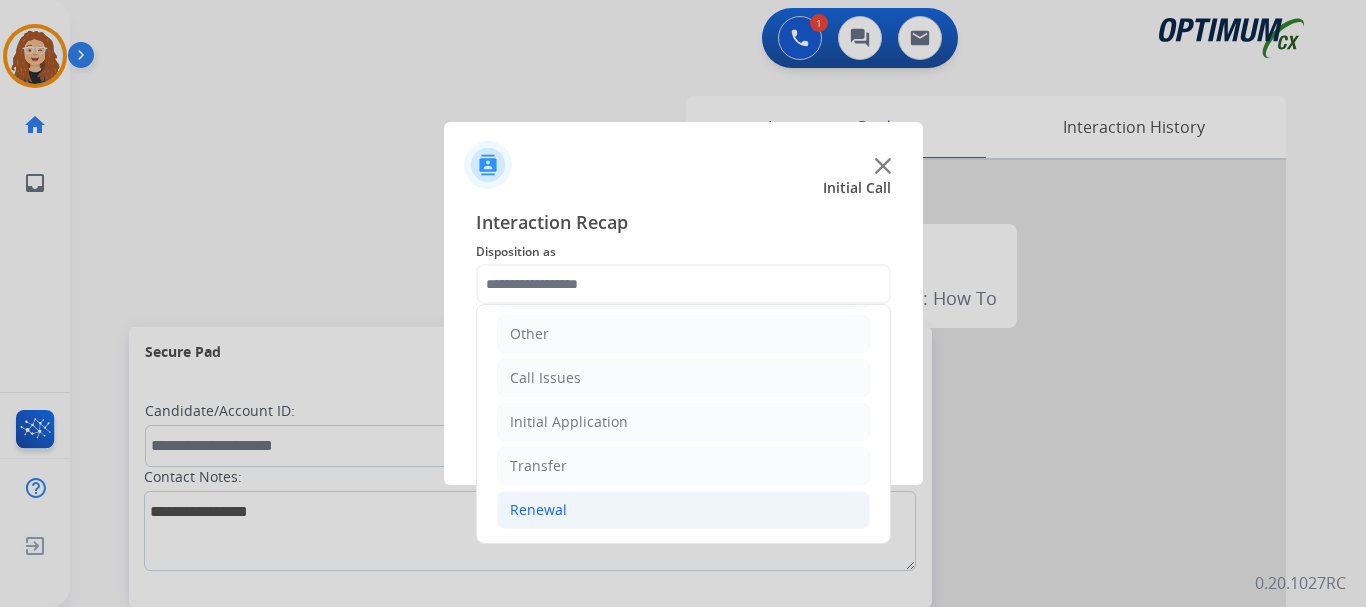 drag, startPoint x: 572, startPoint y: 502, endPoint x: 759, endPoint y: 502, distance: 187 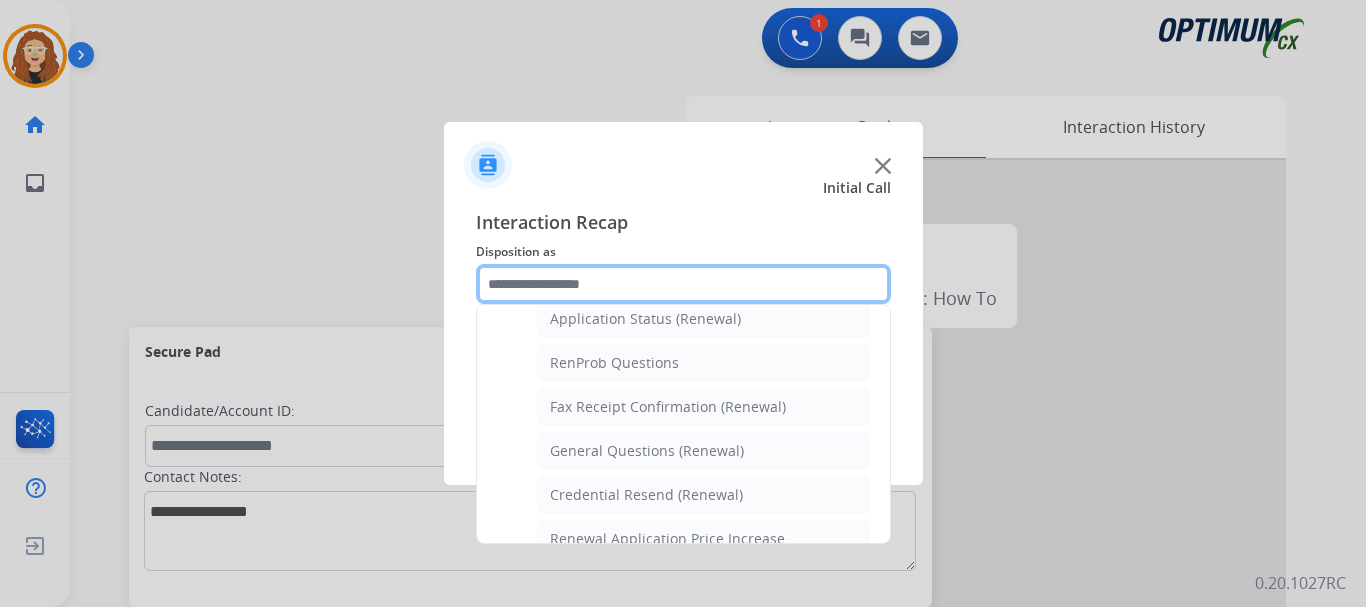 scroll, scrollTop: 483, scrollLeft: 0, axis: vertical 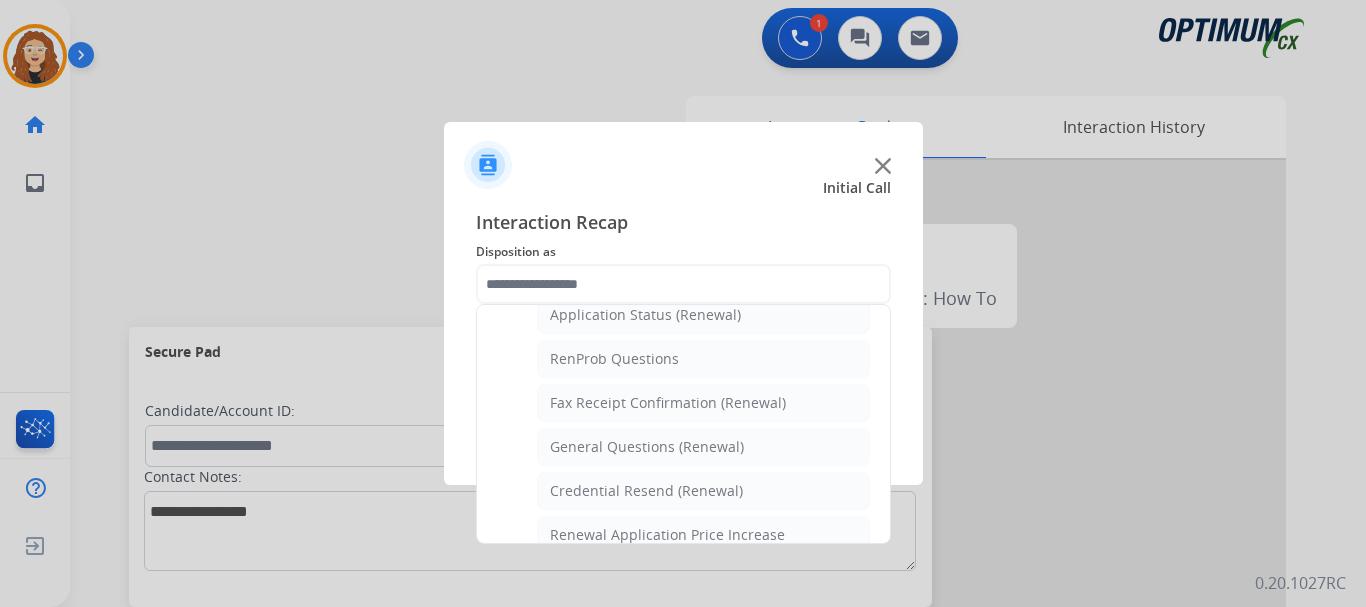click on "General Questions (Renewal)" 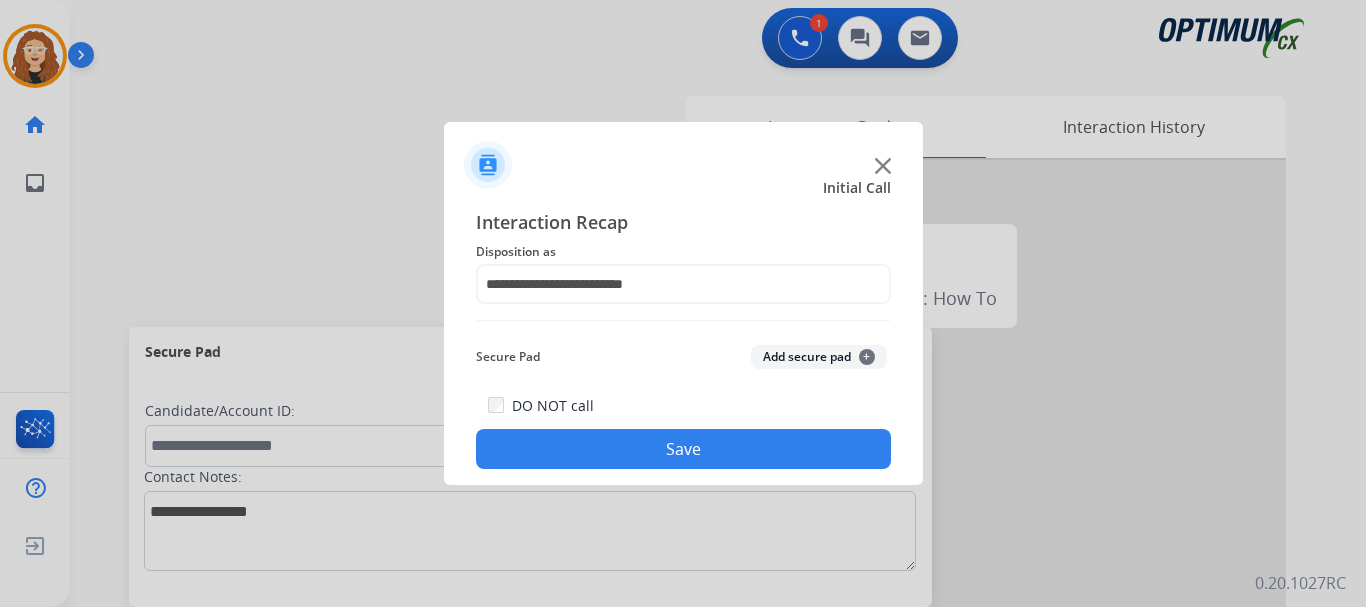 click on "Save" 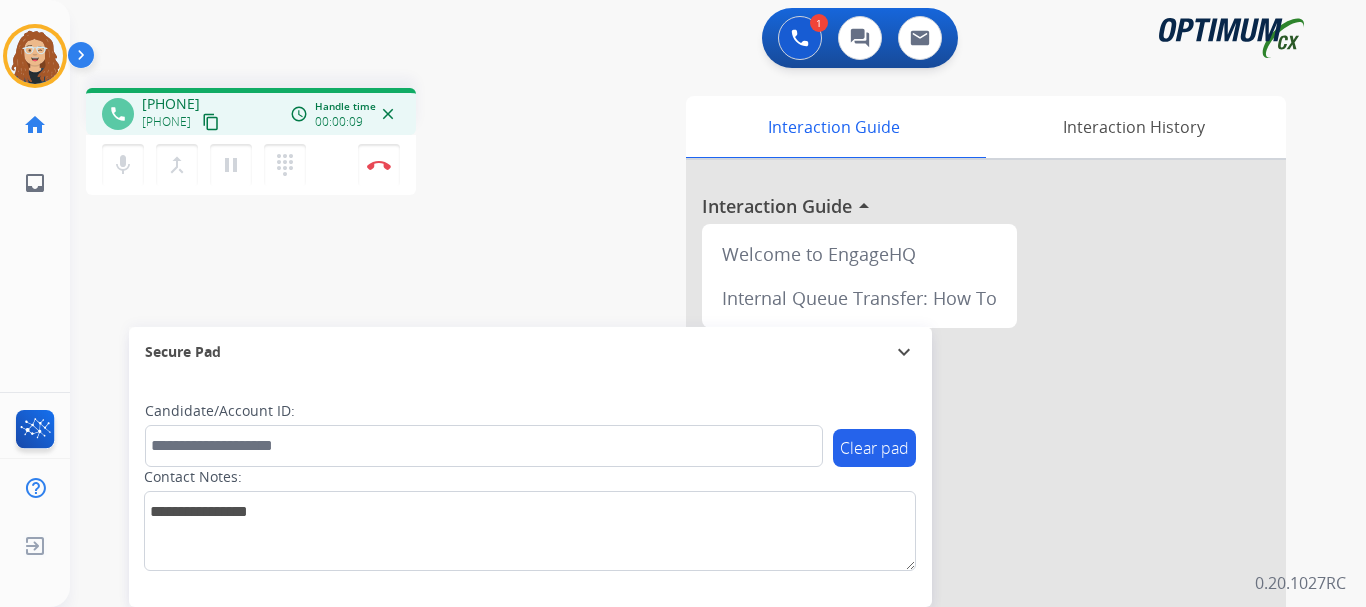 drag, startPoint x: 158, startPoint y: 103, endPoint x: 236, endPoint y: 99, distance: 78.10249 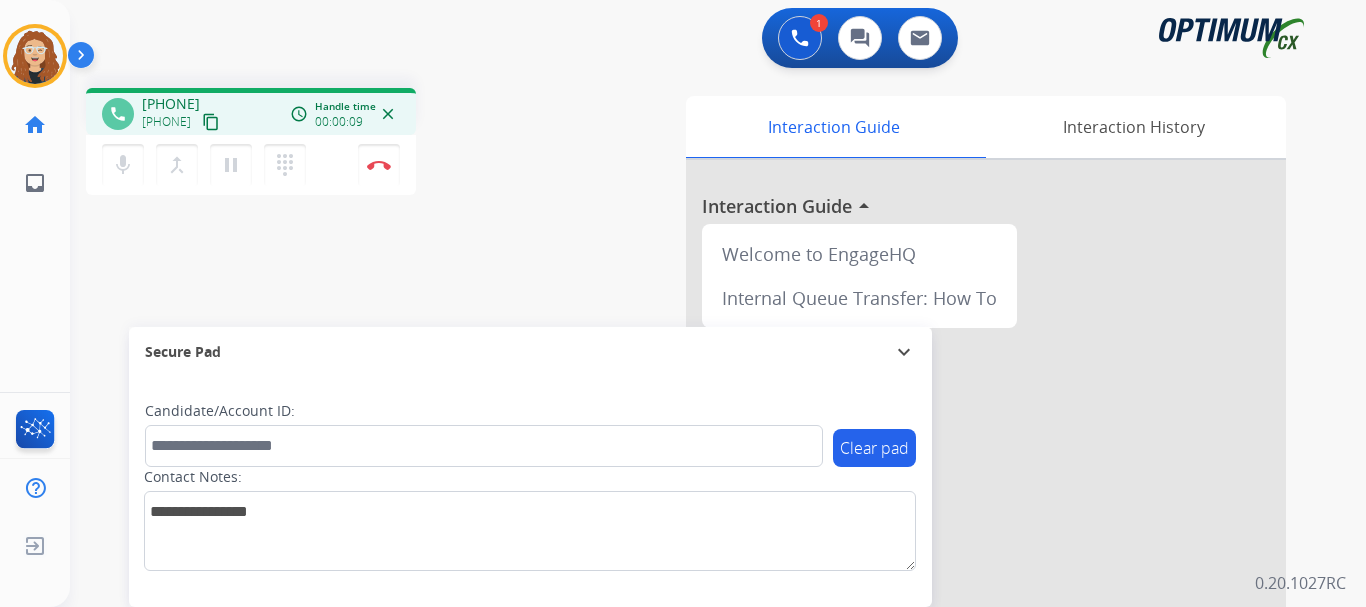 click on "[PHONE]" at bounding box center [171, 104] 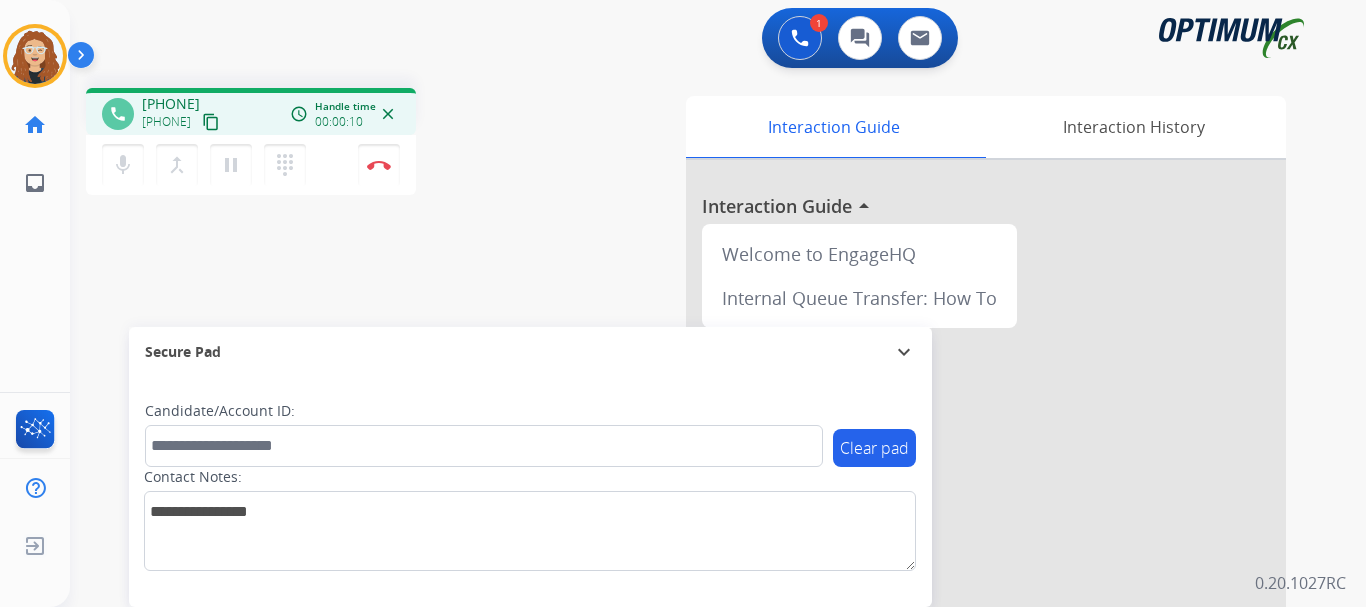 copy on "[PHONE]" 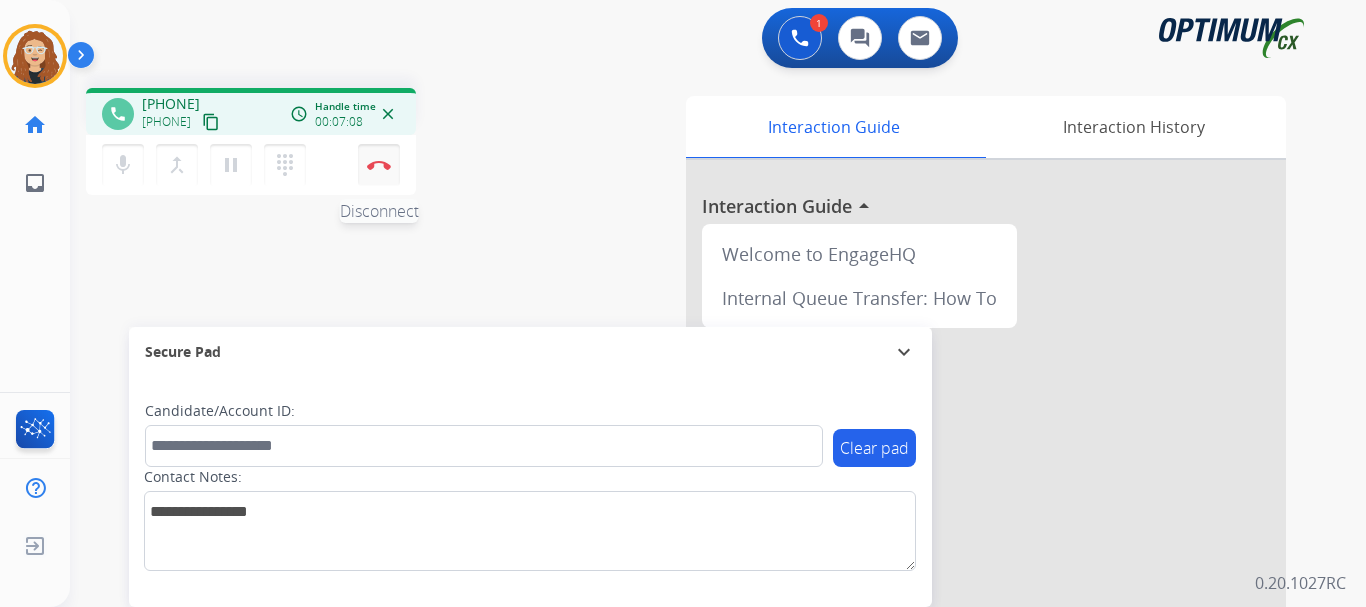click at bounding box center (379, 165) 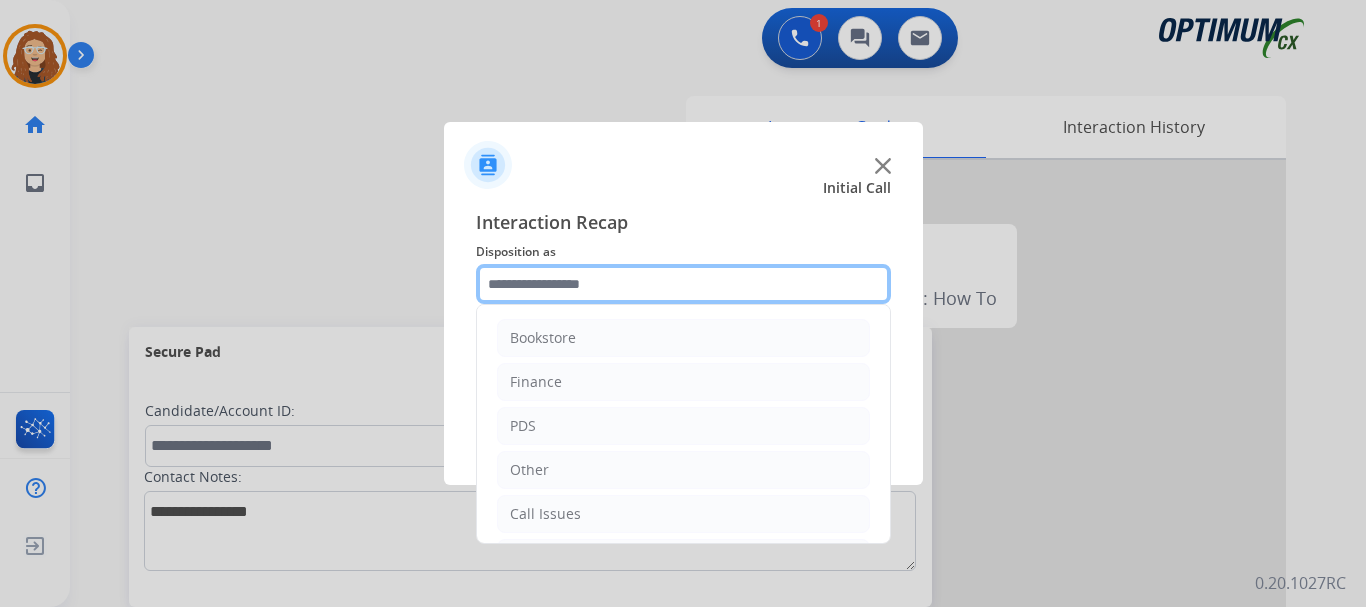 click 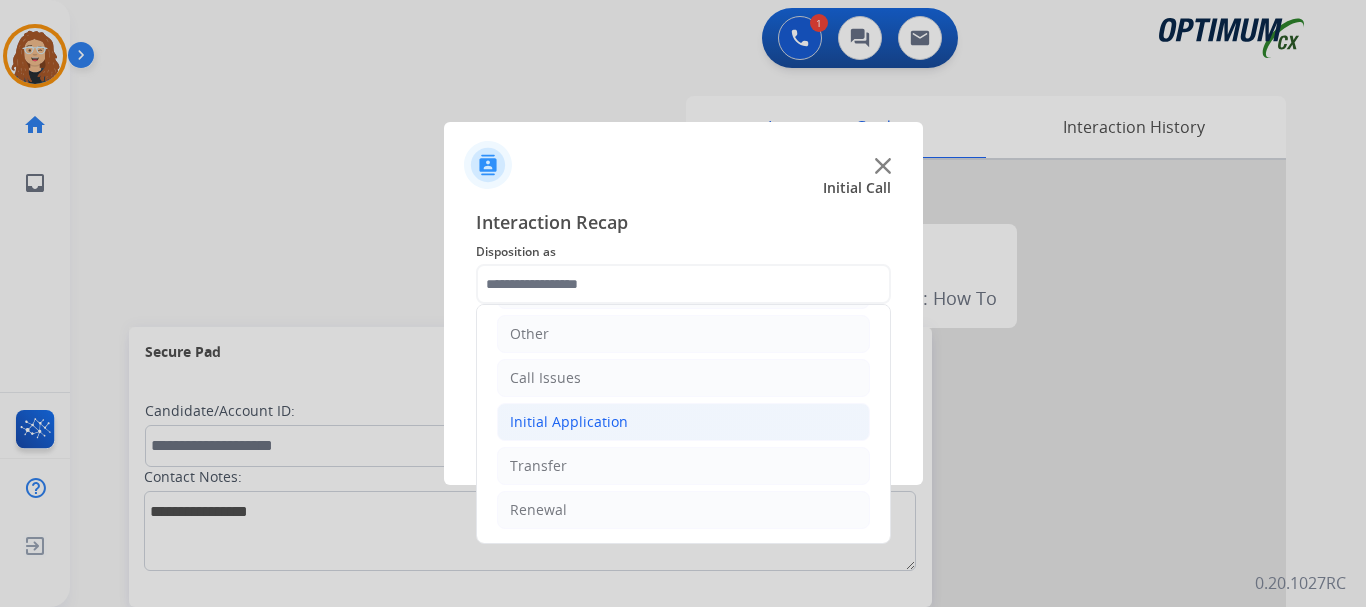 drag, startPoint x: 548, startPoint y: 426, endPoint x: 558, endPoint y: 441, distance: 18.027756 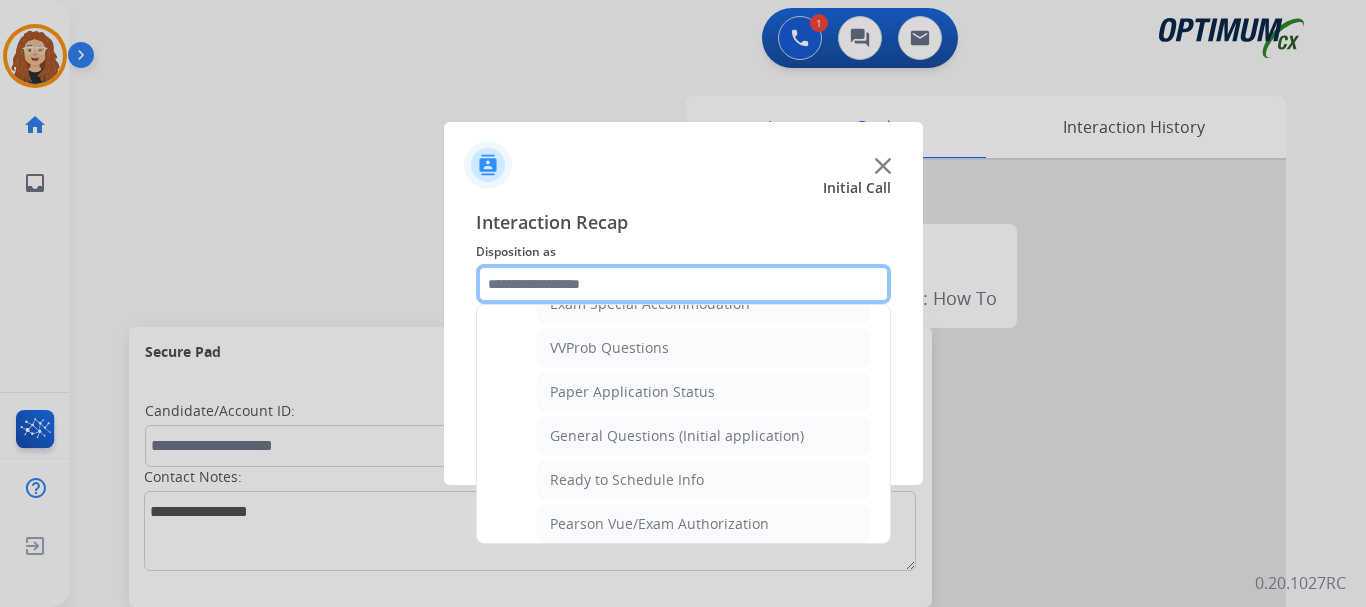 scroll, scrollTop: 1072, scrollLeft: 0, axis: vertical 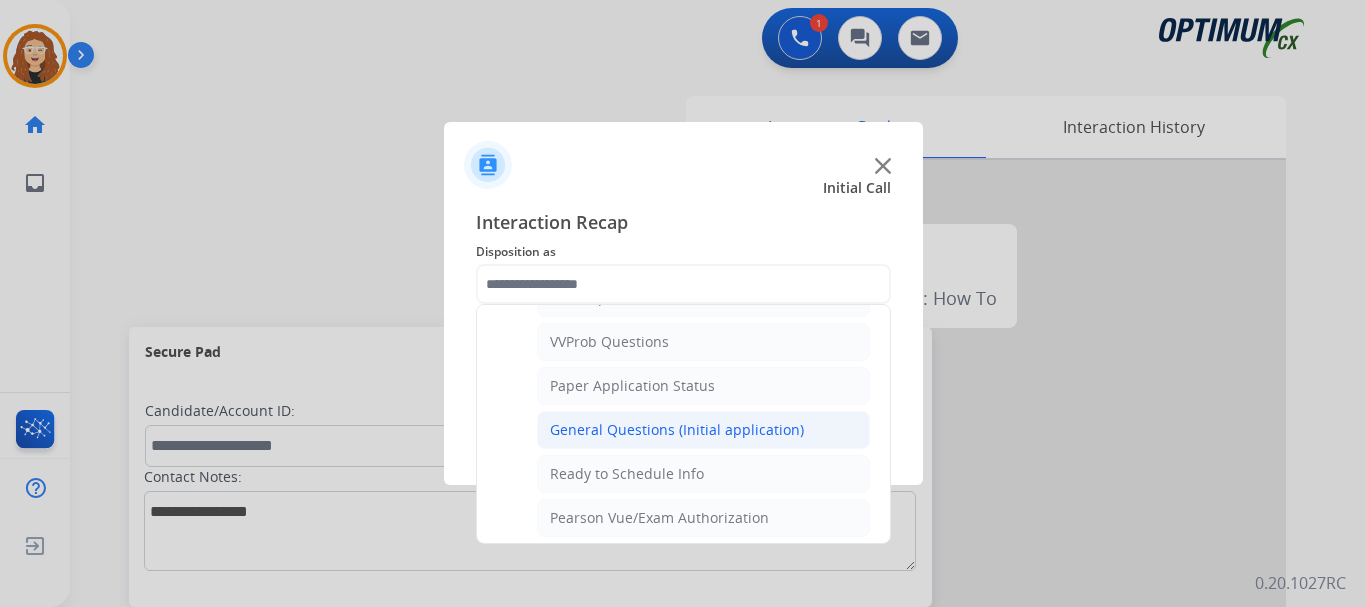 click on "General Questions (Initial application)" 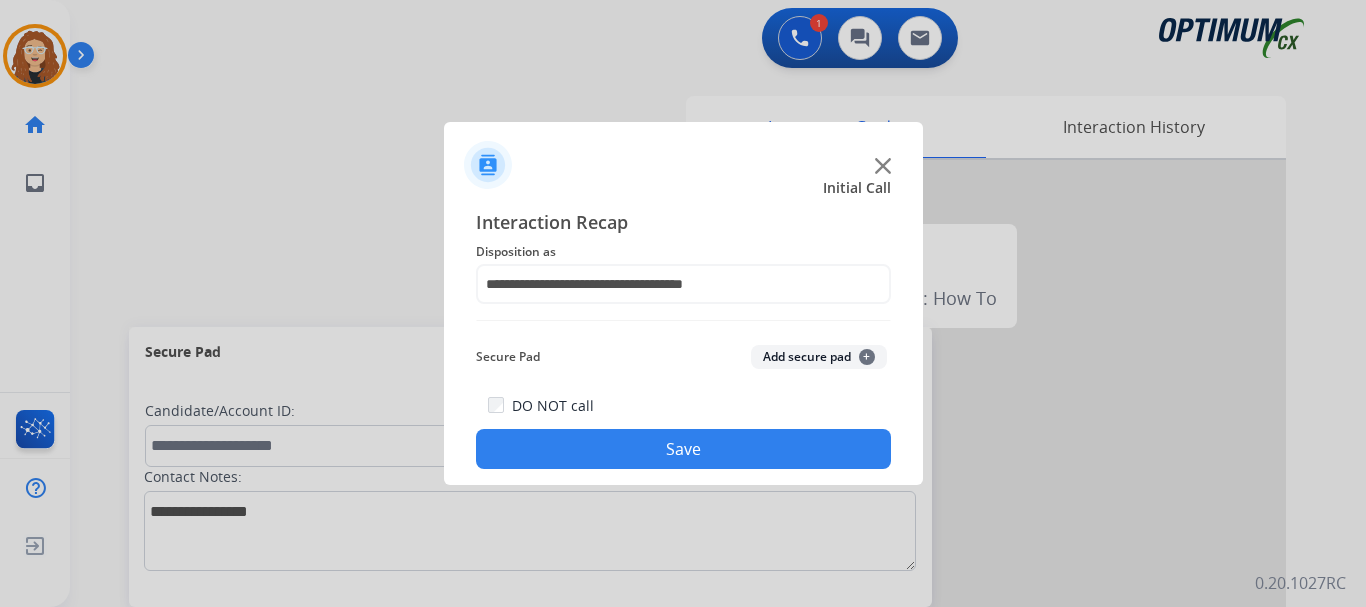 click on "Save" 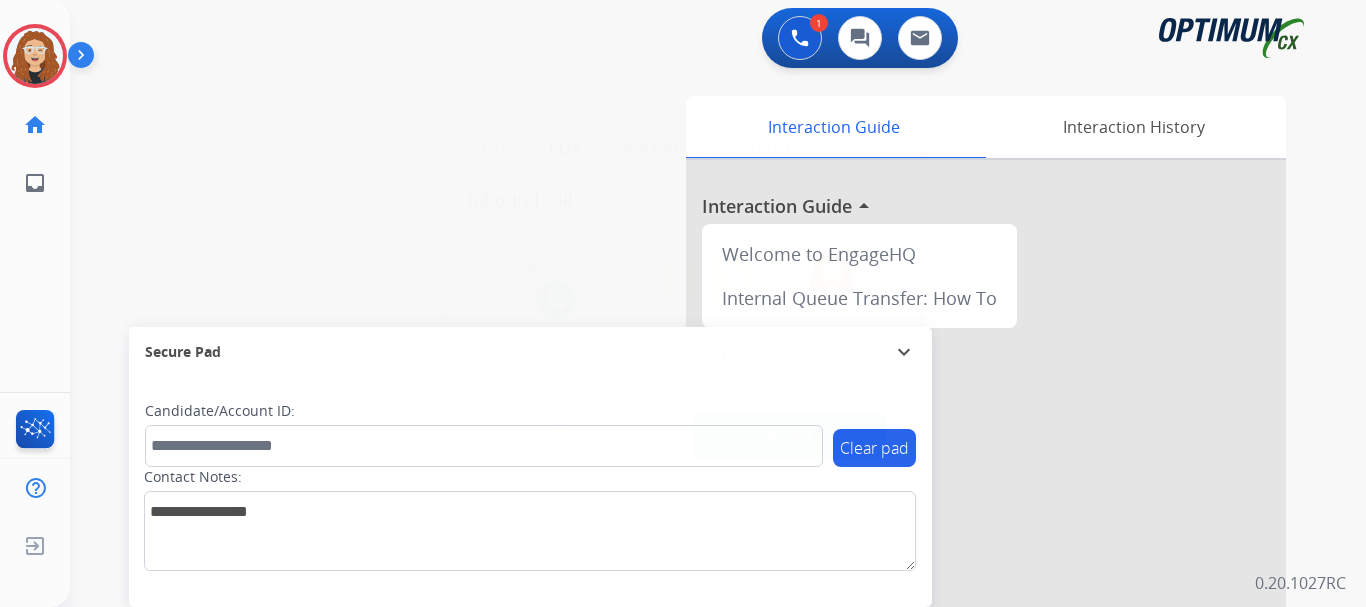 click at bounding box center (683, 303) 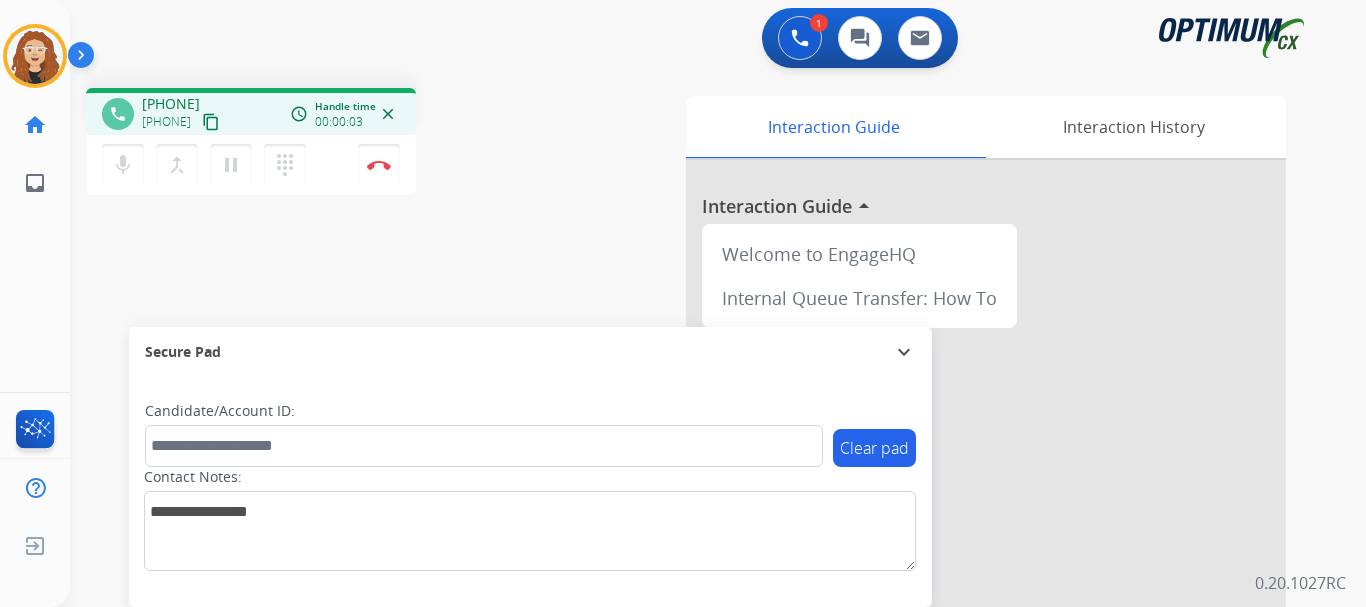drag, startPoint x: 158, startPoint y: 102, endPoint x: 241, endPoint y: 93, distance: 83.48653 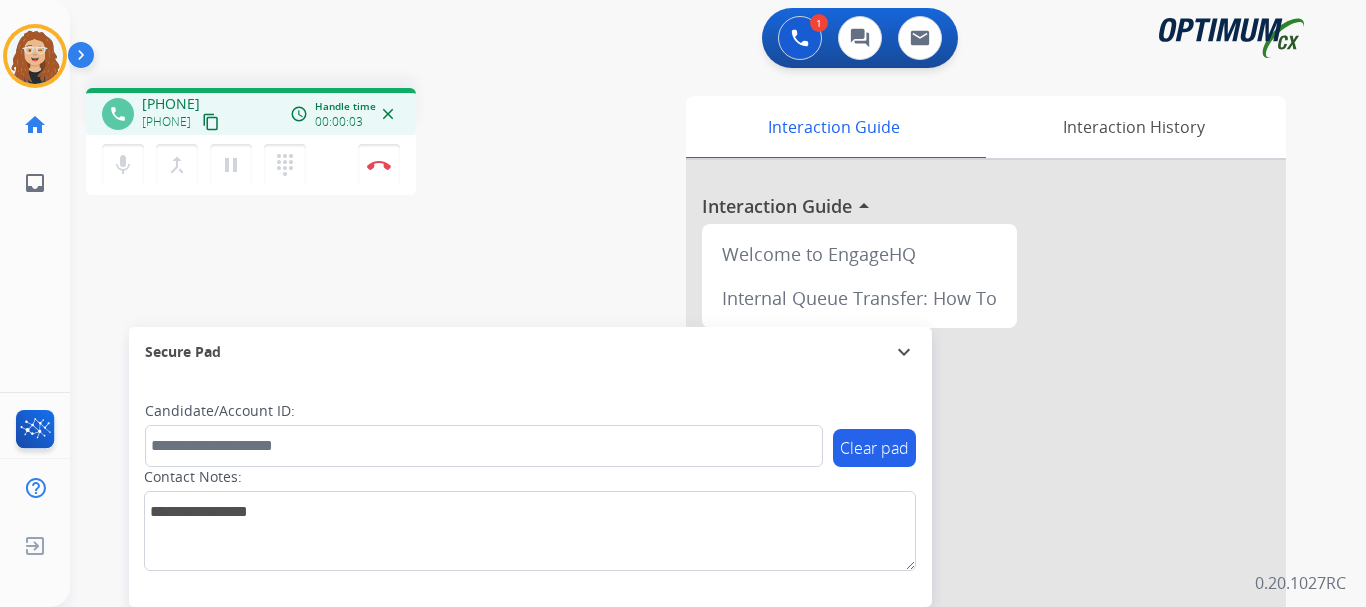 click on "phone [PHONE] [PHONE] content_copy access_time Call metrics Queue   00:08 Hold   00:00 Talk   00:05 Total   00:11 Handle time 00:00:03 close" at bounding box center [251, 111] 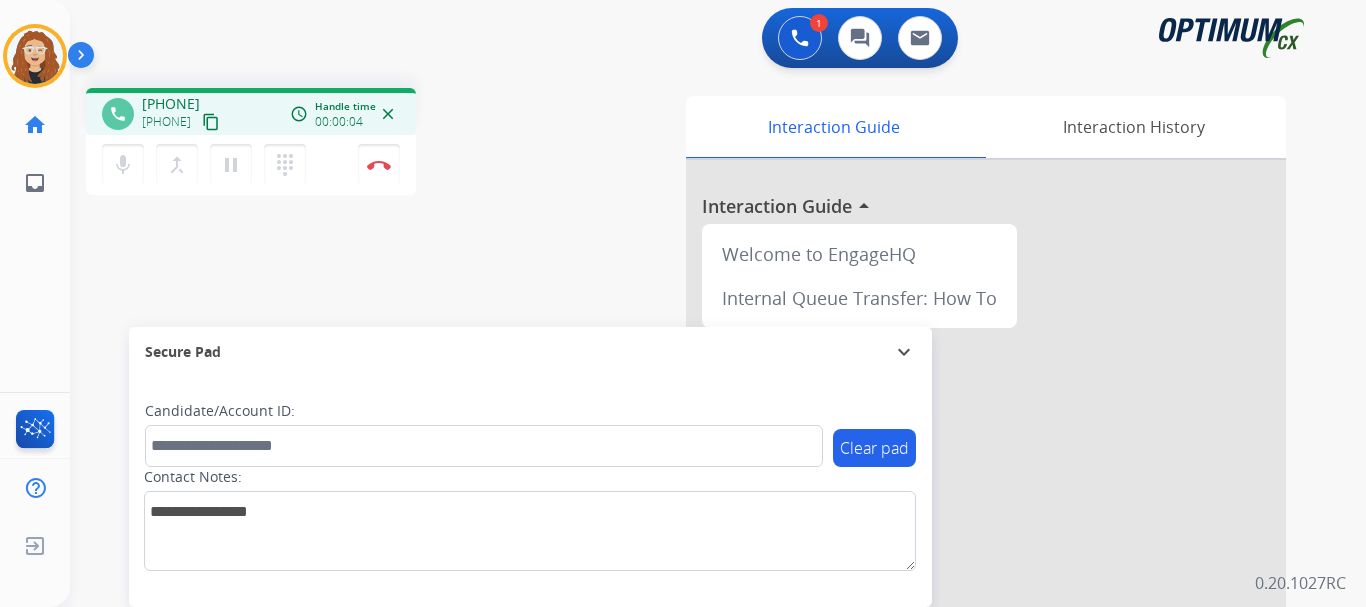 copy on "[PHONE]" 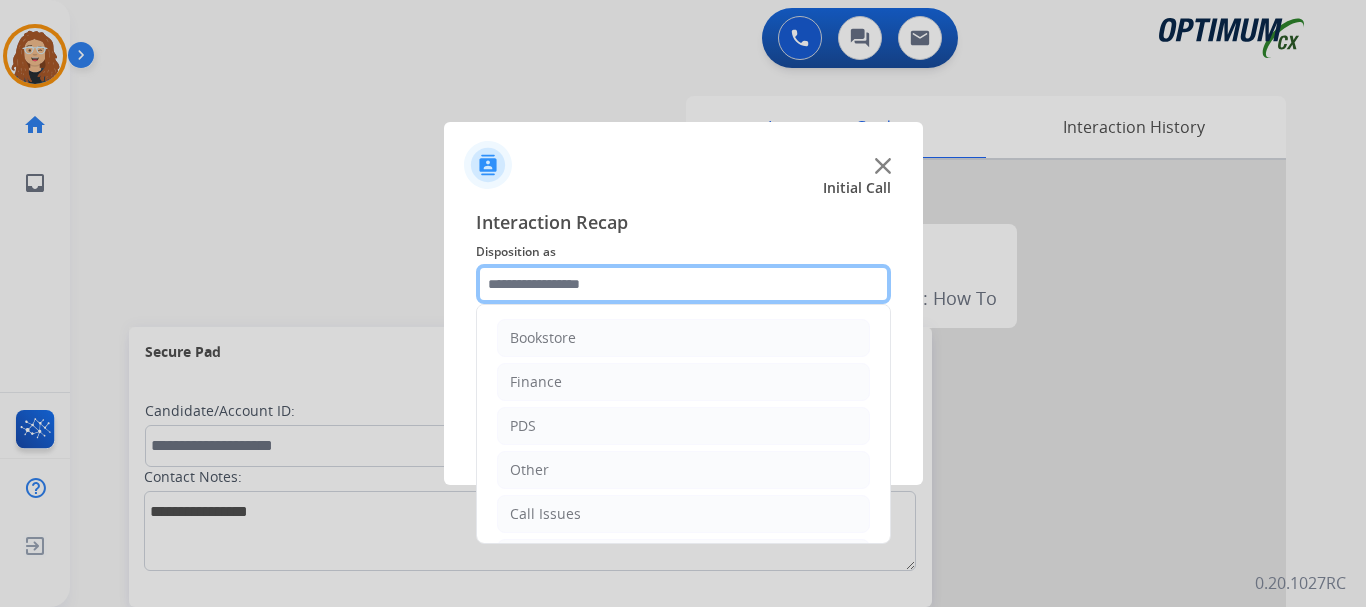 click 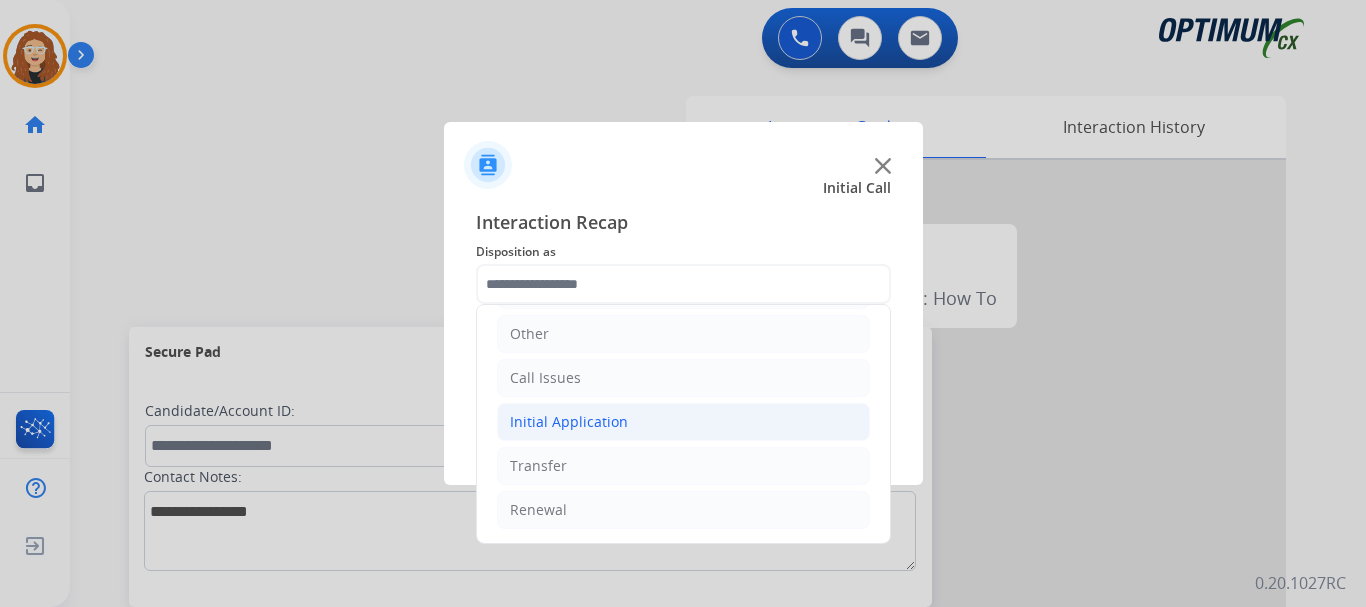 click on "Initial Application" 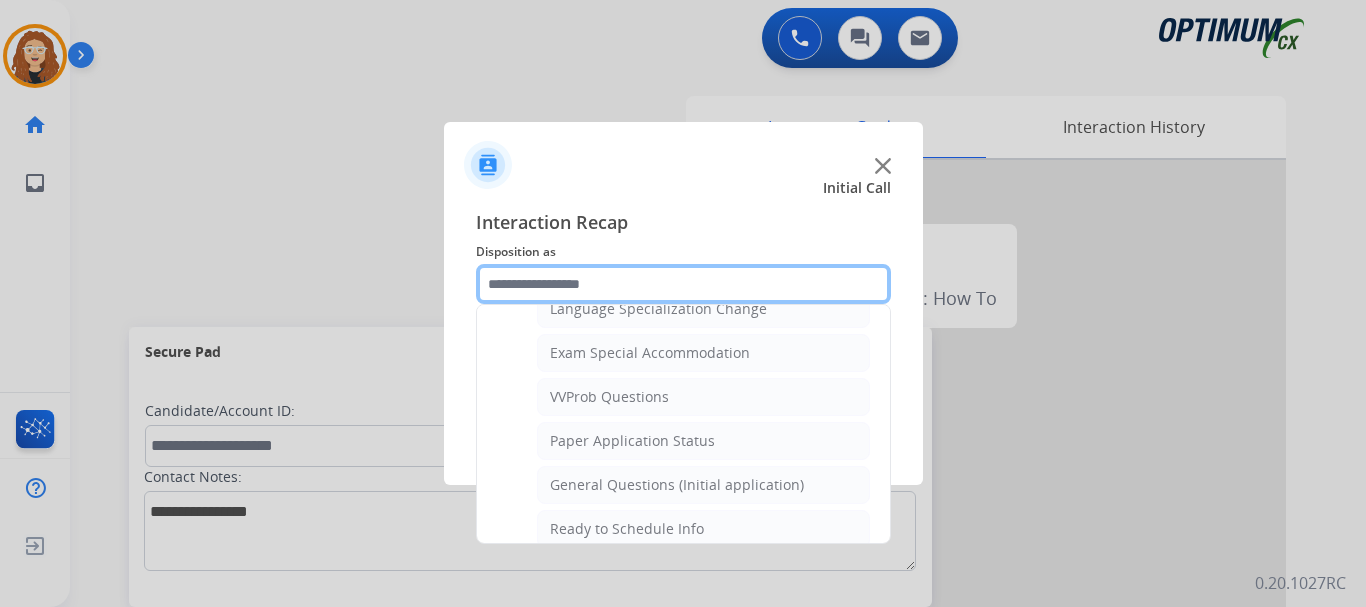 scroll, scrollTop: 1048, scrollLeft: 0, axis: vertical 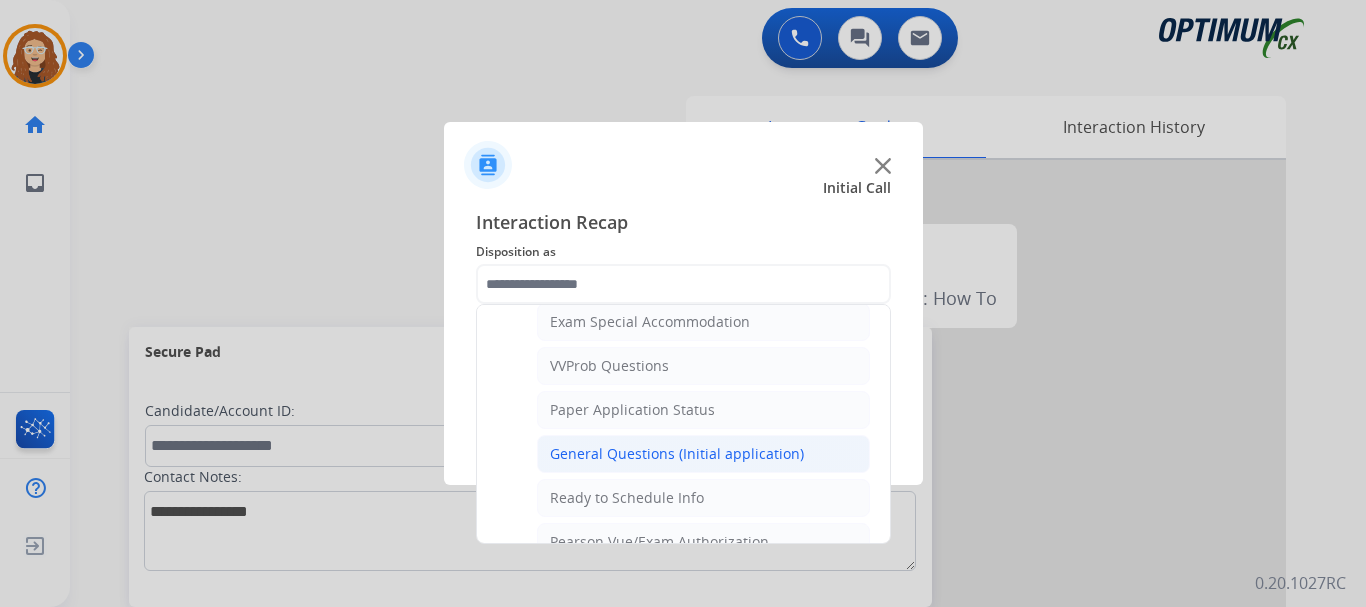 click on "General Questions (Initial application)" 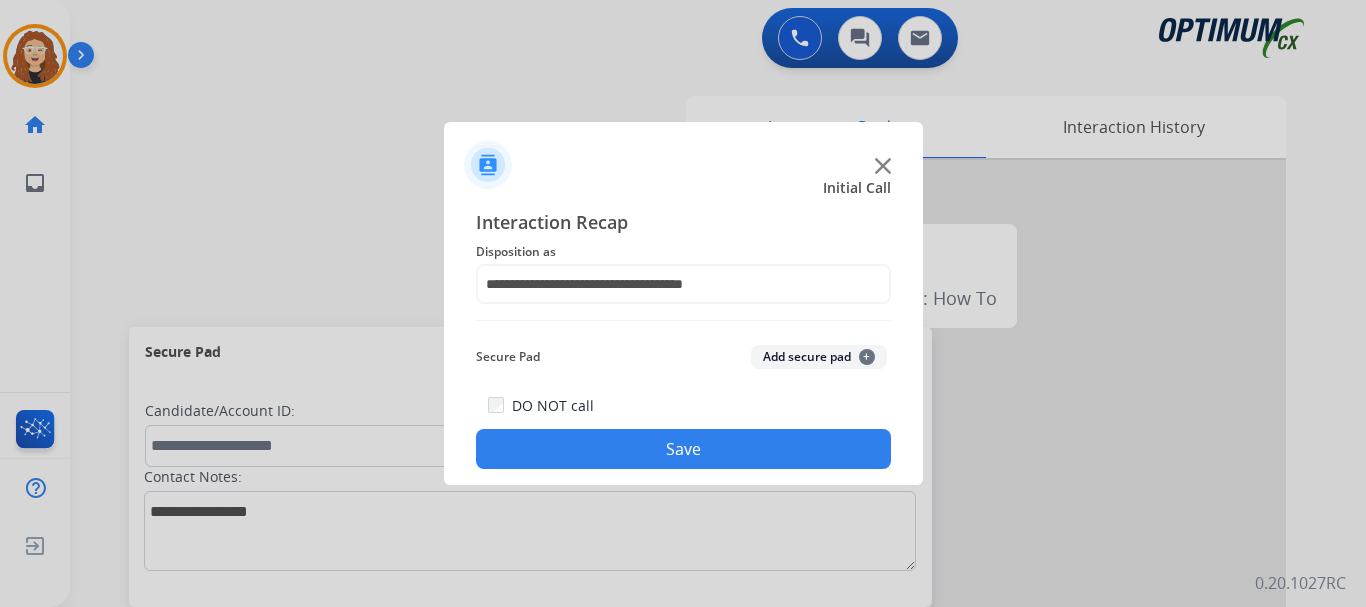 click on "Save" 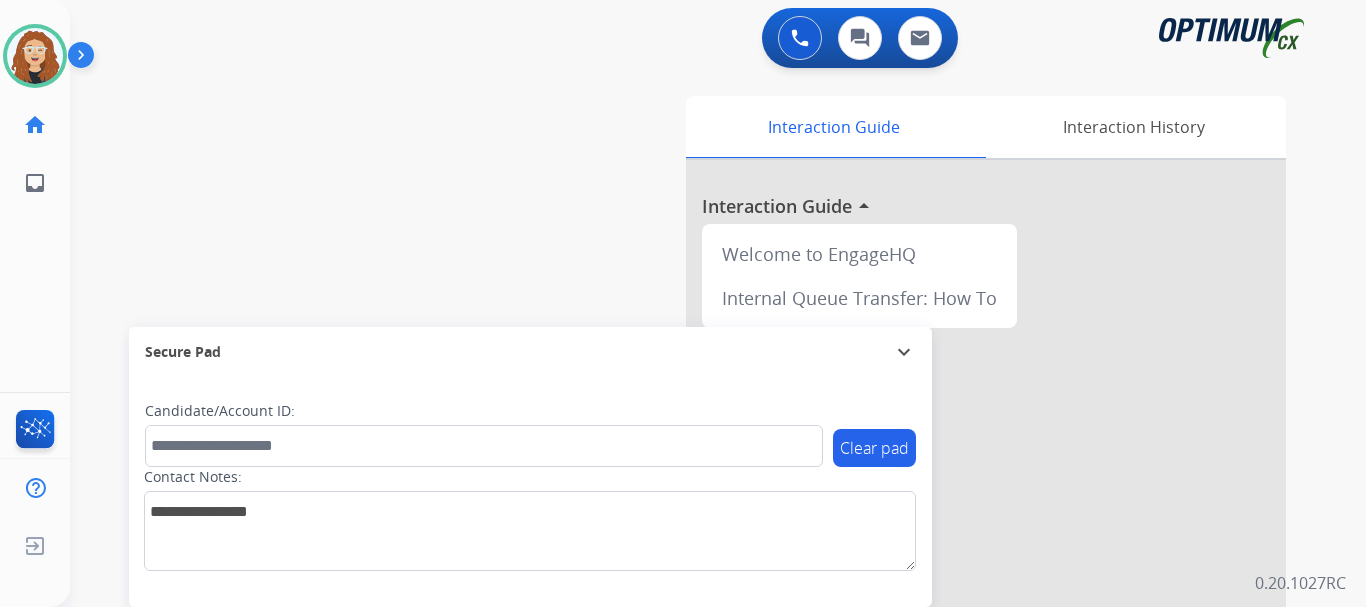 click on "swap_horiz Break voice bridge close_fullscreen Connect 3-Way Call merge_type Separate 3-Way Call  Interaction Guide   Interaction History  Interaction Guide arrow_drop_up  Welcome to EngageHQ   Internal Queue Transfer: How To  Secure Pad expand_more Clear pad Candidate/Account ID: Contact Notes:" at bounding box center (694, 489) 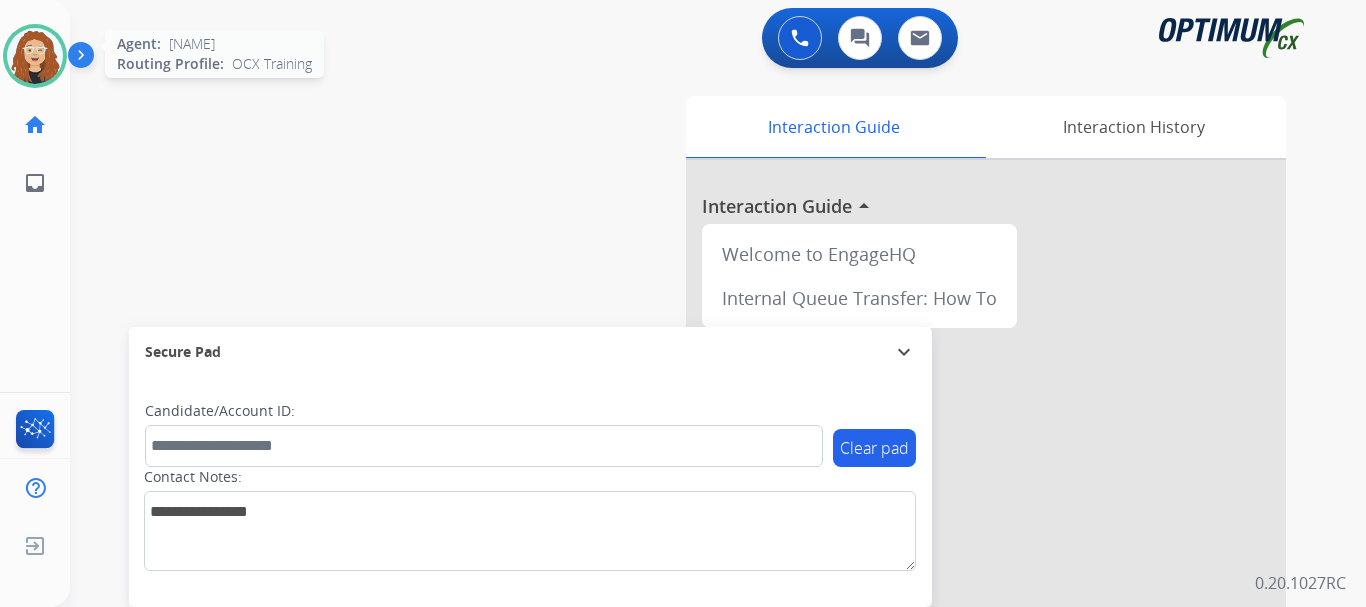 click at bounding box center (35, 56) 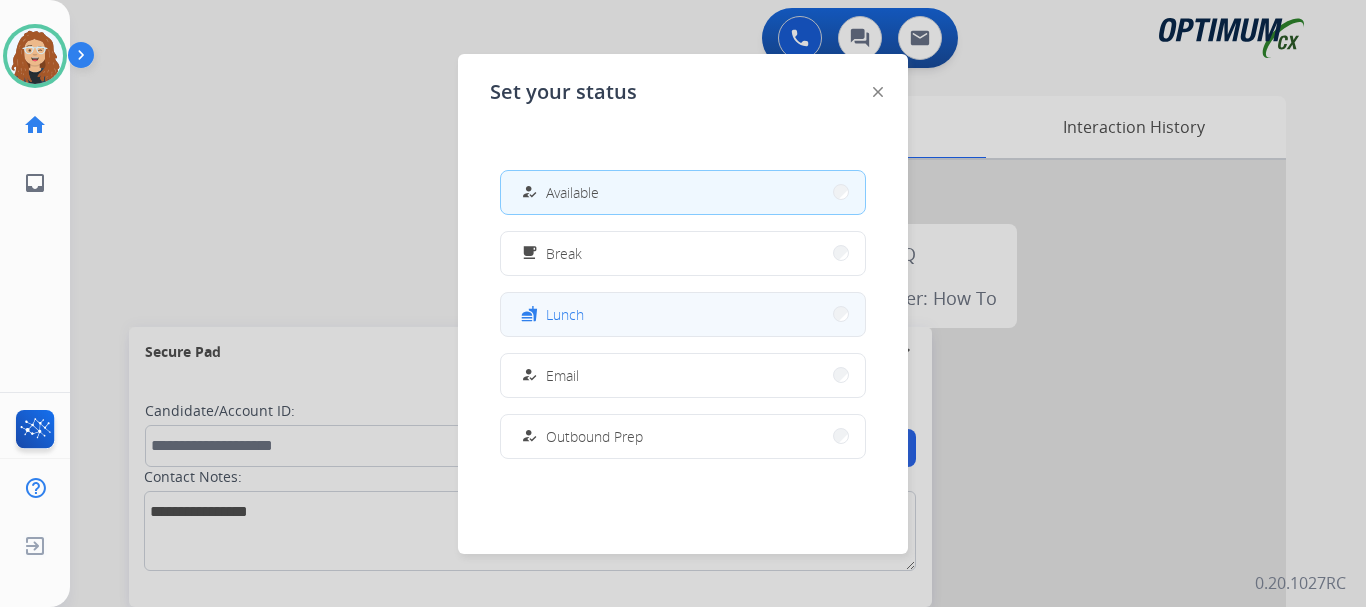 click on "fastfood Lunch" at bounding box center (683, 314) 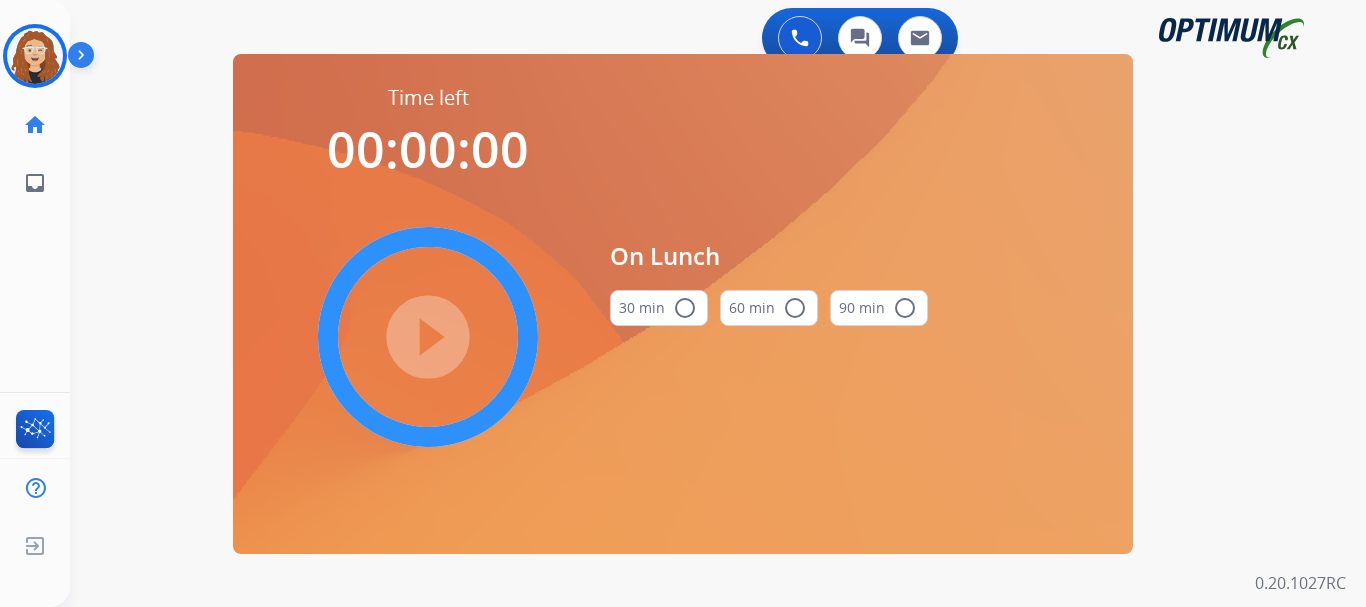 click on "radio_button_unchecked" at bounding box center [685, 308] 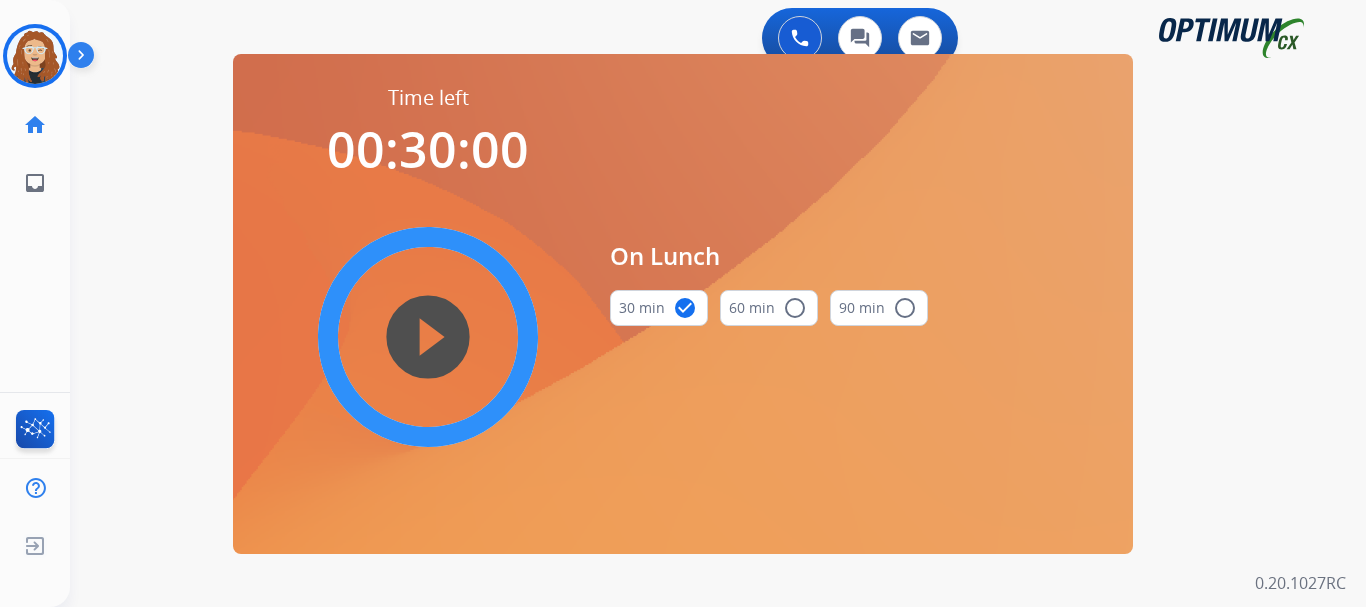 click on "play_circle_filled" at bounding box center [428, 337] 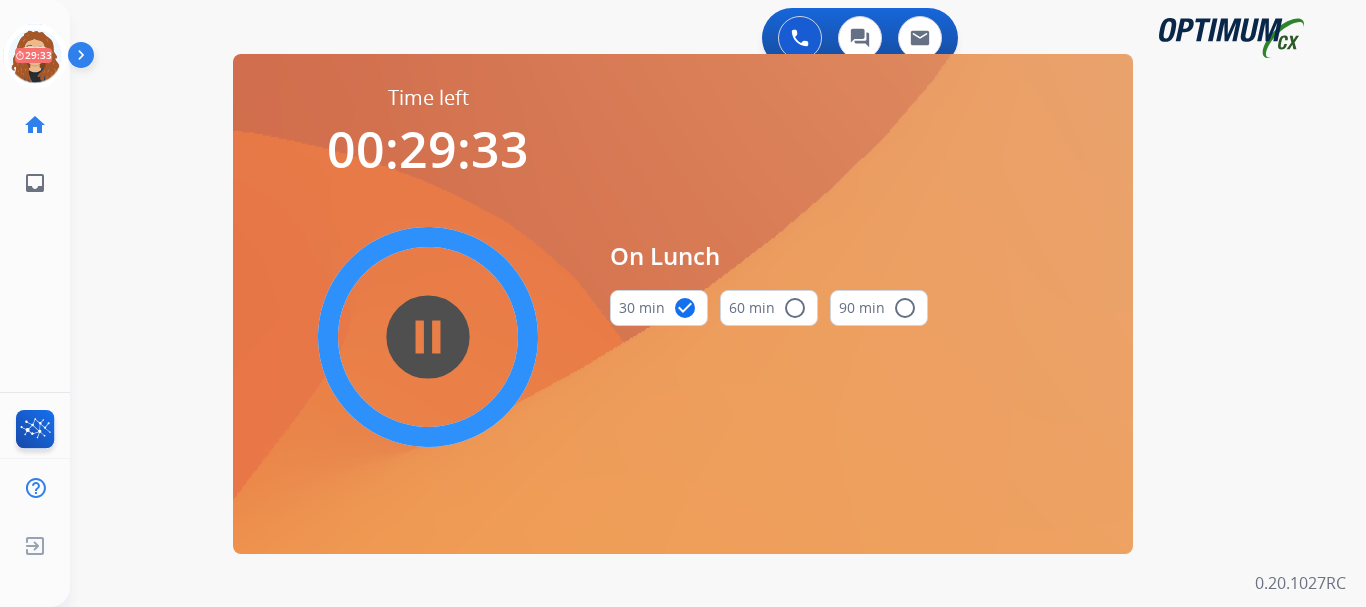 click on "swap_horiz Break voice bridge close_fullscreen Connect 3-Way Call merge_type Separate 3-Way Call Time left 00:29:33 pause_circle_filled On Lunch  30 min  check_circle  60 min  radio_button_unchecked  90 min  radio_button_unchecked  Interaction Guide   Interaction History  Interaction Guide arrow_drop_up  Welcome to EngageHQ   Internal Queue Transfer: How To  Secure Pad expand_more Clear pad Candidate/Account ID: Contact Notes:" at bounding box center (694, 120) 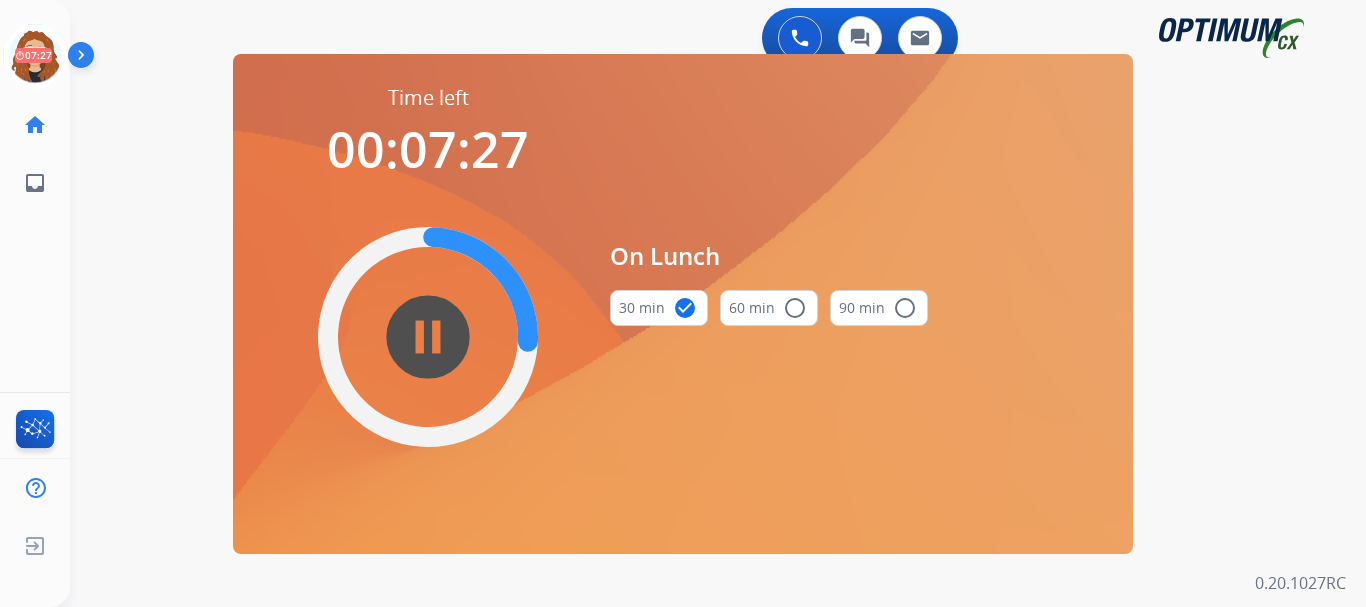 click on "swap_horiz Break voice bridge close_fullscreen Connect 3-Way Call merge_type Separate 3-Way Call Time left 00:07:27 pause_circle_filled On Lunch  30 min  check_circle  60 min  radio_button_unchecked  90 min  radio_button_unchecked  Interaction Guide   Interaction History  Interaction Guide arrow_drop_up  Welcome to EngageHQ   Internal Queue Transfer: How To  Secure Pad expand_more Clear pad Candidate/Account ID: Contact Notes:" at bounding box center [694, 120] 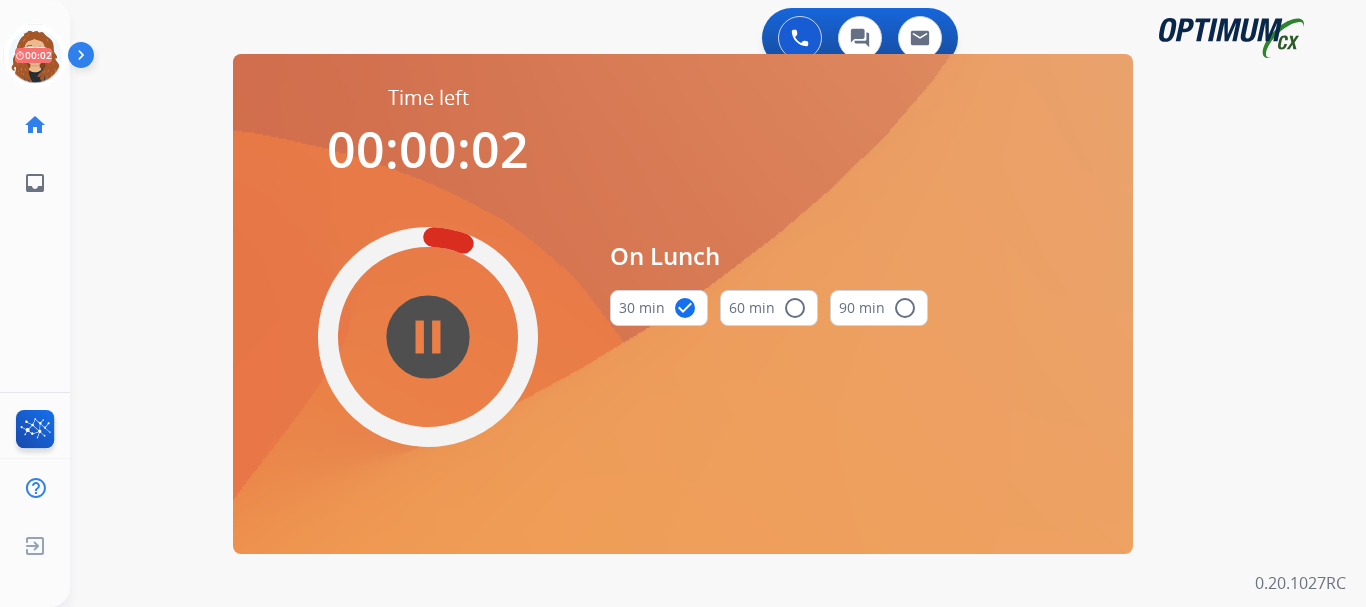 click on "swap_horiz Break voice bridge close_fullscreen Connect 3-Way Call merge_type Separate 3-Way Call Time left 00:00:02 pause_circle_filled On Lunch  30 min  check_circle  60 min  radio_button_unchecked  90 min  radio_button_unchecked  Interaction Guide   Interaction History  Interaction Guide arrow_drop_up  Welcome to EngageHQ   Internal Queue Transfer: How To  Secure Pad expand_more Clear pad Candidate/Account ID: Contact Notes:" at bounding box center (694, 120) 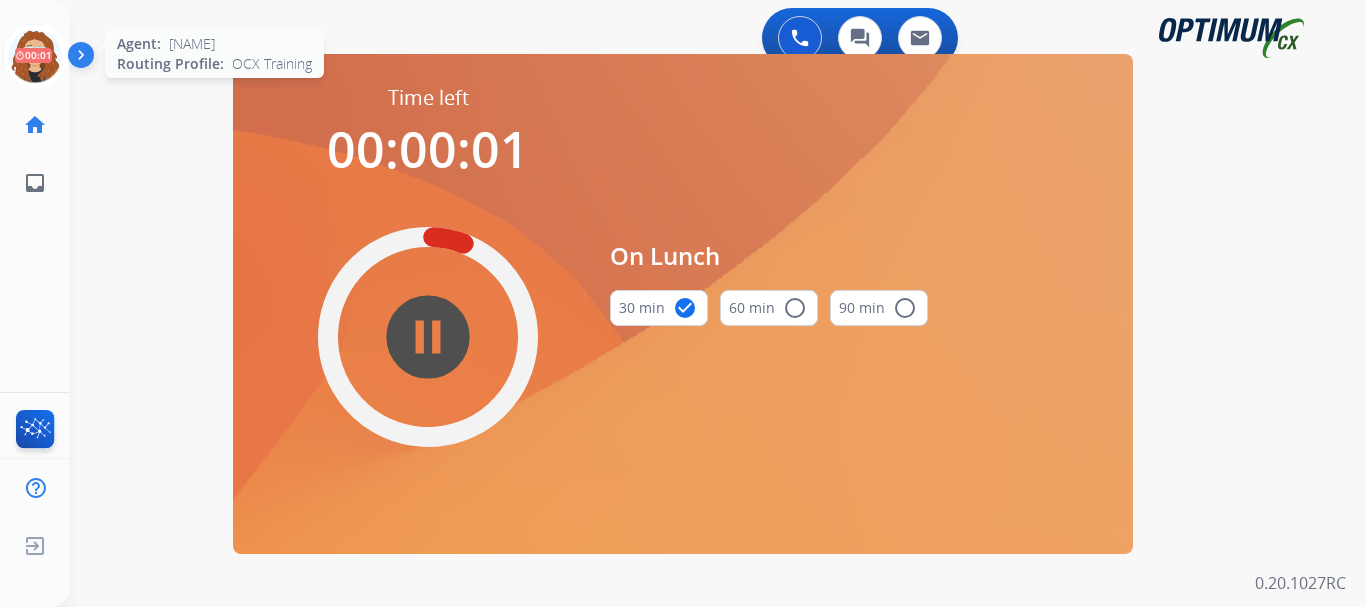 click 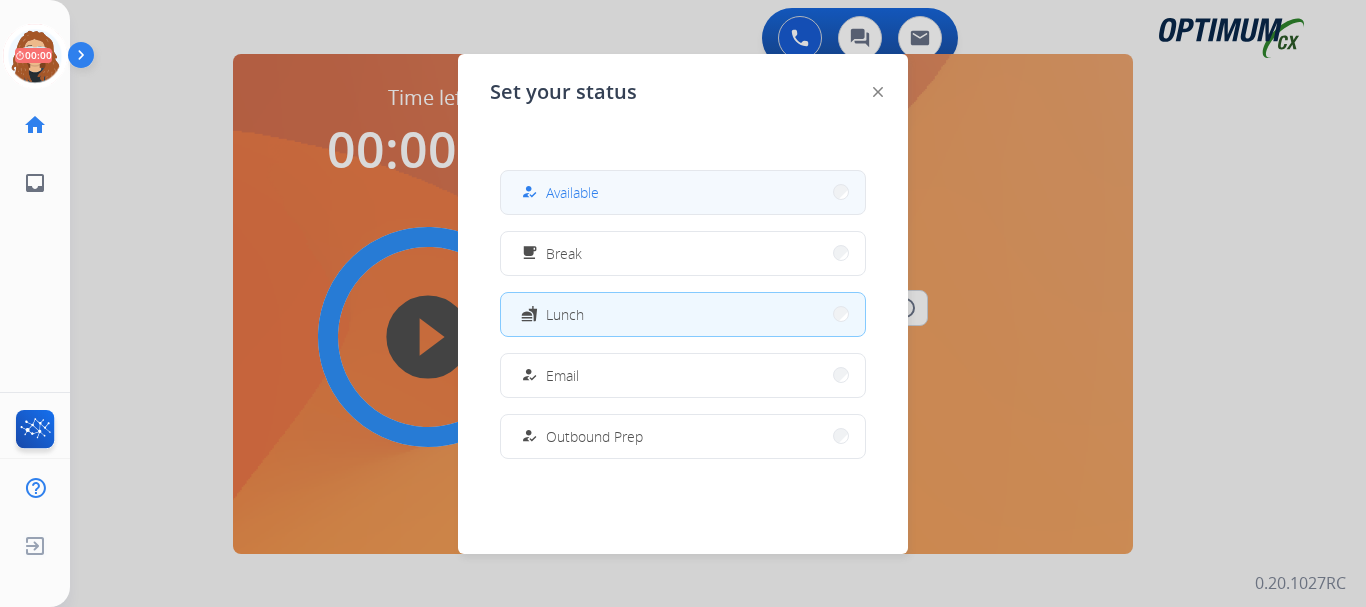 click on "how_to_reg Available" at bounding box center (683, 192) 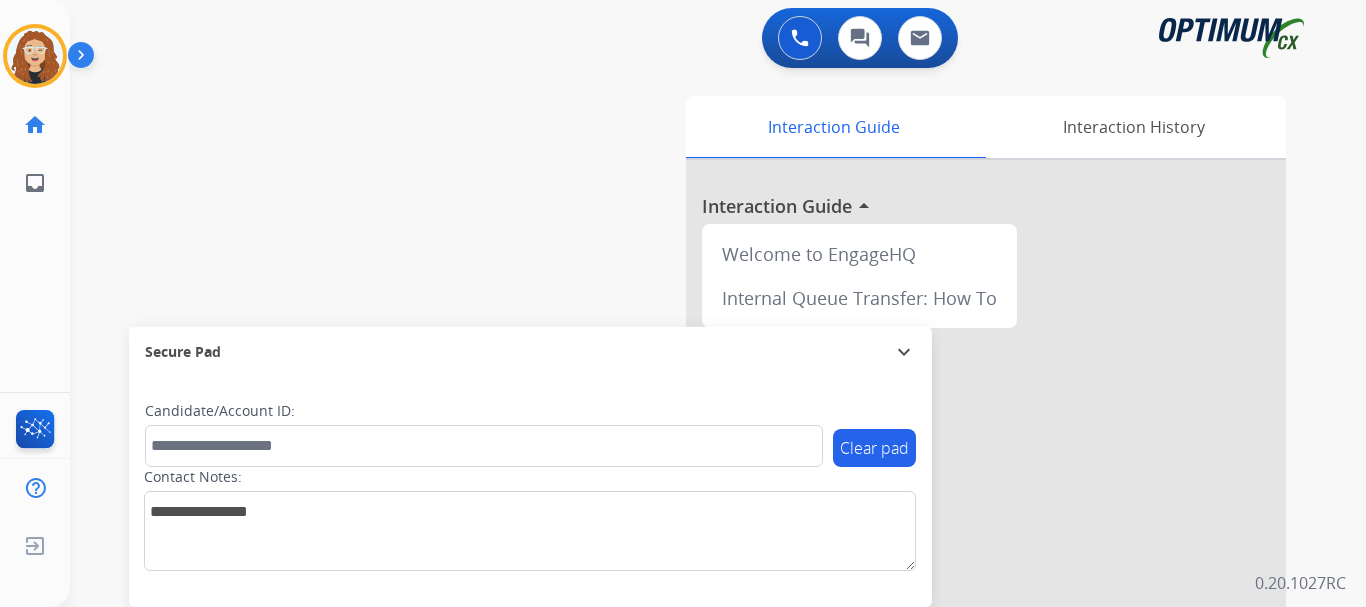 click on "swap_horiz Break voice bridge close_fullscreen Connect 3-Way Call merge_type Separate 3-Way Call  Interaction Guide   Interaction History  Interaction Guide arrow_drop_up  Welcome to EngageHQ   Internal Queue Transfer: How To  Secure Pad expand_more Clear pad Candidate/Account ID: Contact Notes:" at bounding box center (694, 489) 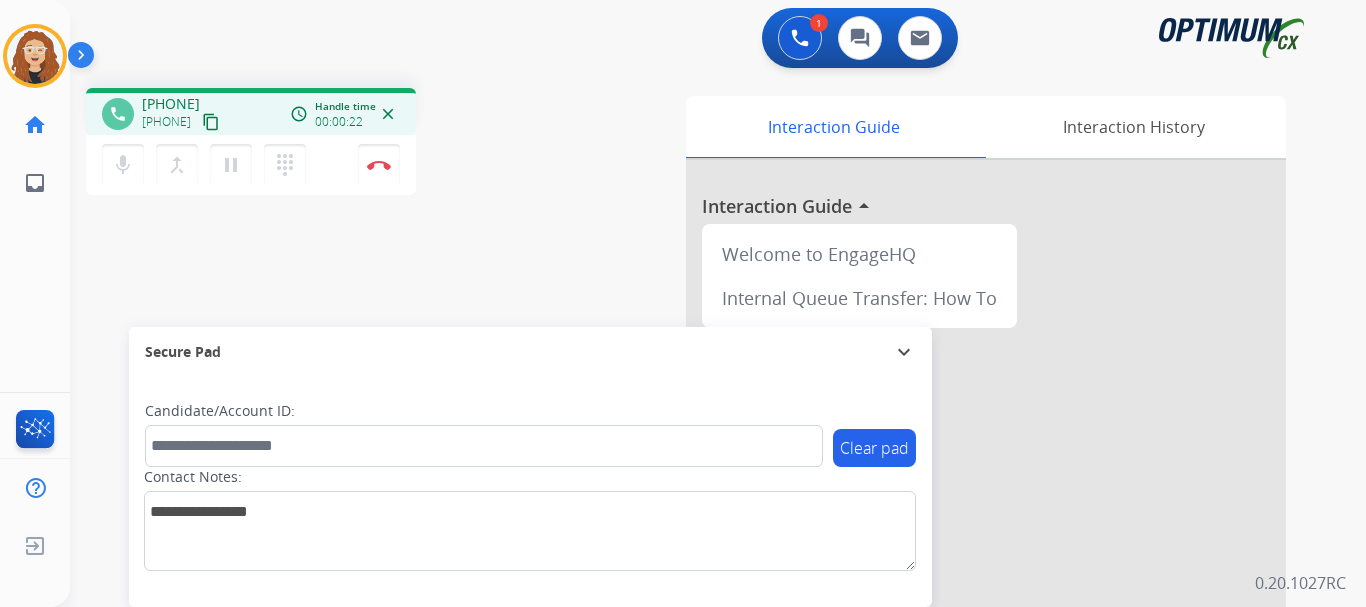 drag, startPoint x: 158, startPoint y: 104, endPoint x: 244, endPoint y: 95, distance: 86.46965 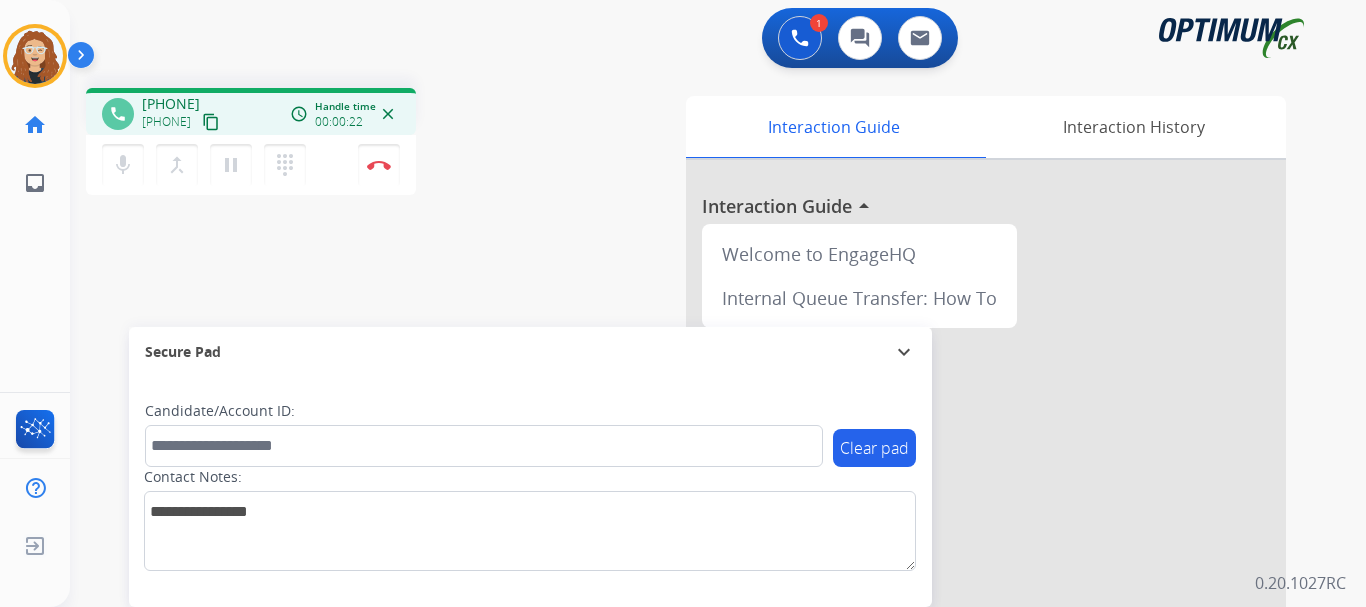 click on "[PHONE] [PHONE] content_copy" at bounding box center [182, 114] 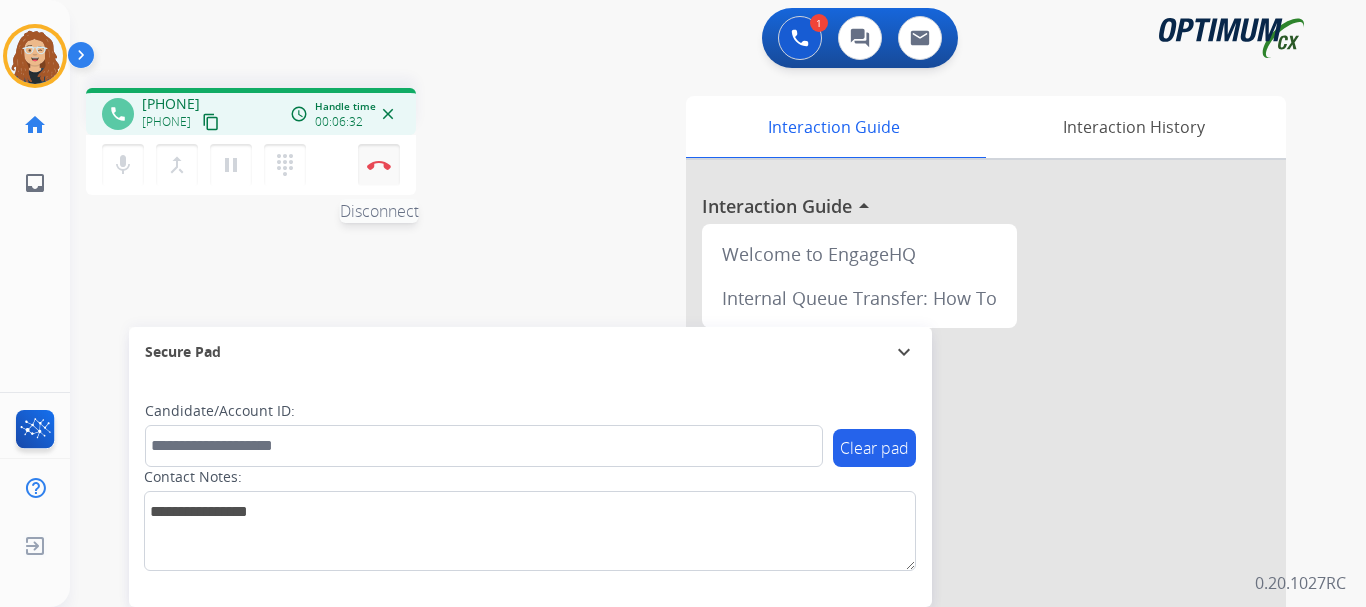 click on "Disconnect" at bounding box center [379, 165] 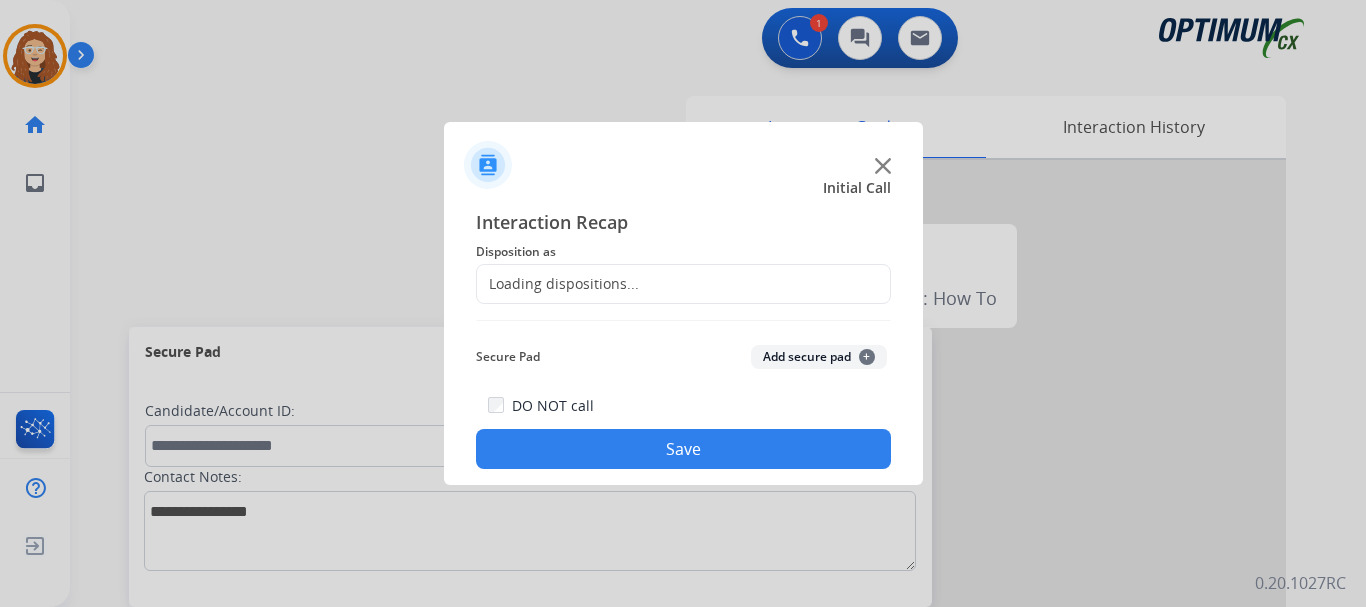 click on "Loading dispositions..." 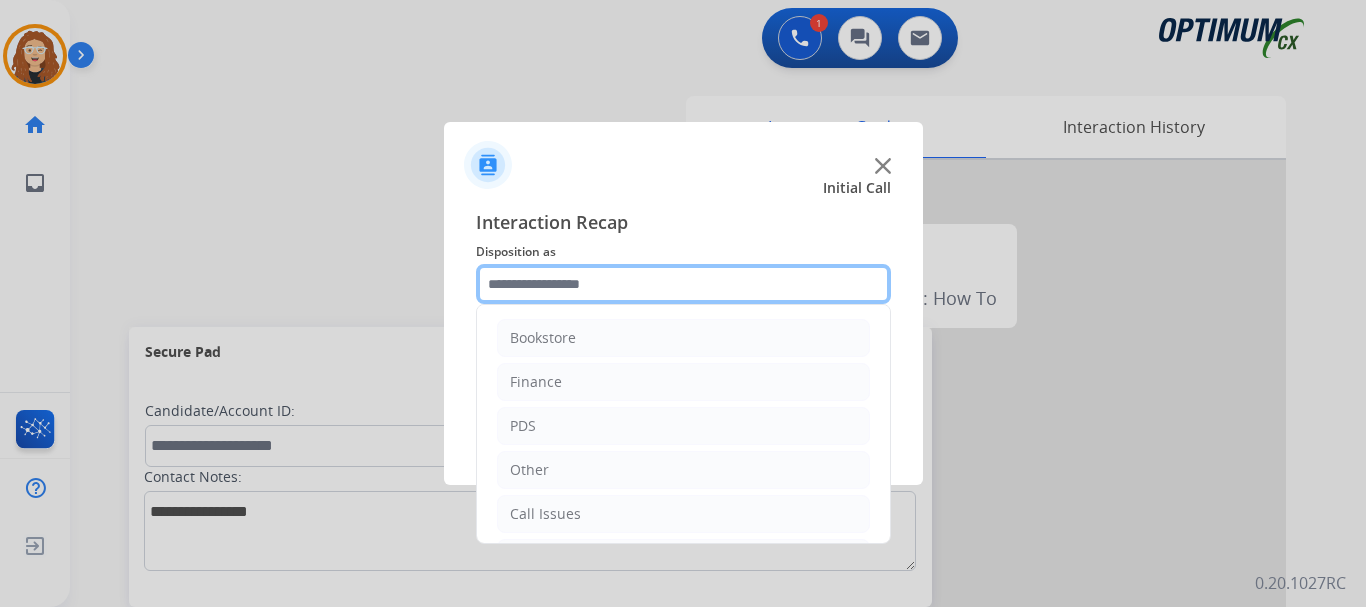 click 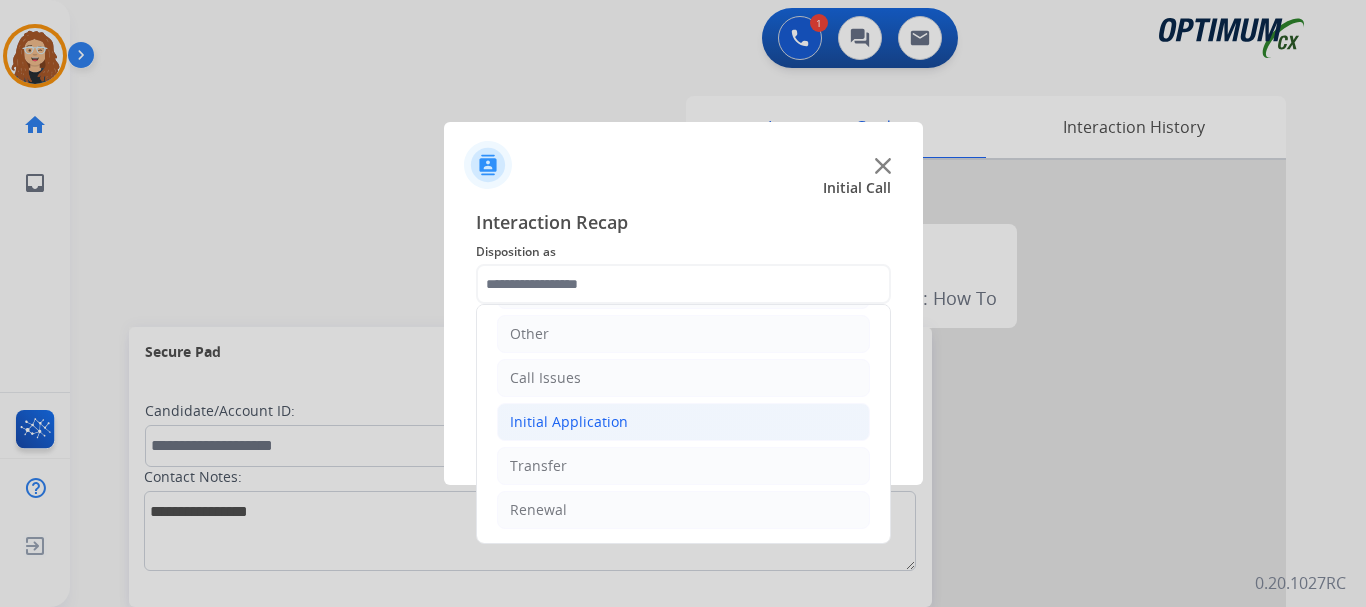 drag, startPoint x: 583, startPoint y: 420, endPoint x: 833, endPoint y: 411, distance: 250.16194 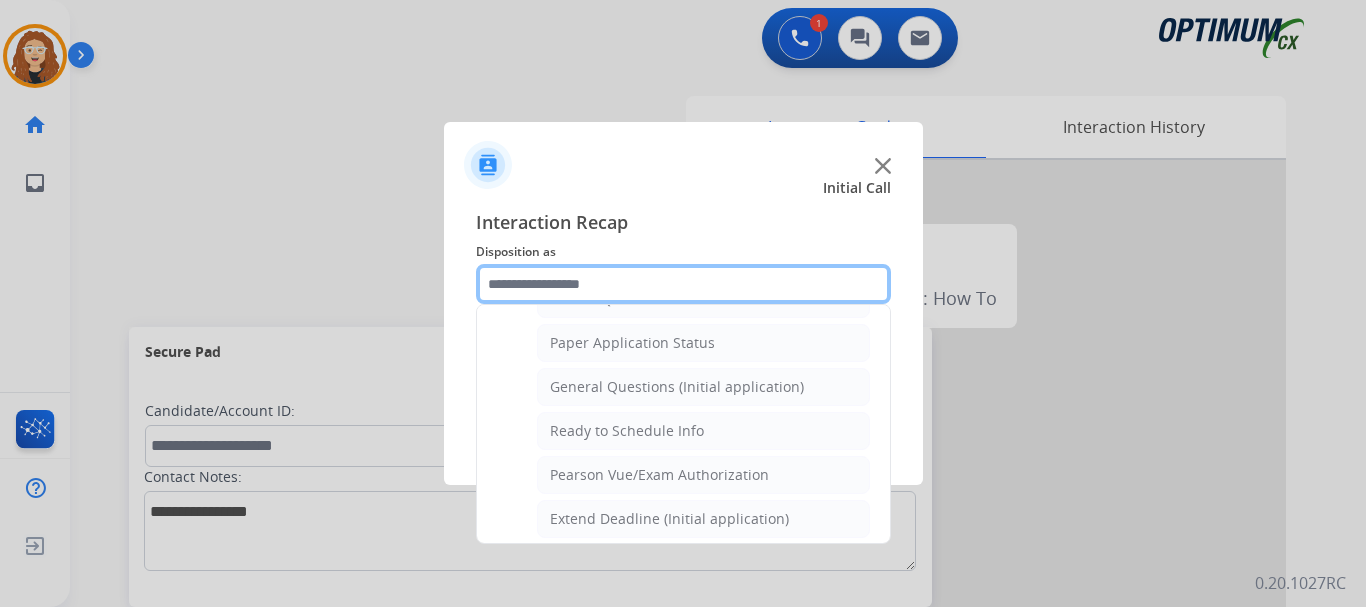 scroll, scrollTop: 1121, scrollLeft: 0, axis: vertical 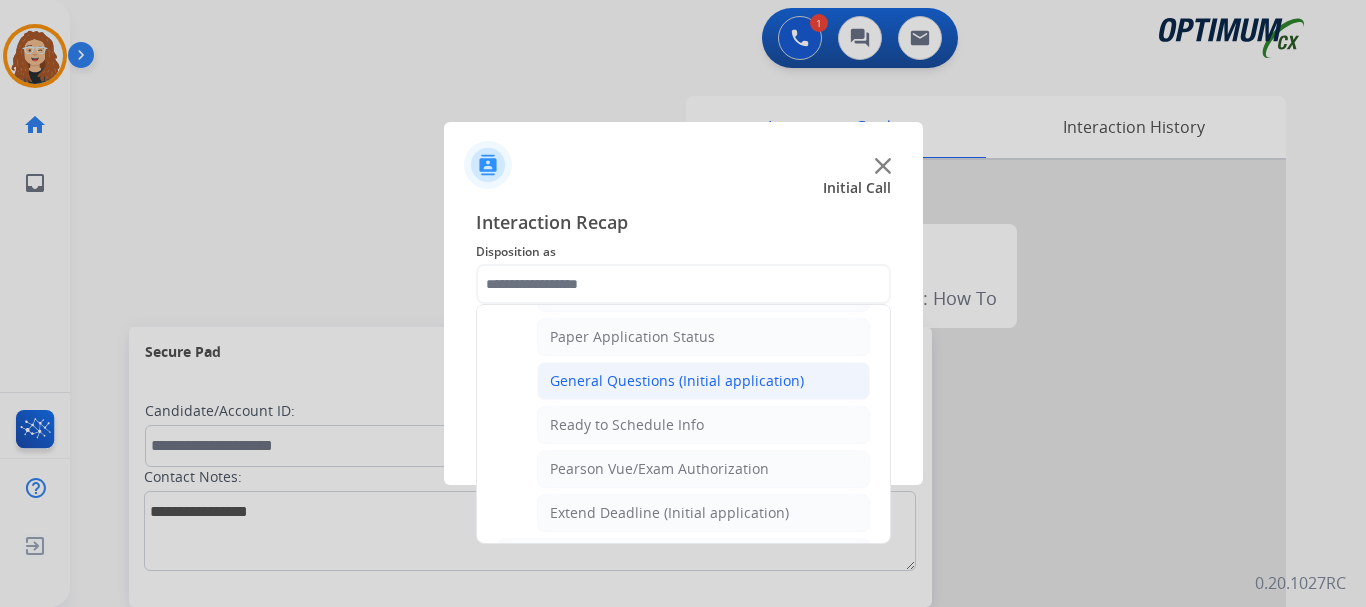 click on "General Questions (Initial application)" 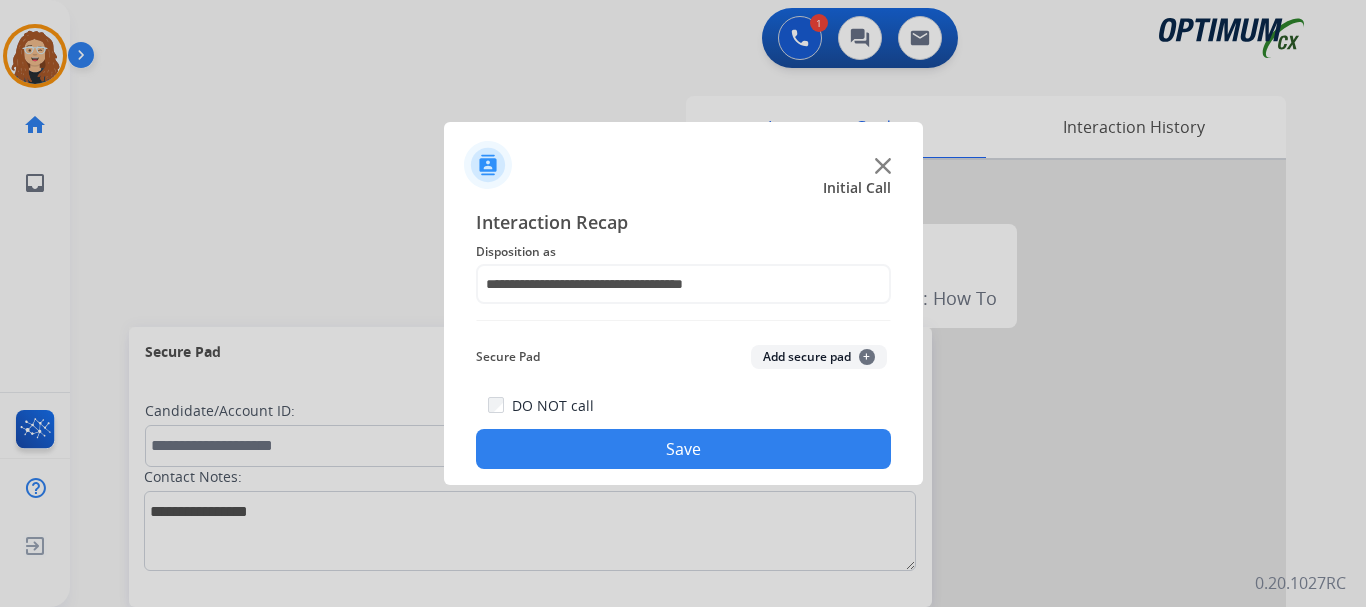 click on "Save" 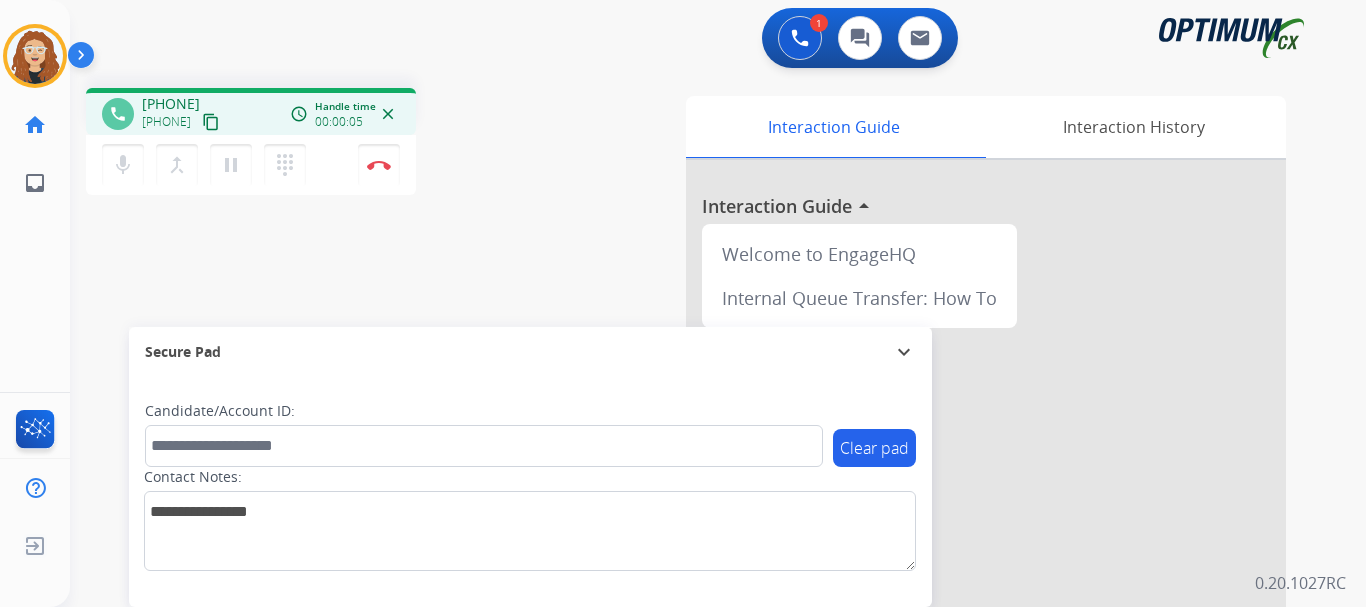 drag, startPoint x: 158, startPoint y: 105, endPoint x: 236, endPoint y: 94, distance: 78.77182 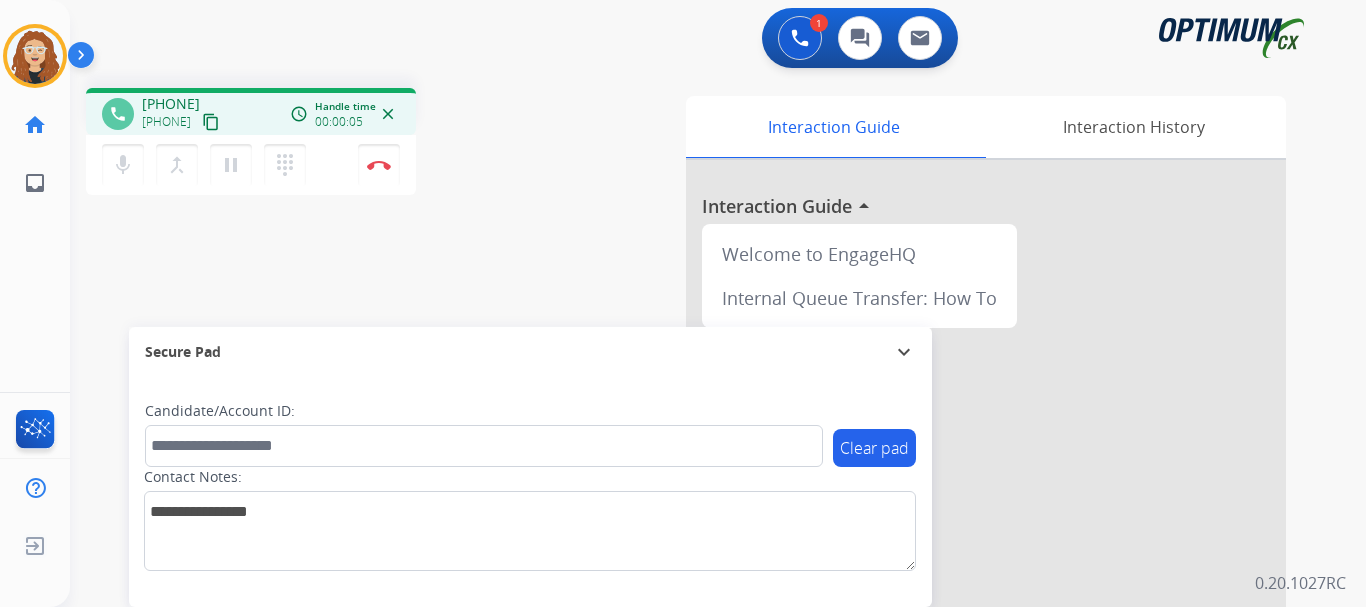 click on "[PHONE]" at bounding box center [171, 104] 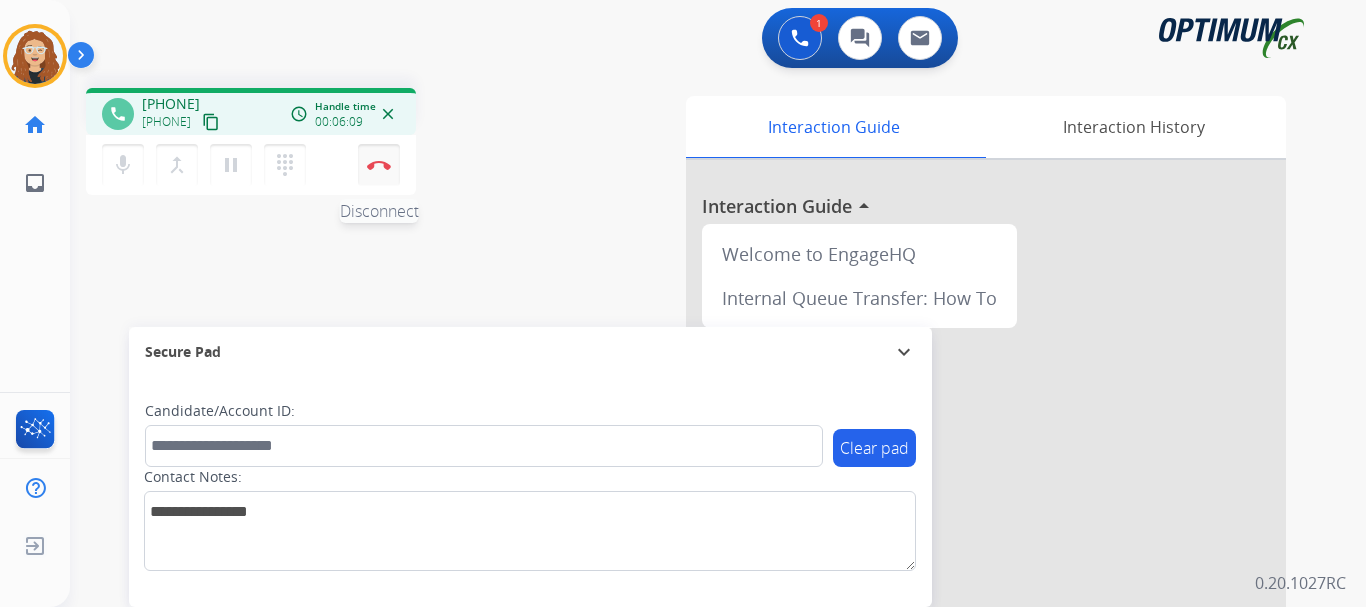 click on "Disconnect" at bounding box center (379, 165) 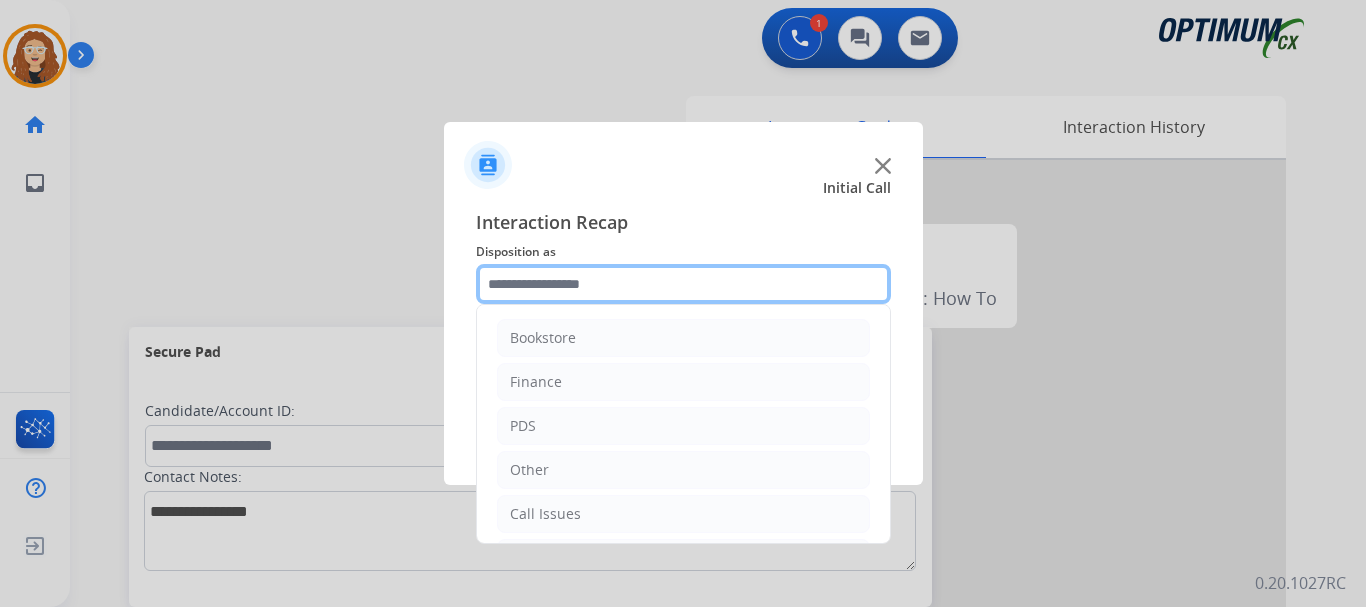 drag, startPoint x: 554, startPoint y: 285, endPoint x: 586, endPoint y: 288, distance: 32.140316 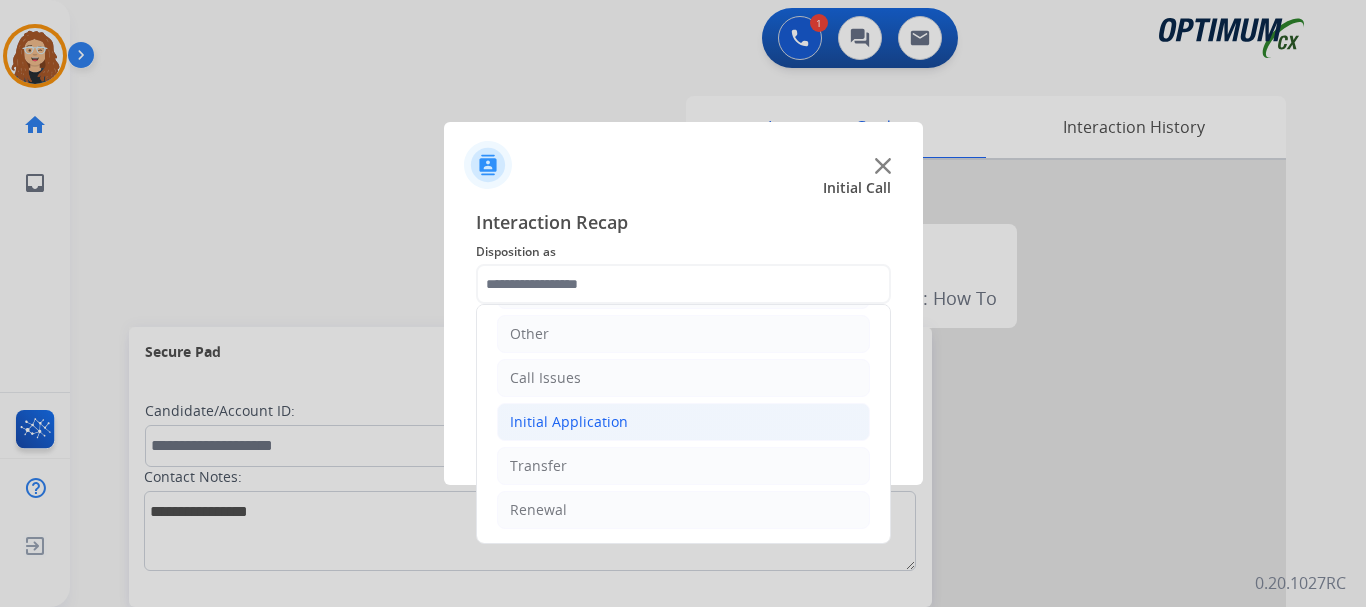 drag, startPoint x: 572, startPoint y: 426, endPoint x: 652, endPoint y: 438, distance: 80.895 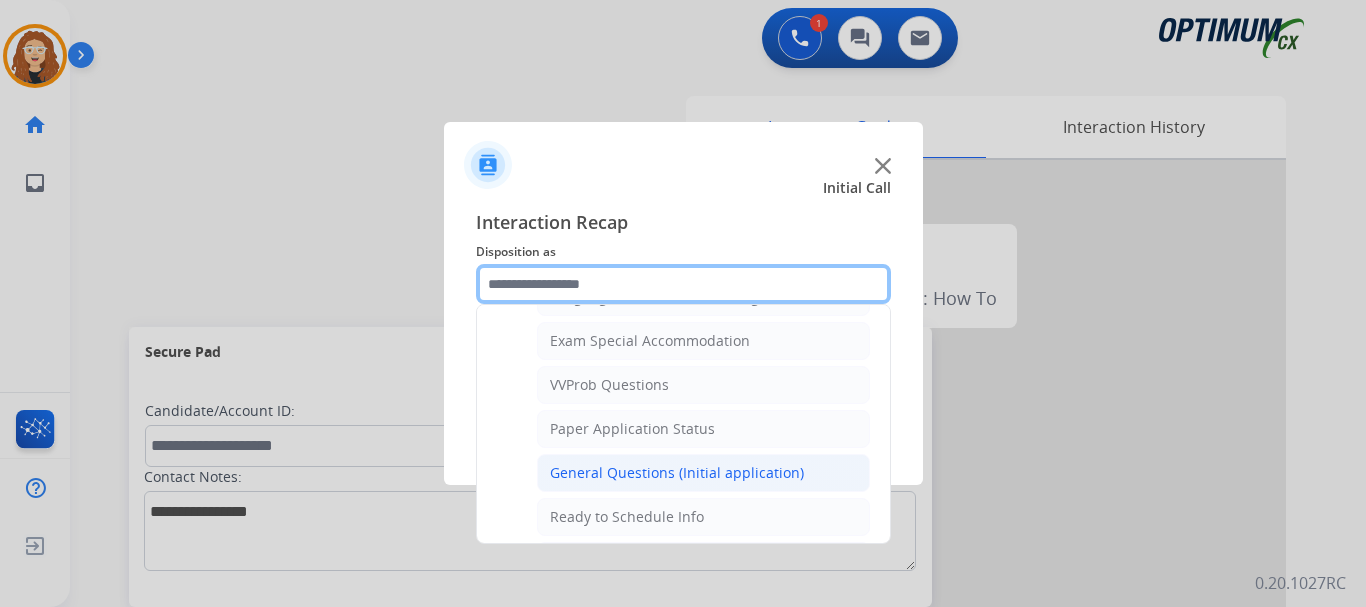 scroll, scrollTop: 1011, scrollLeft: 0, axis: vertical 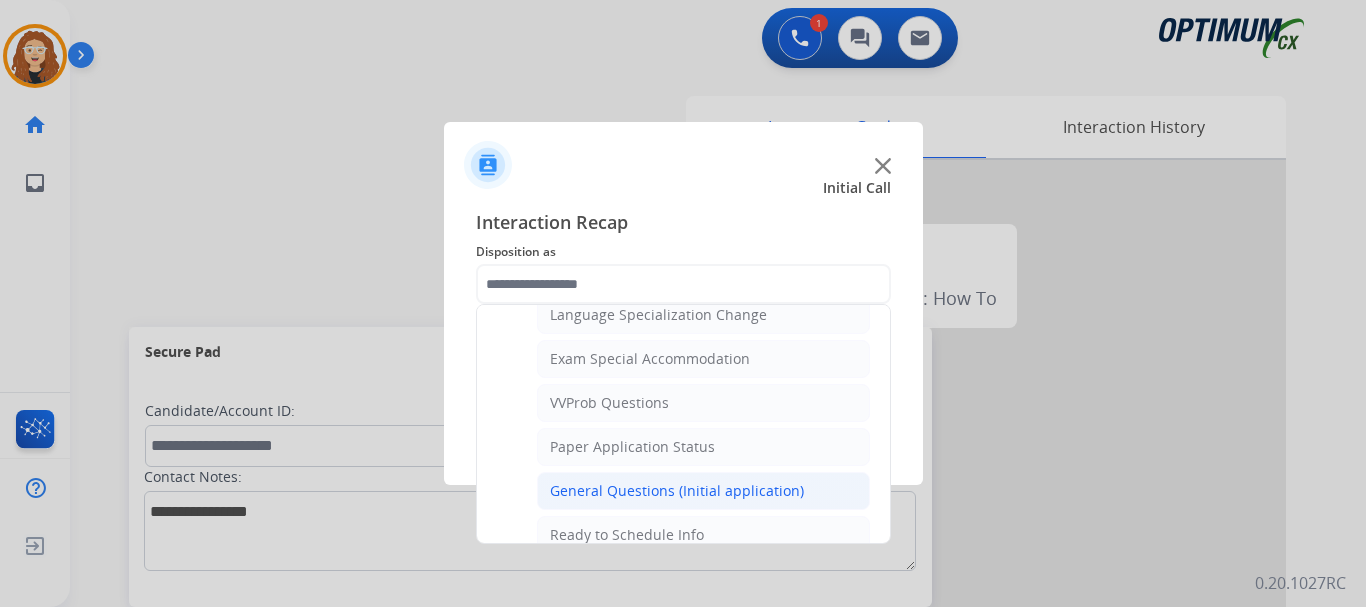 click on "General Questions (Initial application)" 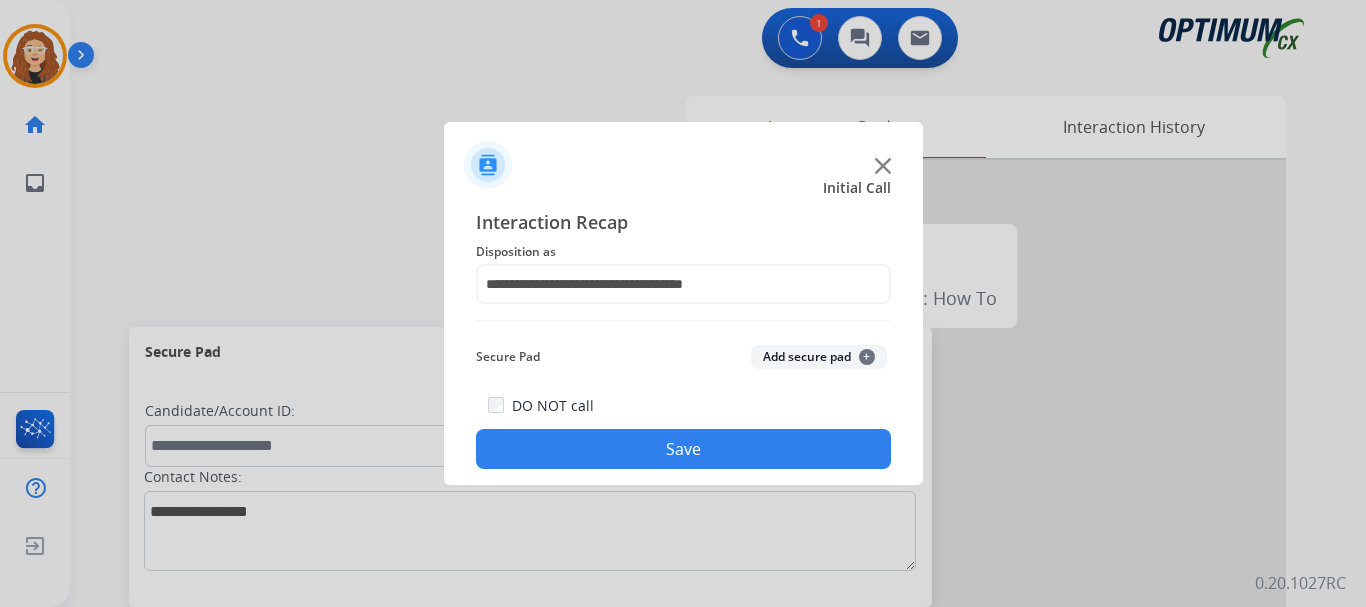 drag, startPoint x: 581, startPoint y: 450, endPoint x: 508, endPoint y: 114, distance: 343.83862 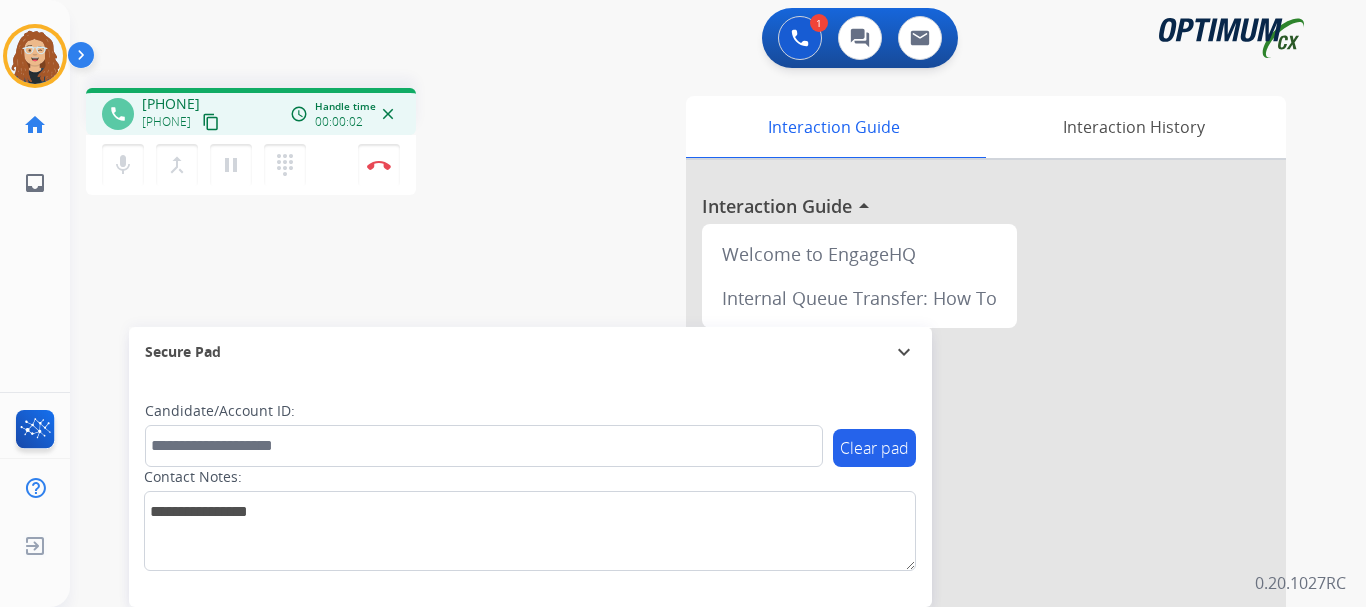 drag, startPoint x: 157, startPoint y: 103, endPoint x: 242, endPoint y: 98, distance: 85.146935 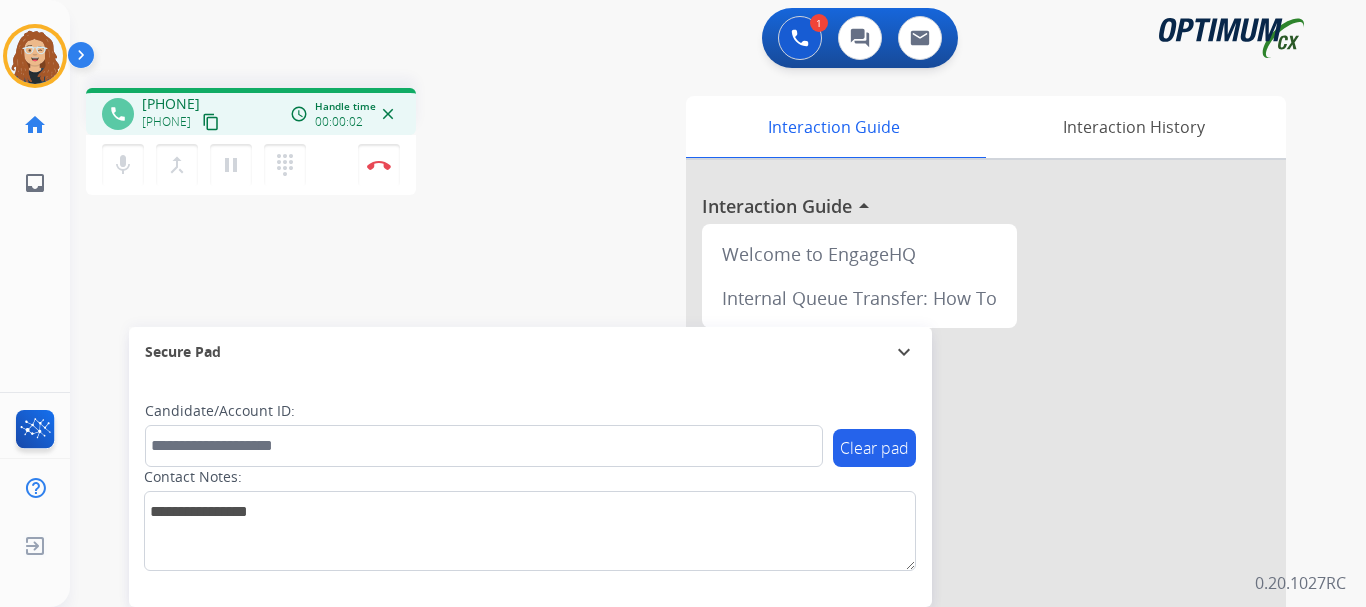 click on "[PHONE] [PHONE] content_copy" at bounding box center [182, 114] 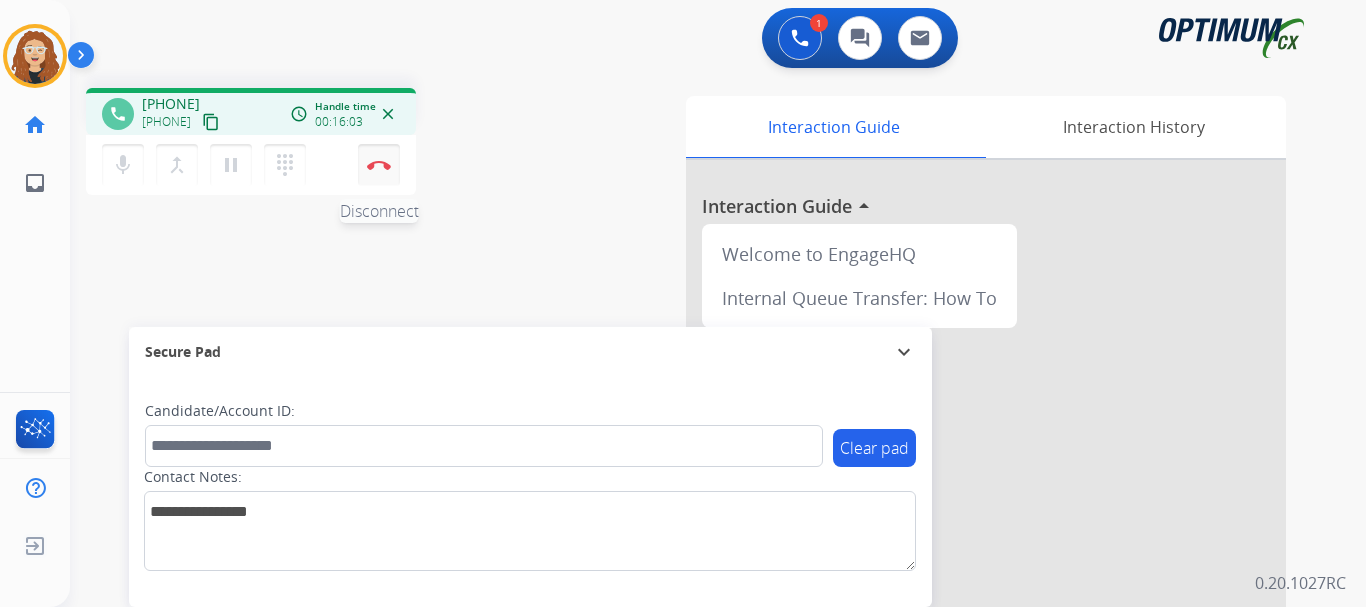 click at bounding box center (379, 165) 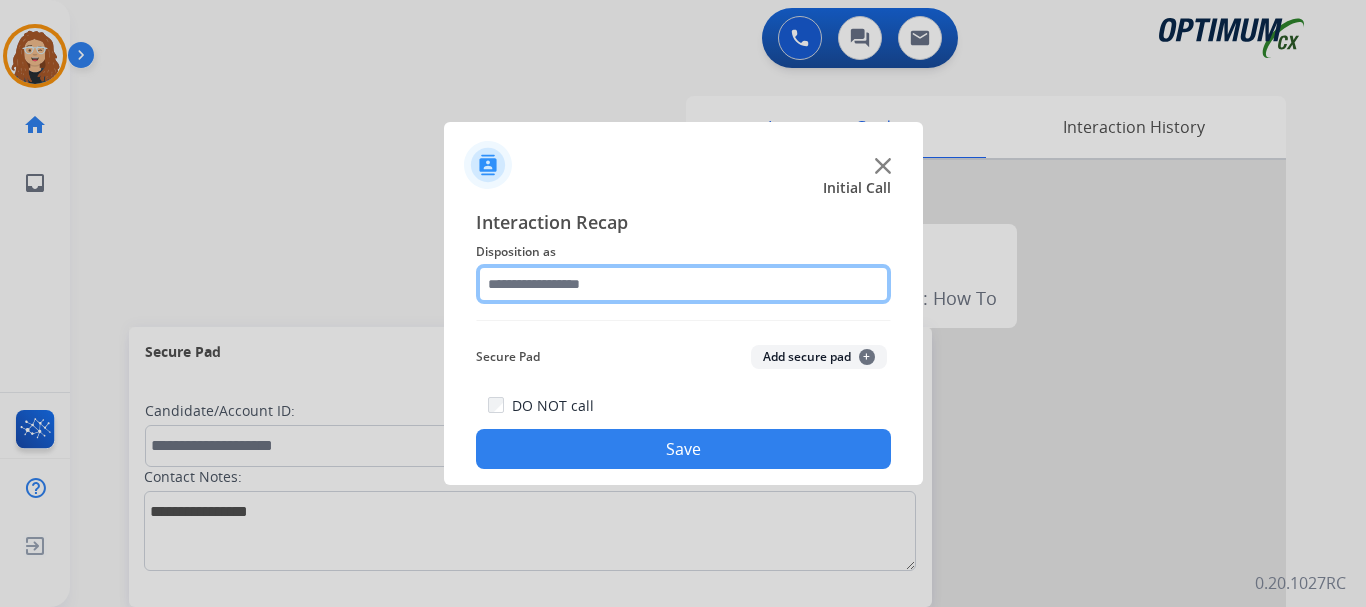 click 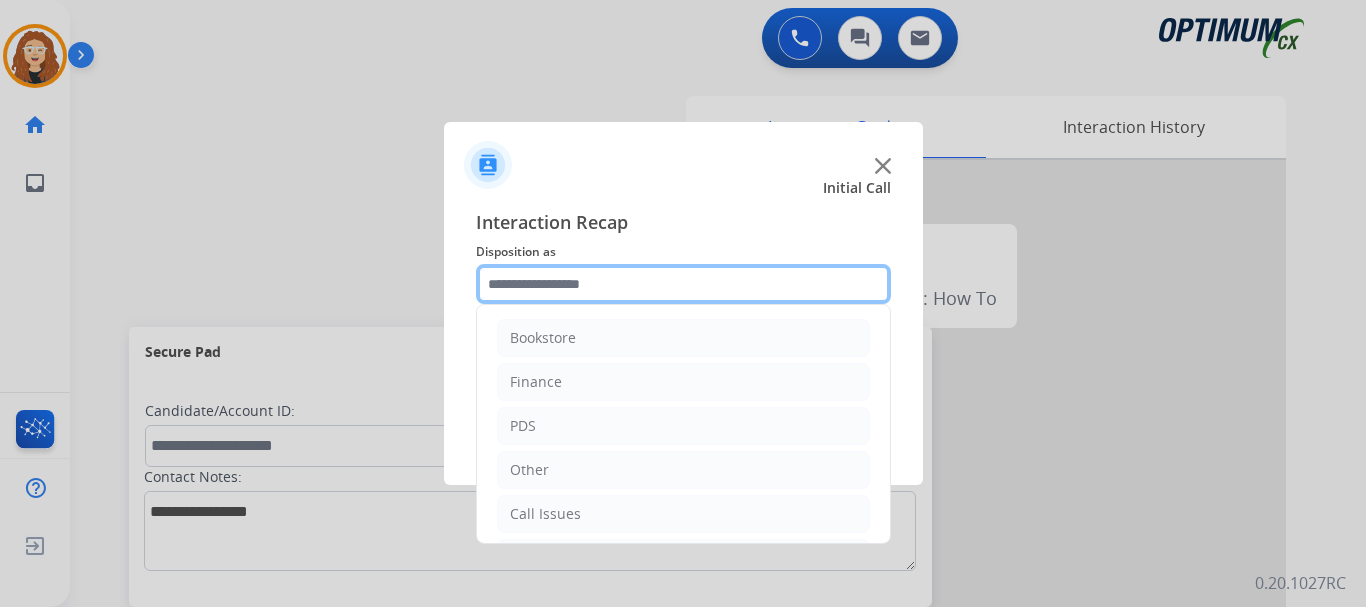 scroll, scrollTop: 136, scrollLeft: 0, axis: vertical 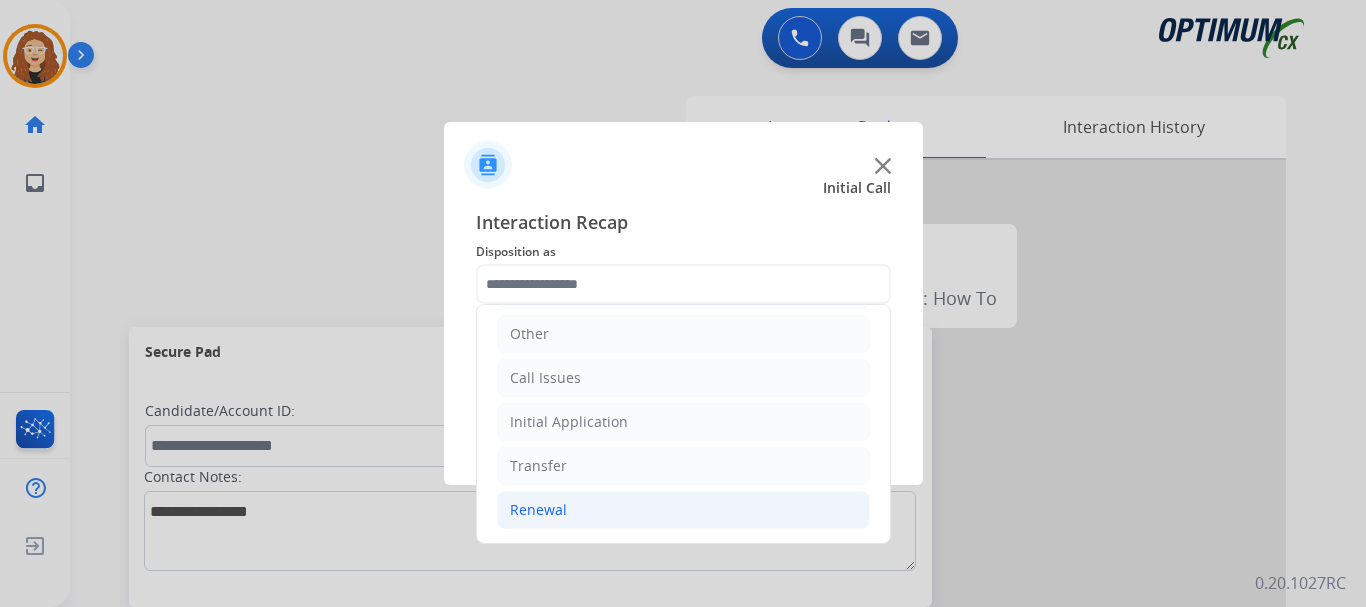 drag, startPoint x: 565, startPoint y: 501, endPoint x: 651, endPoint y: 520, distance: 88.07383 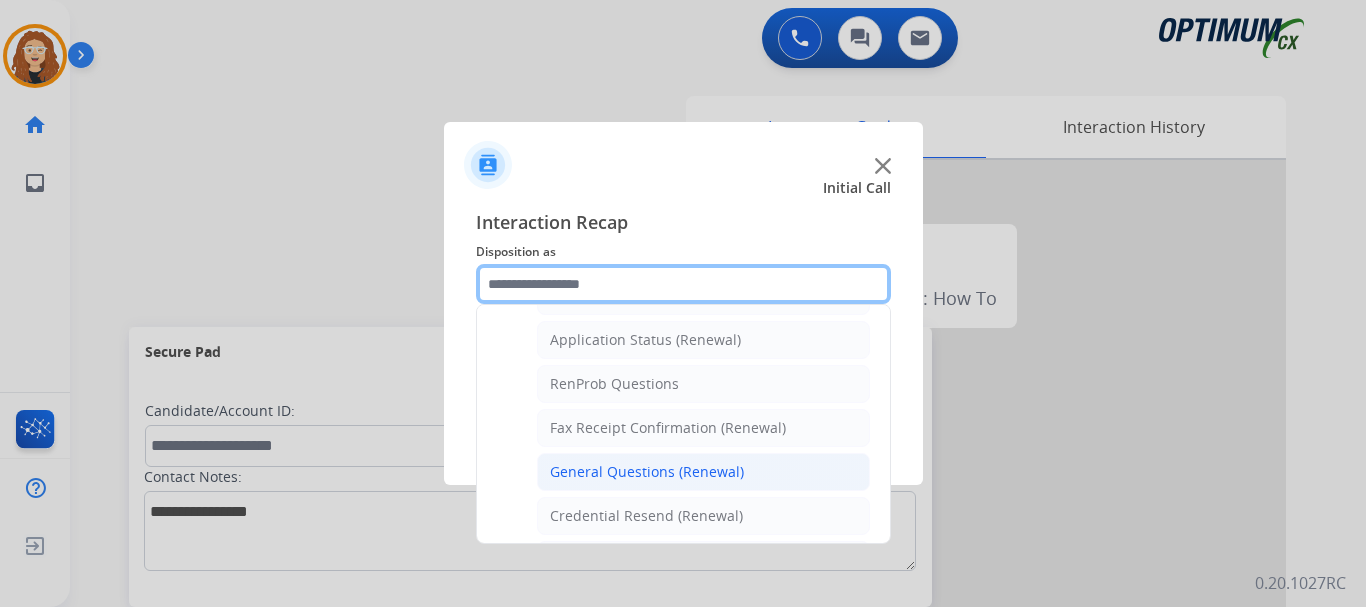 scroll, scrollTop: 466, scrollLeft: 0, axis: vertical 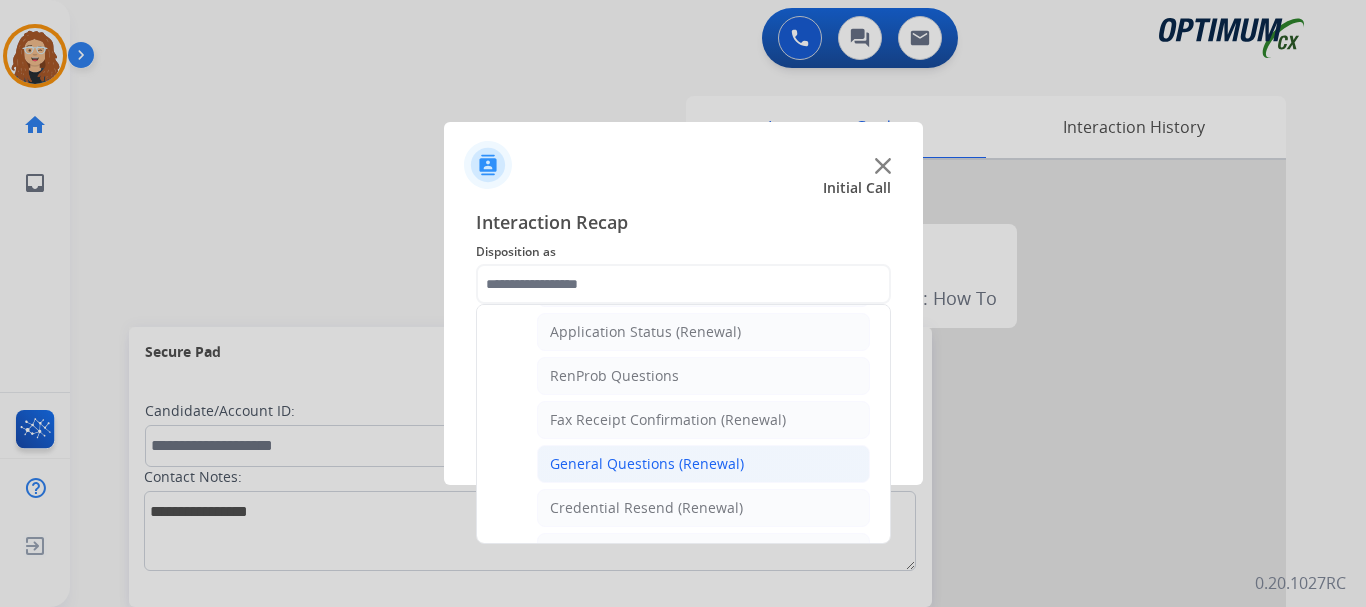 click on "General Questions (Renewal)" 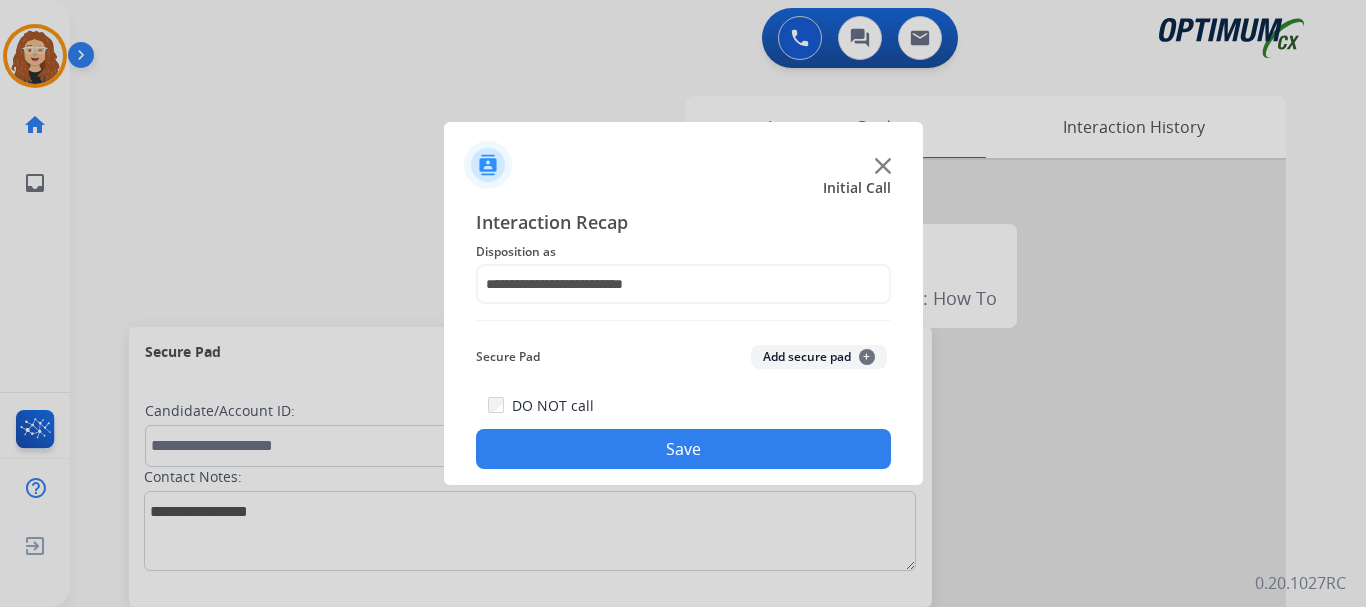 click on "Save" 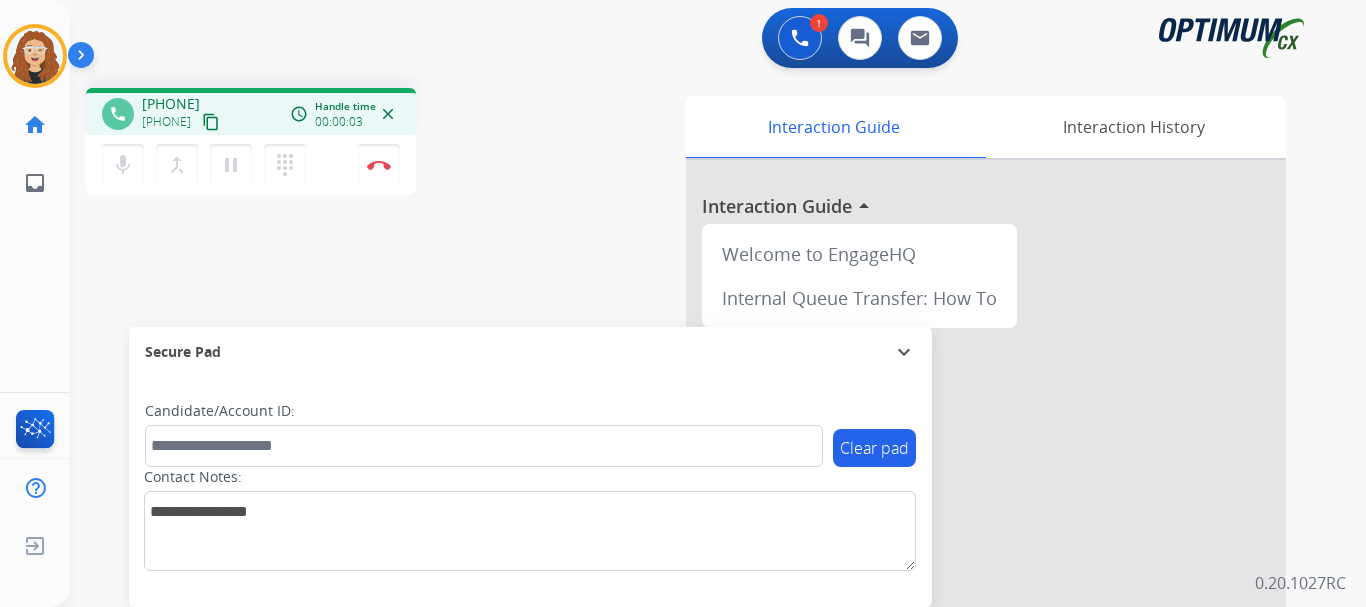 drag, startPoint x: 159, startPoint y: 104, endPoint x: 241, endPoint y: 93, distance: 82.73451 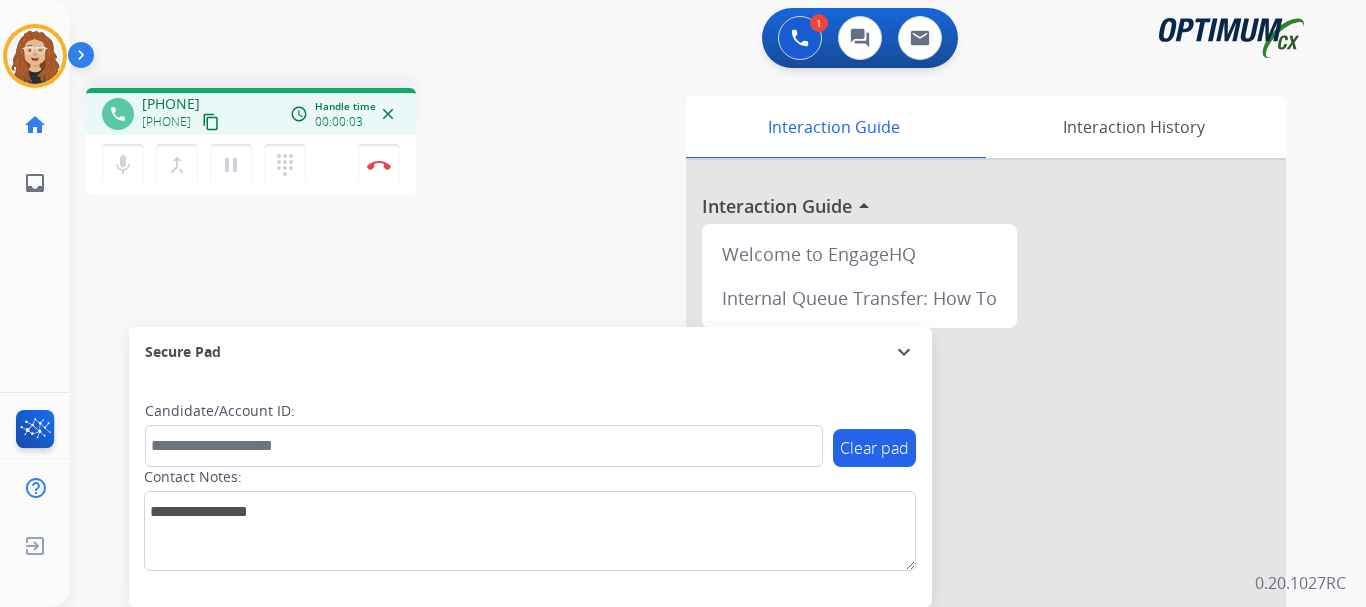 click on "phone [PHONE] [PHONE] content_copy access_time Call metrics Queue   00:10 Hold   00:00 Talk   00:04 Total   00:13 Handle time 00:00:03 close" at bounding box center [251, 111] 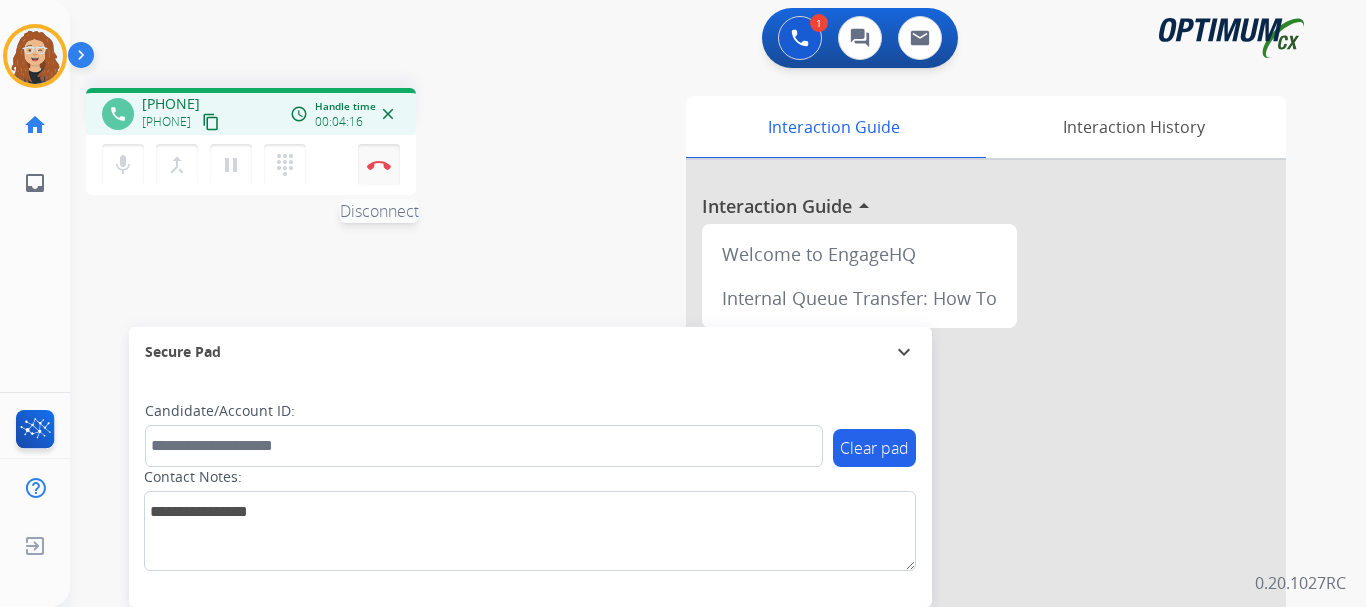 click at bounding box center (379, 165) 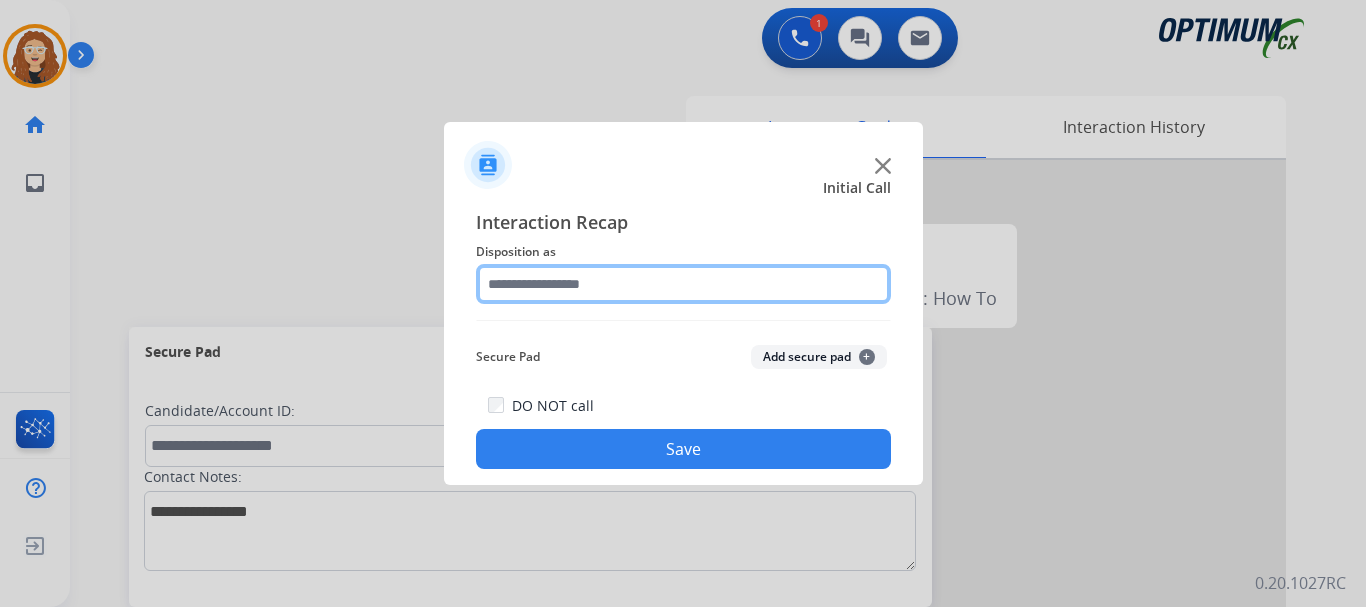 click 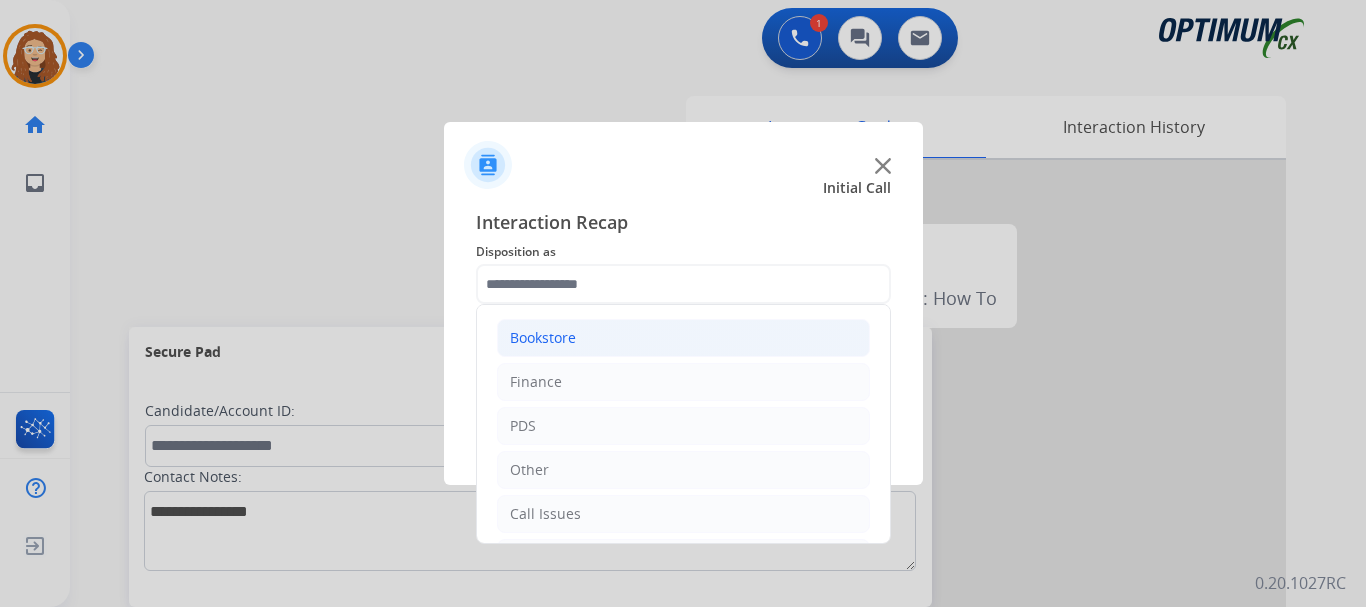 click on "Bookstore" 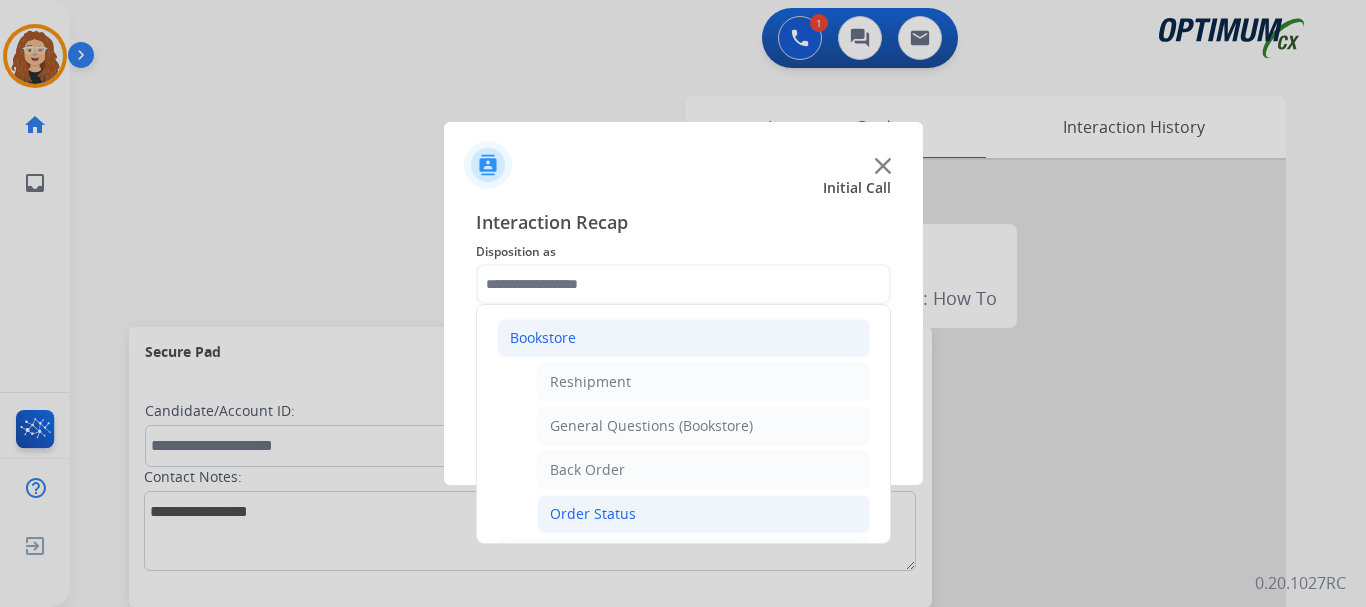 click on "Order Status" 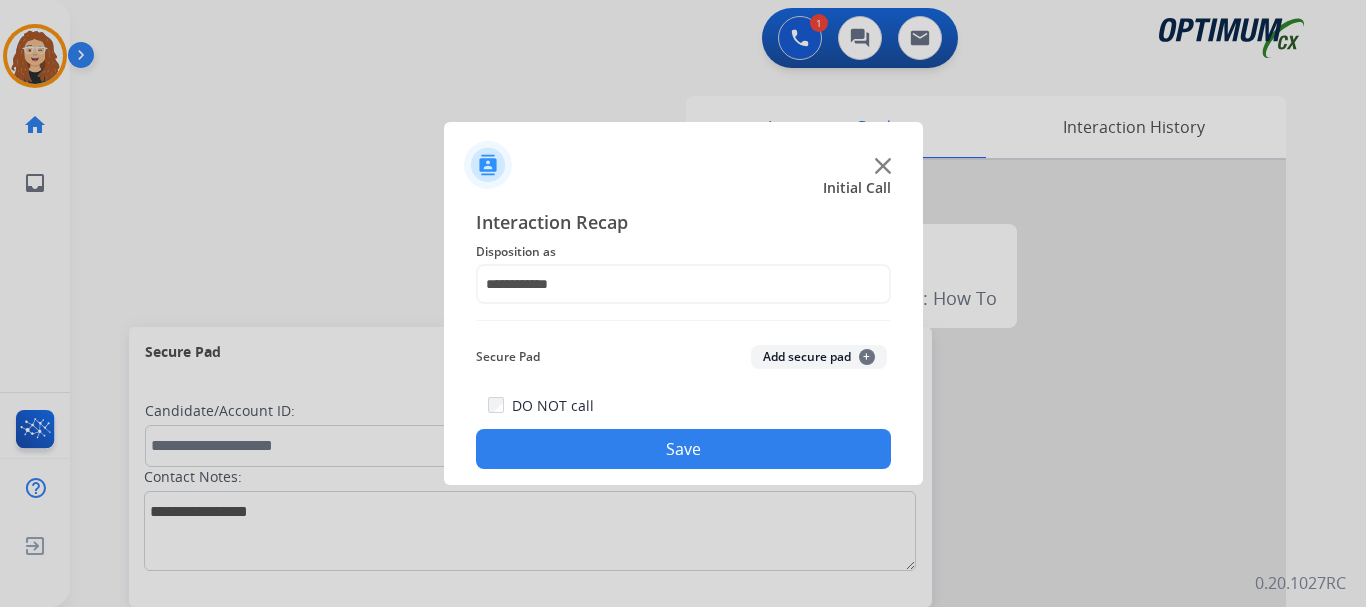 click on "Save" 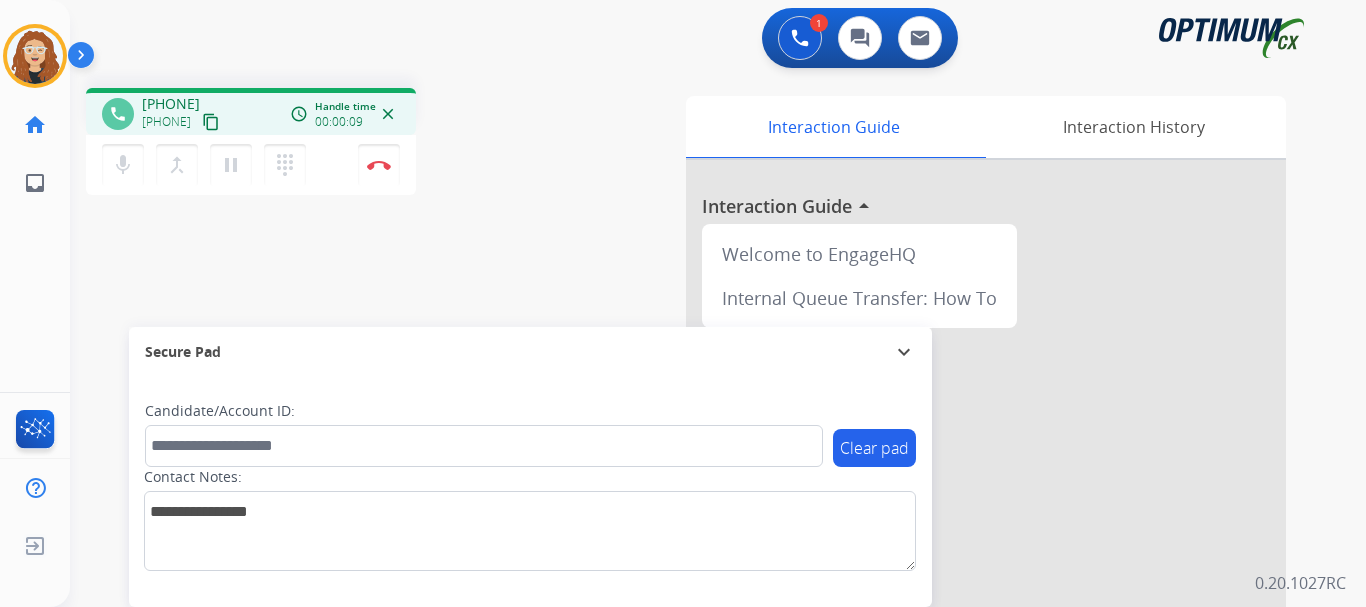 drag, startPoint x: 159, startPoint y: 99, endPoint x: 238, endPoint y: 97, distance: 79.025314 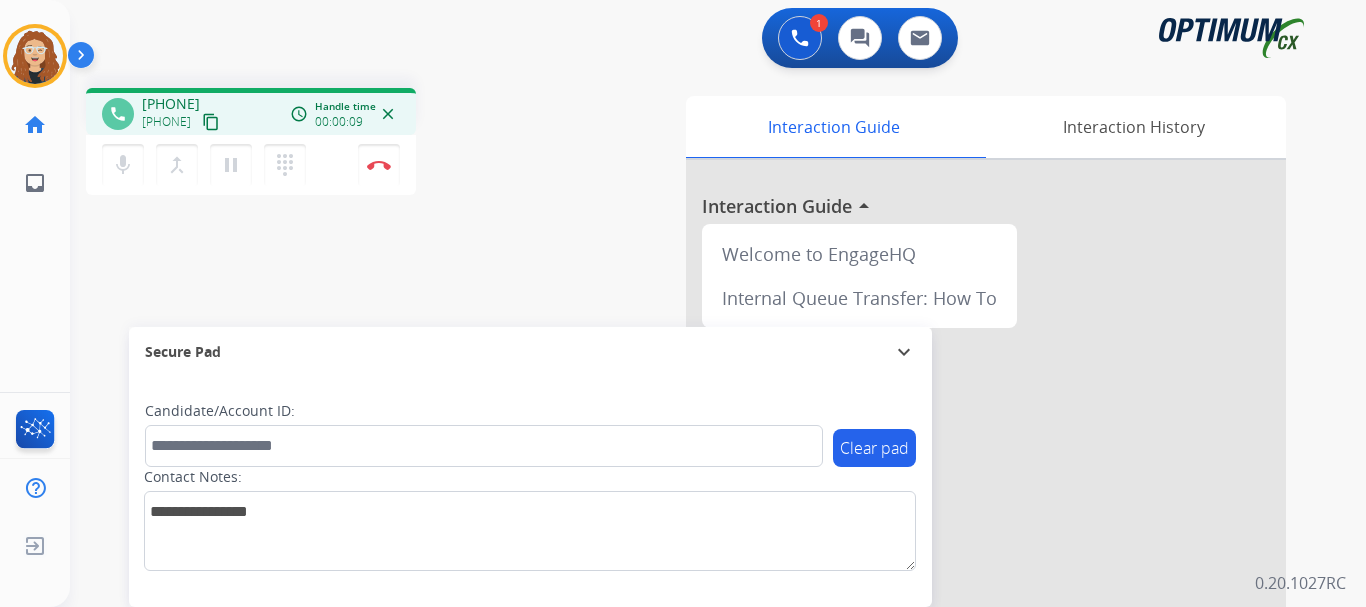 click on "[PHONE]" at bounding box center (171, 104) 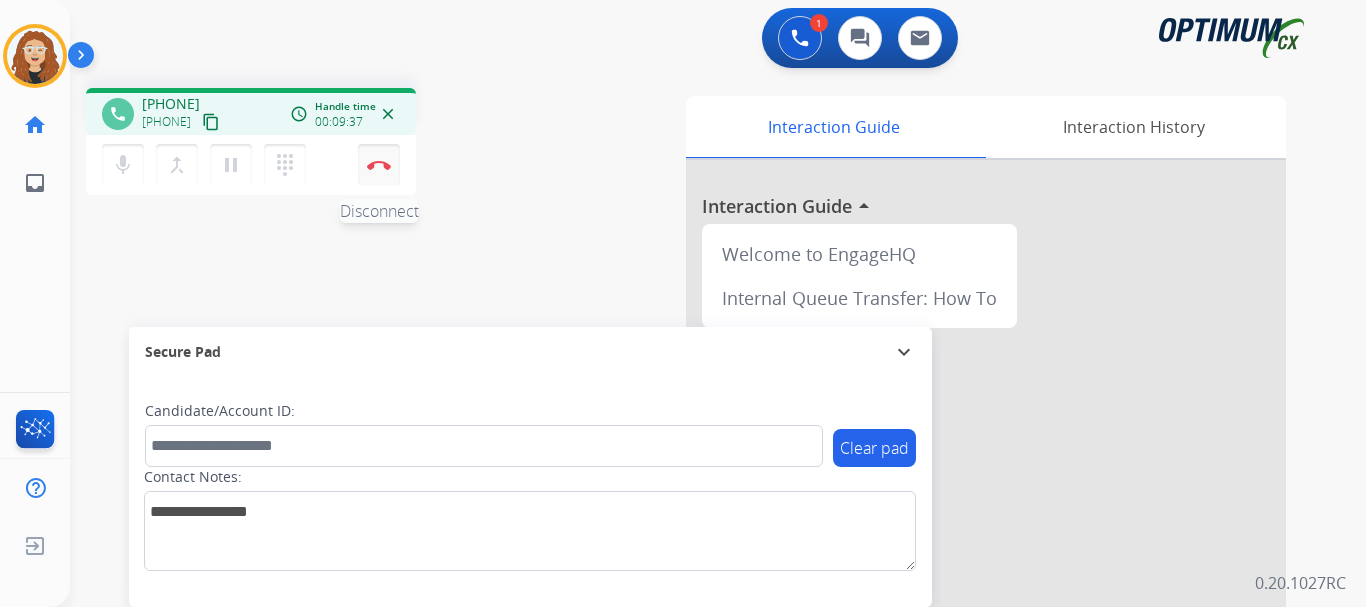 click on "Disconnect" at bounding box center (379, 165) 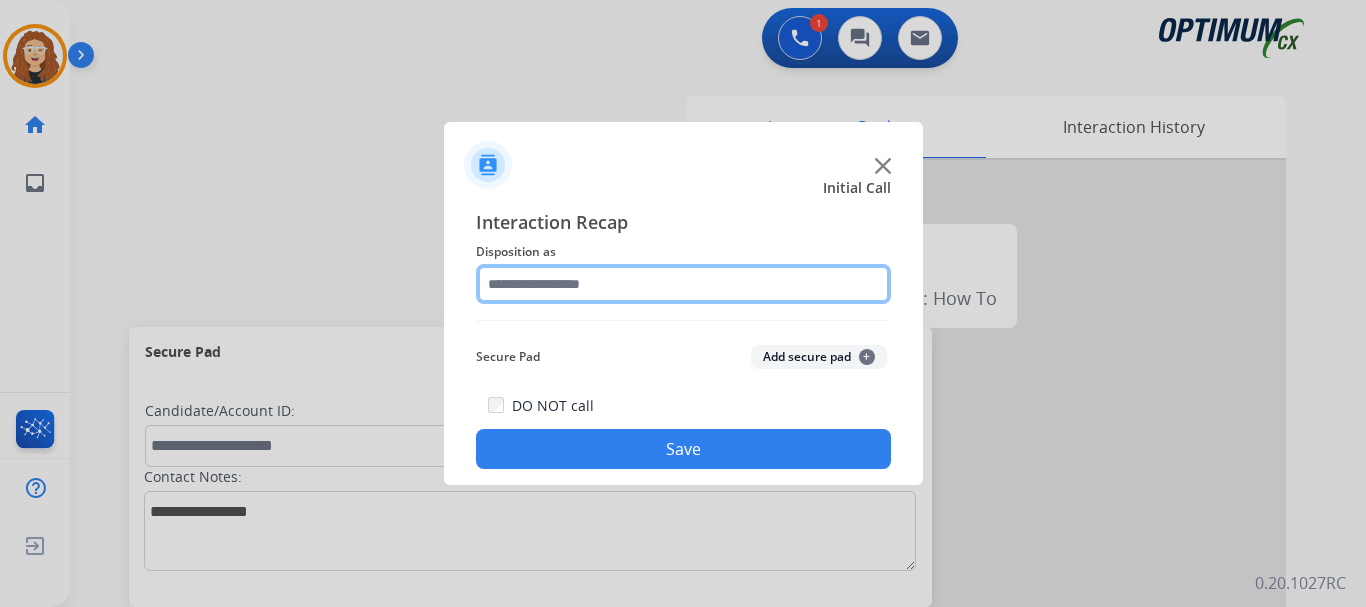click 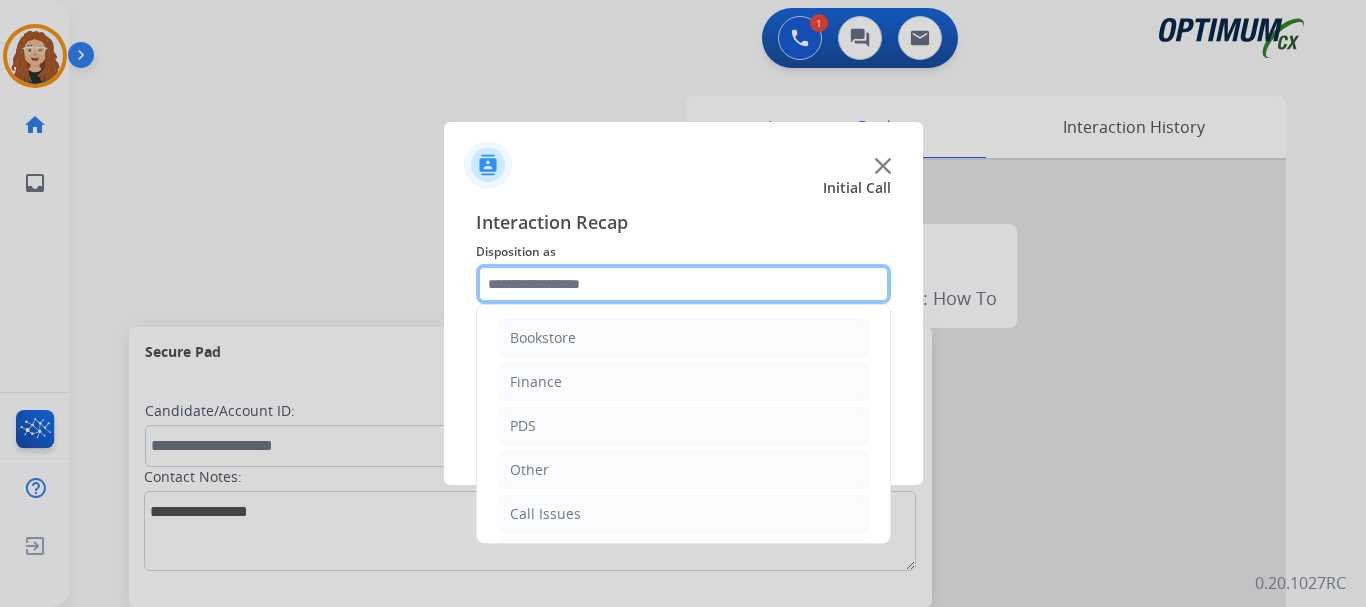 scroll, scrollTop: 136, scrollLeft: 0, axis: vertical 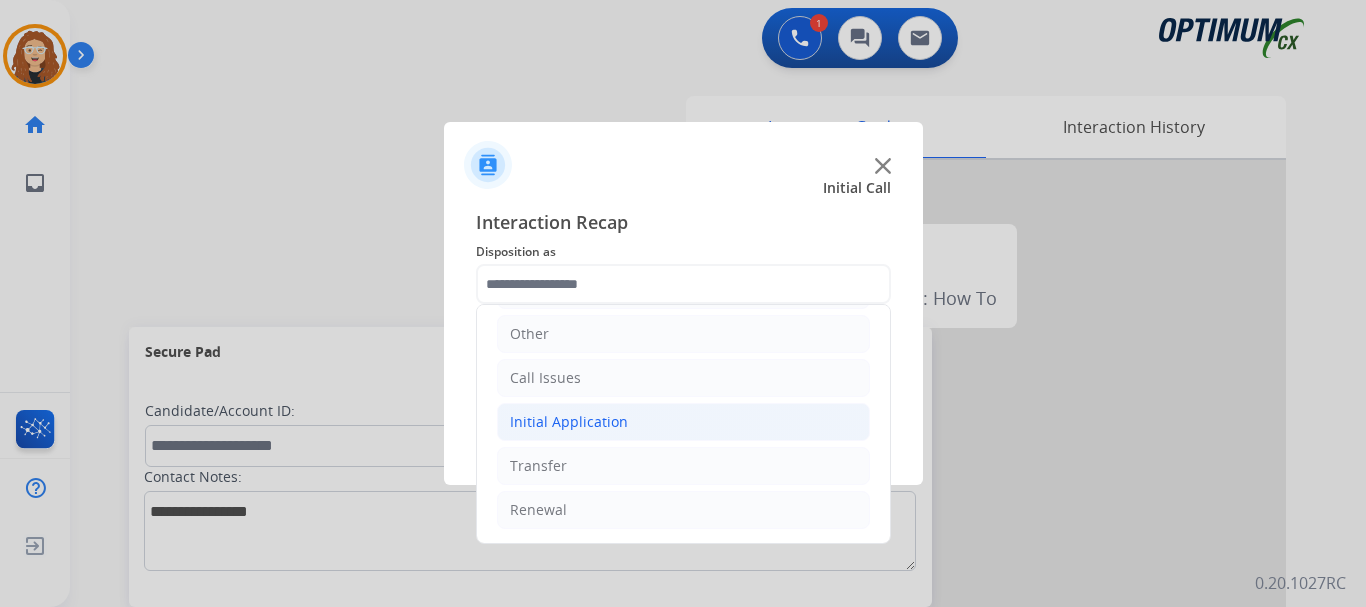 click on "Initial Application" 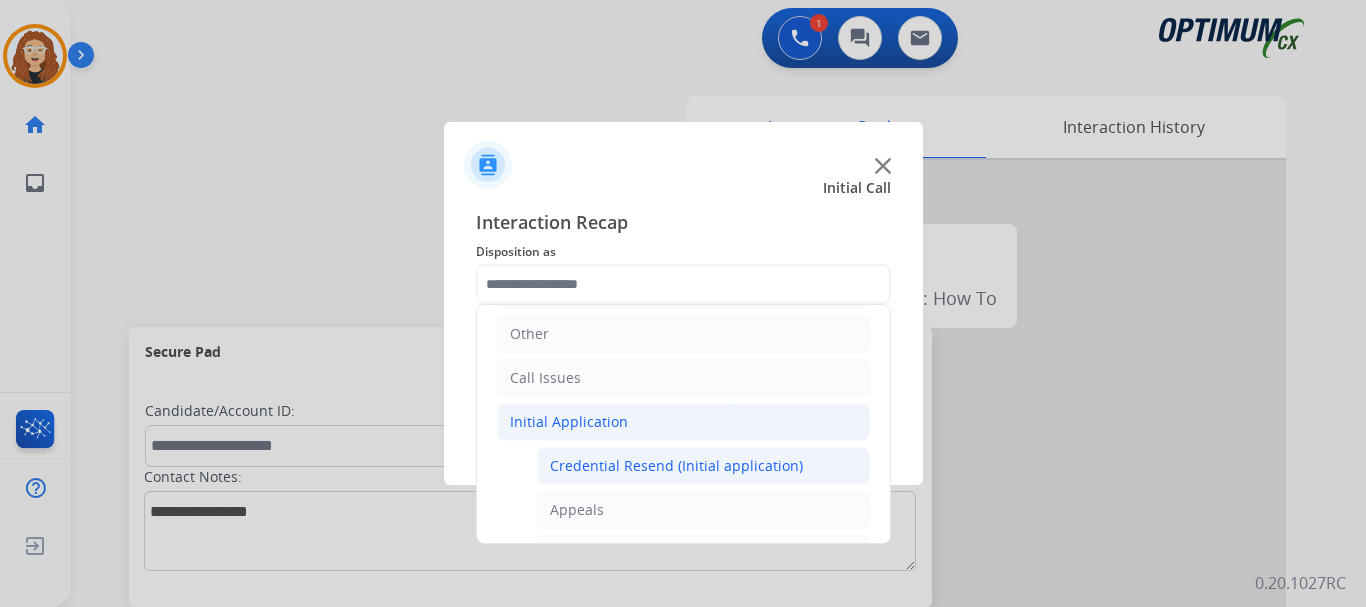 click on "Credential Resend (Initial application)" 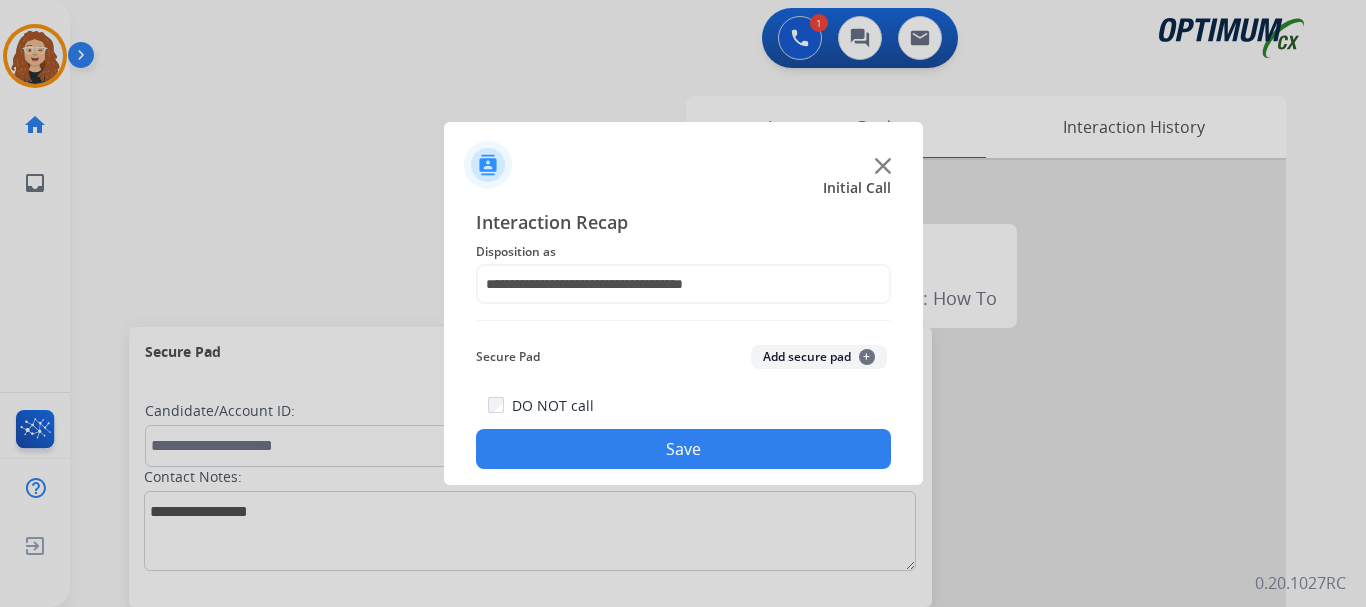 click on "Save" 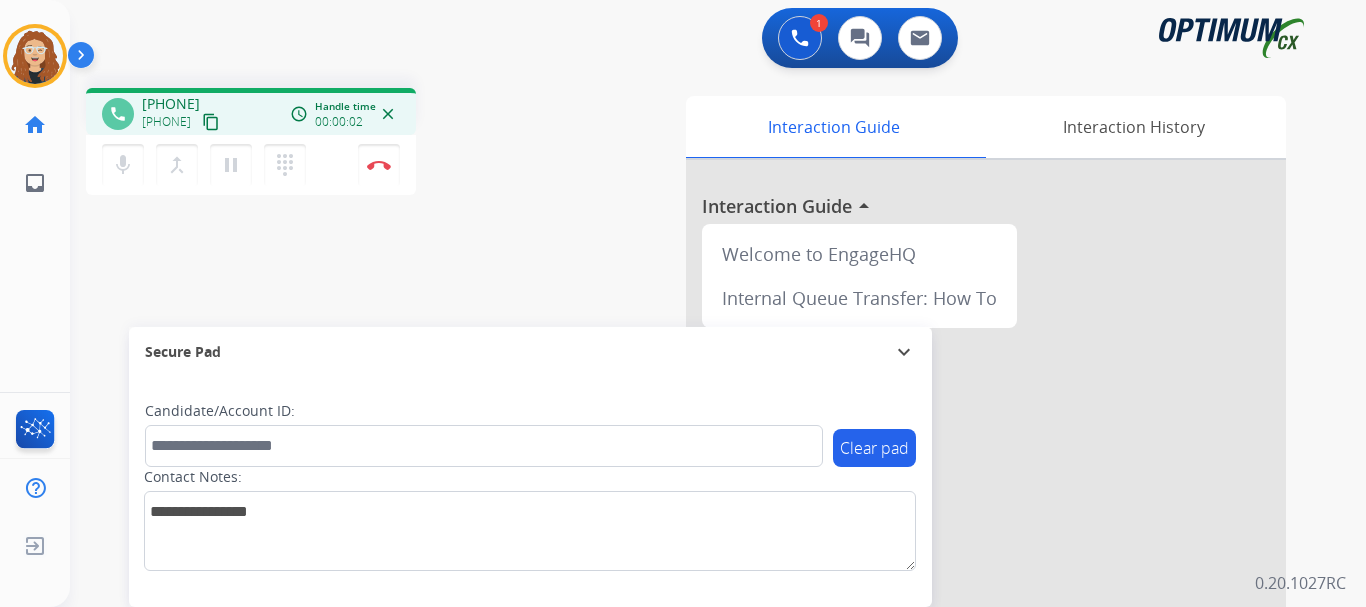 drag, startPoint x: 159, startPoint y: 102, endPoint x: 237, endPoint y: 96, distance: 78.23043 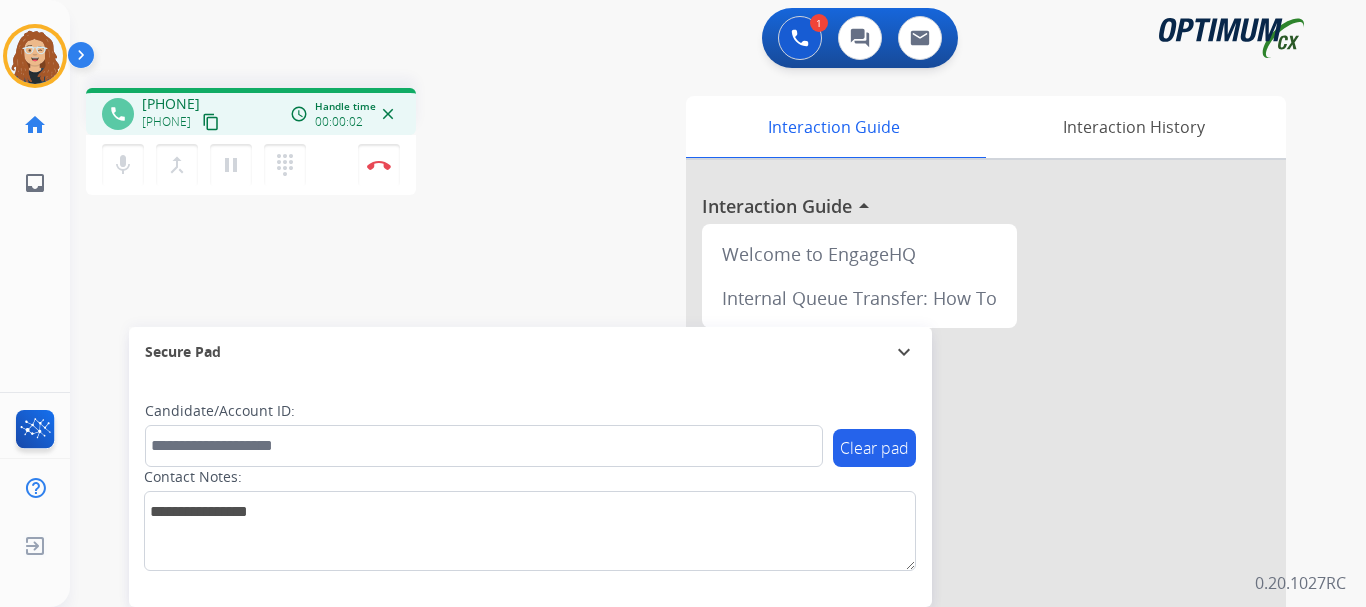click on "[PHONE]" at bounding box center [171, 104] 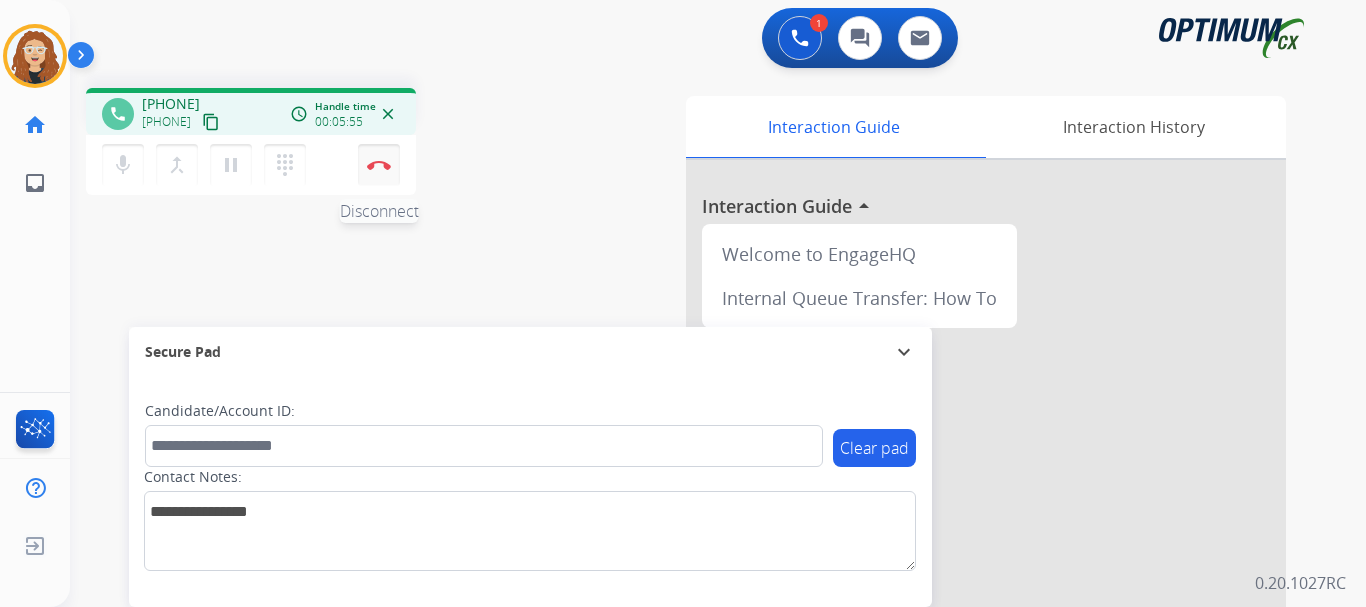 click on "Disconnect" at bounding box center (379, 165) 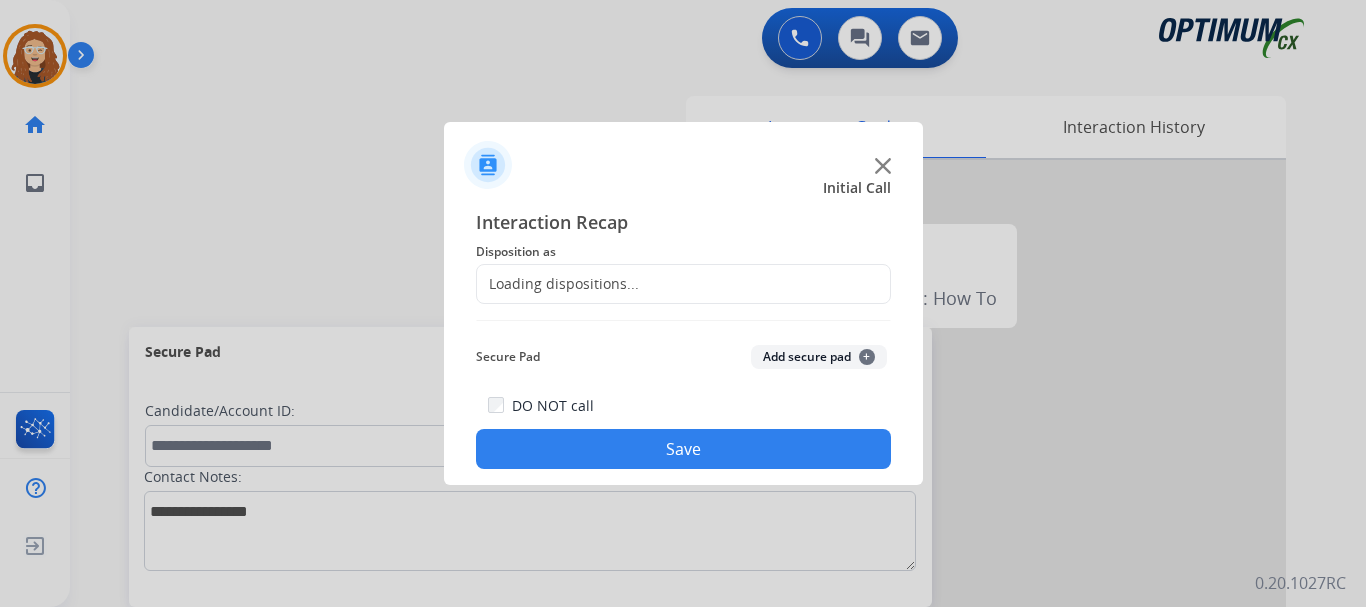 click on "Loading dispositions..." 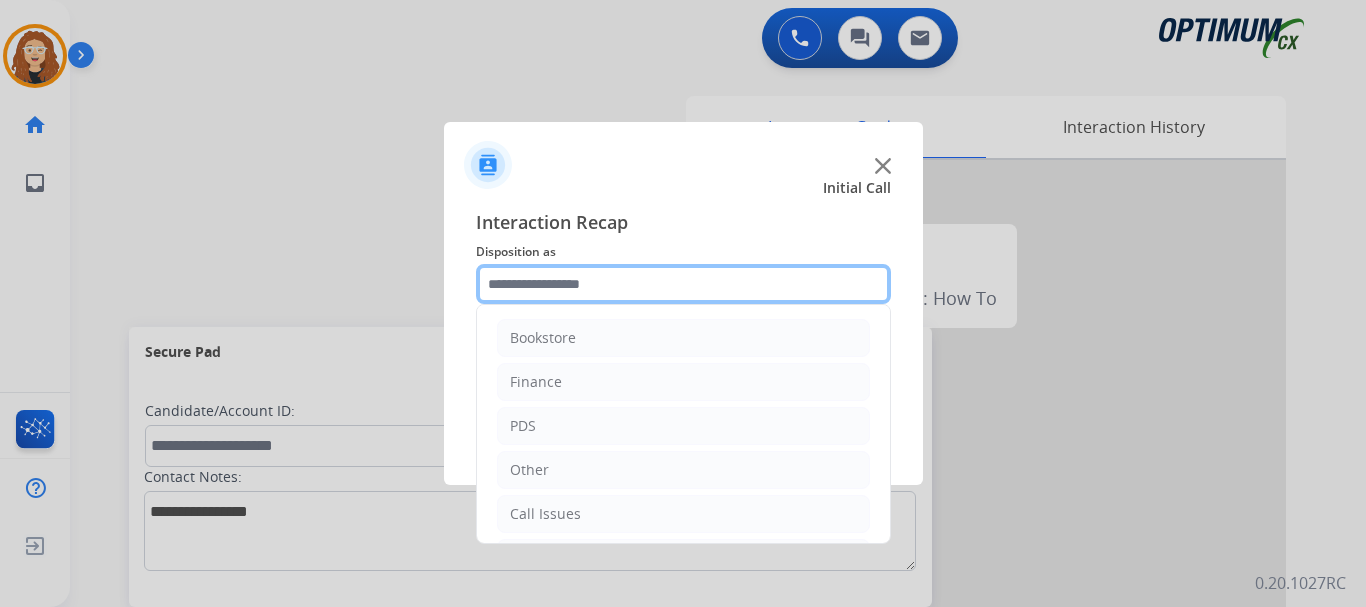 click 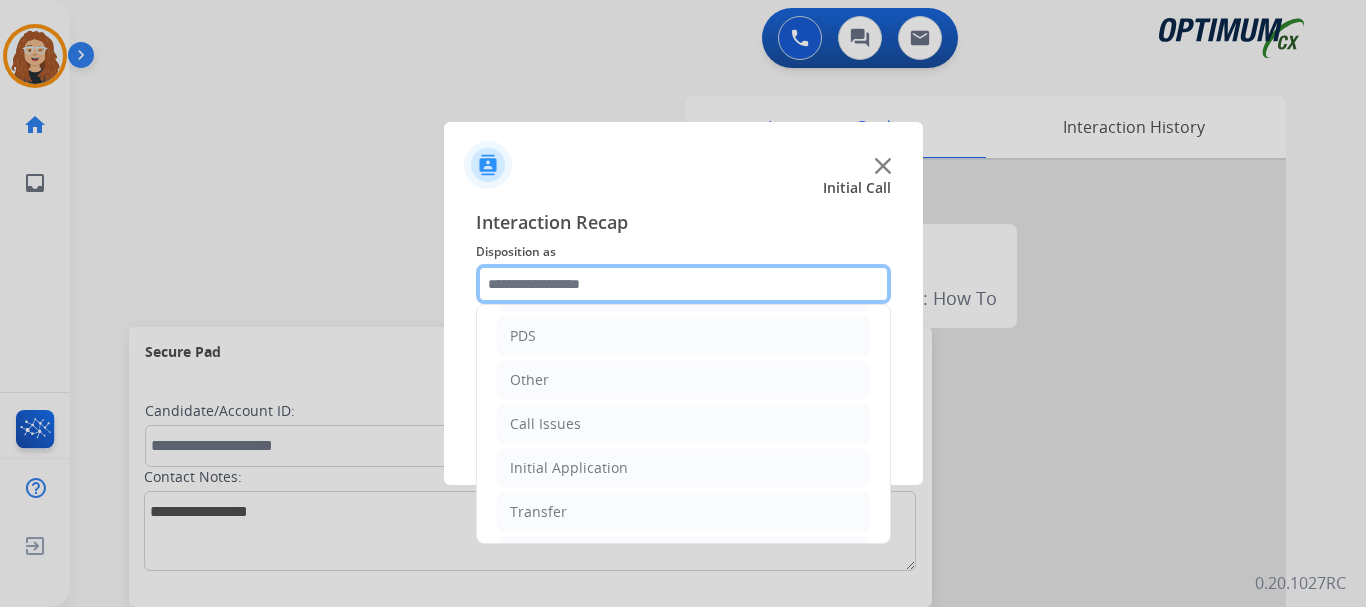 scroll, scrollTop: 136, scrollLeft: 0, axis: vertical 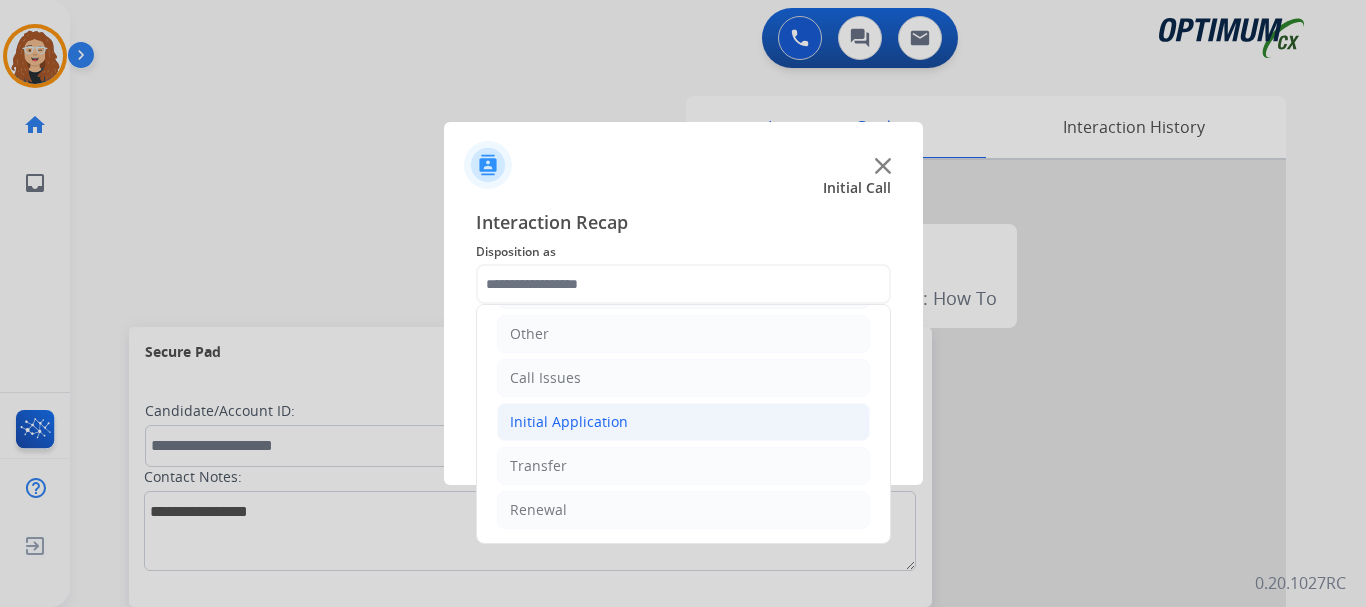 drag, startPoint x: 559, startPoint y: 510, endPoint x: 837, endPoint y: 427, distance: 290.12582 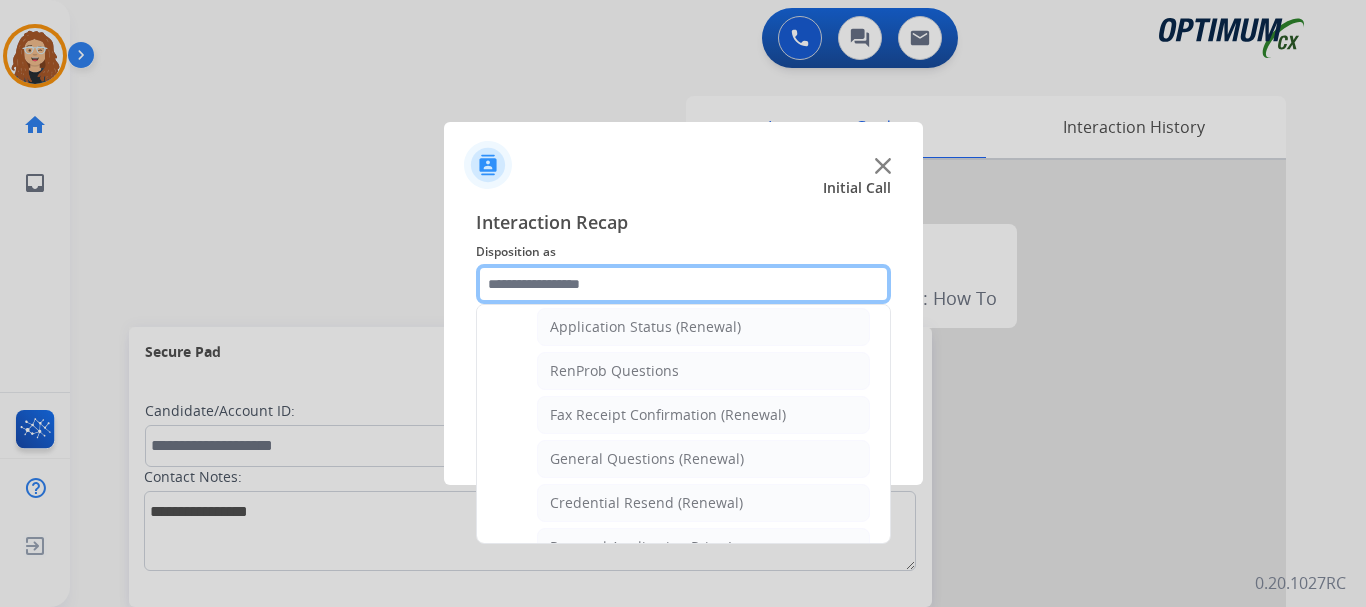 scroll, scrollTop: 480, scrollLeft: 0, axis: vertical 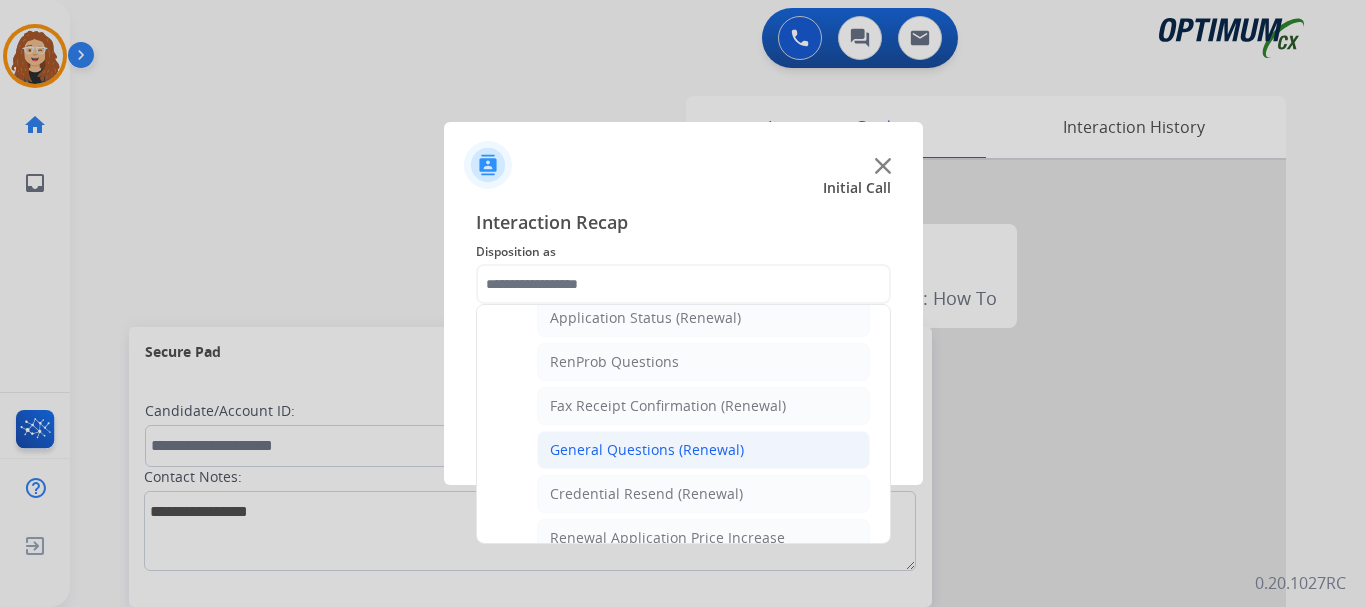 click on "General Questions (Renewal)" 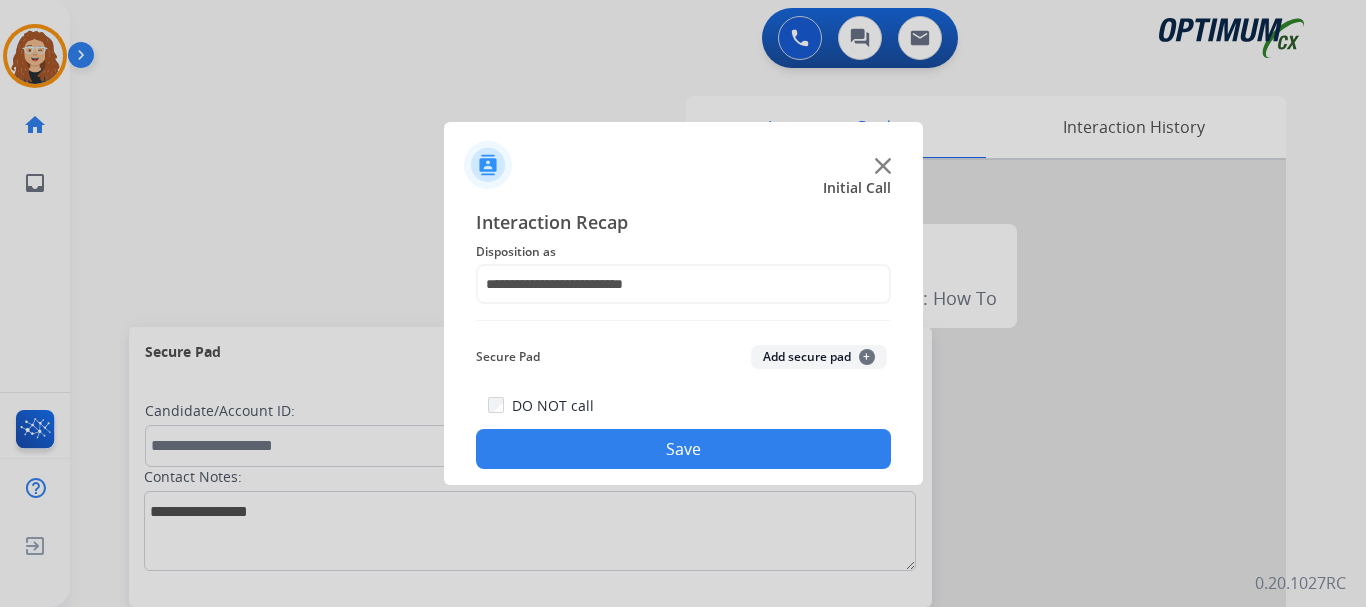 click on "Save" 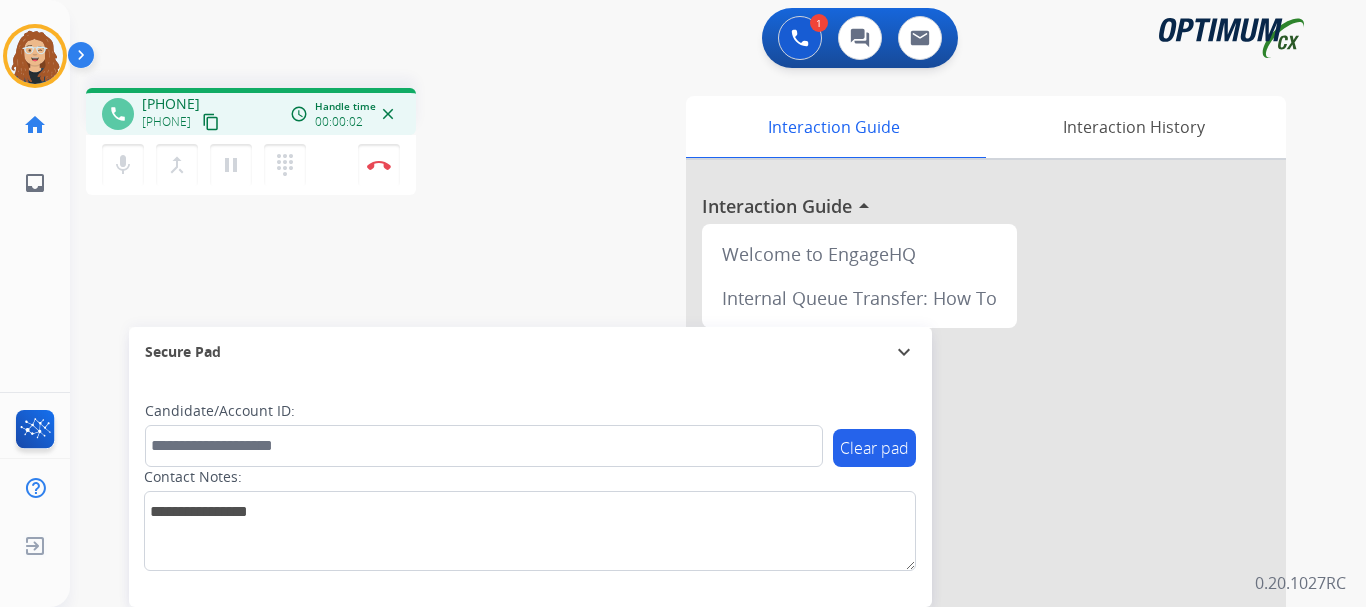drag, startPoint x: 156, startPoint y: 121, endPoint x: 226, endPoint y: 118, distance: 70.064255 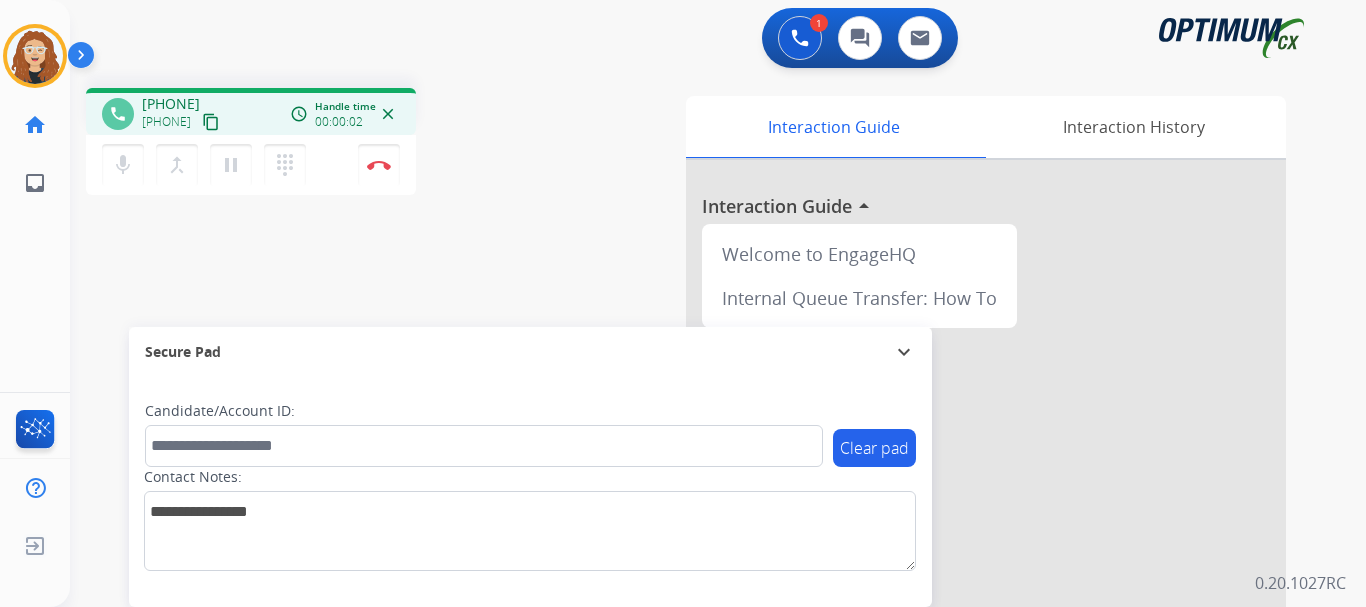 click on "[PHONE] content_copy" at bounding box center (182, 122) 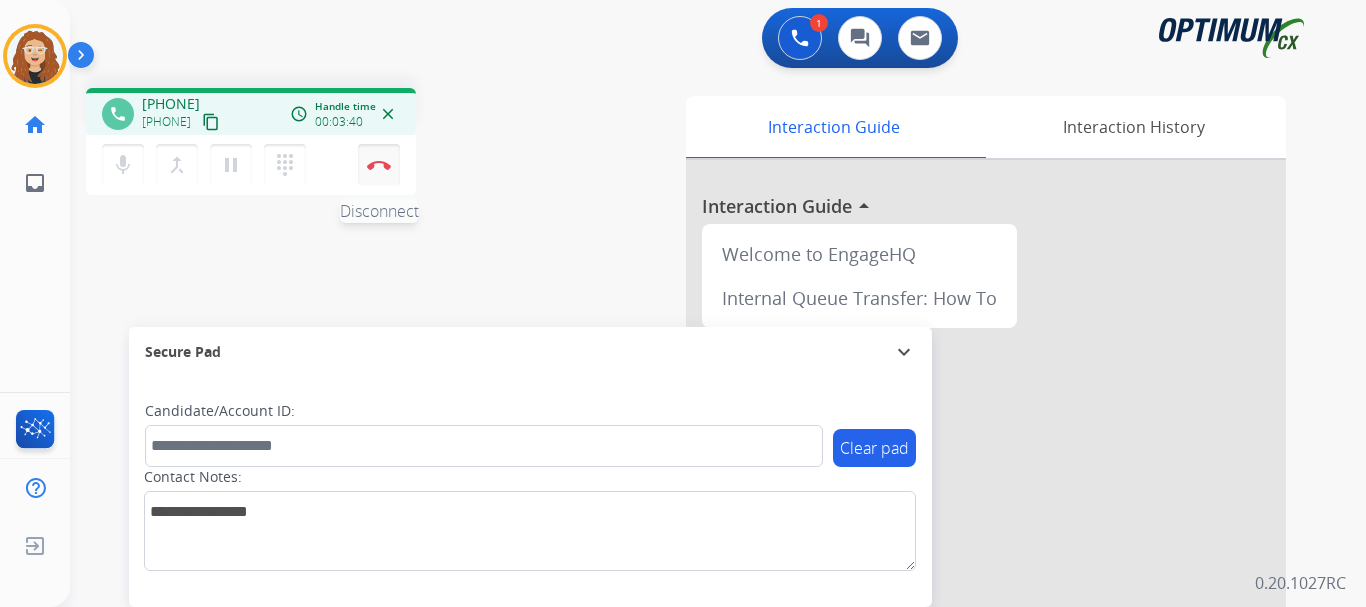 click at bounding box center (379, 165) 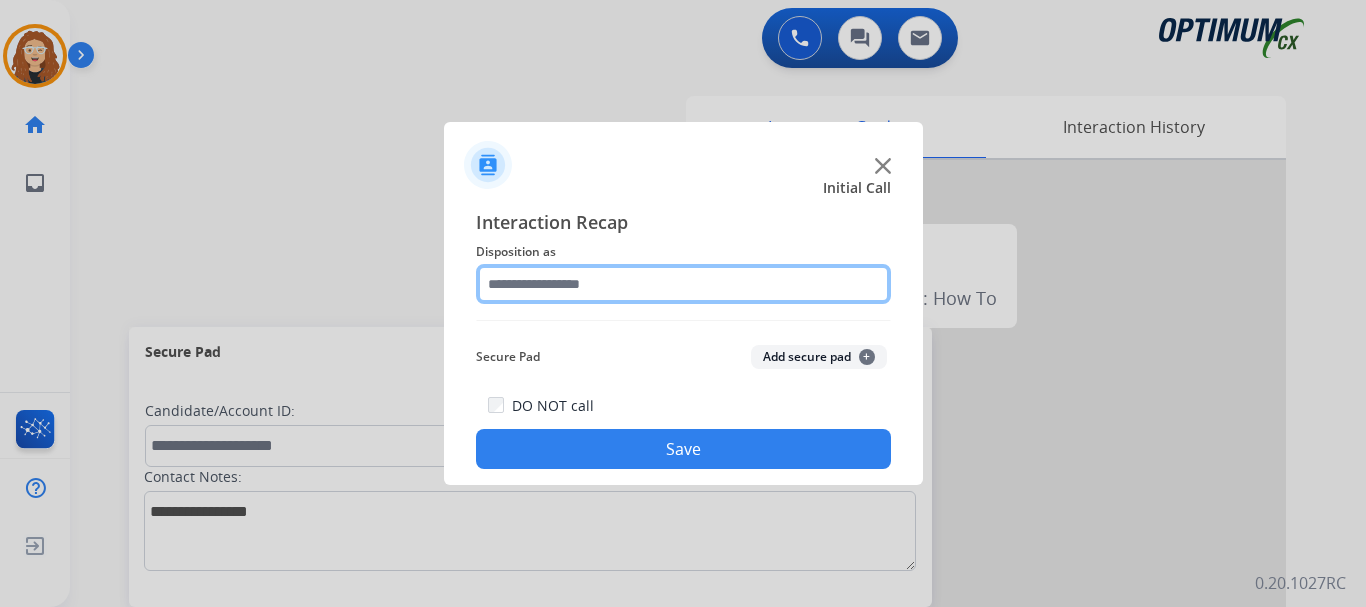 click 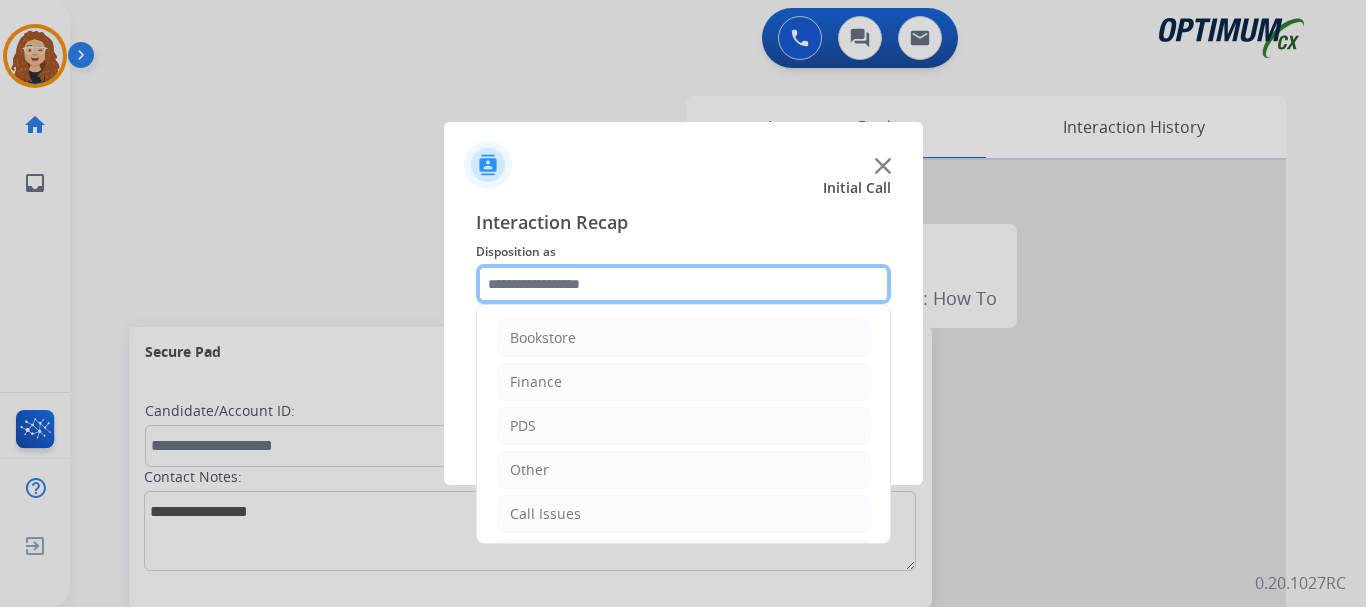 scroll, scrollTop: 136, scrollLeft: 0, axis: vertical 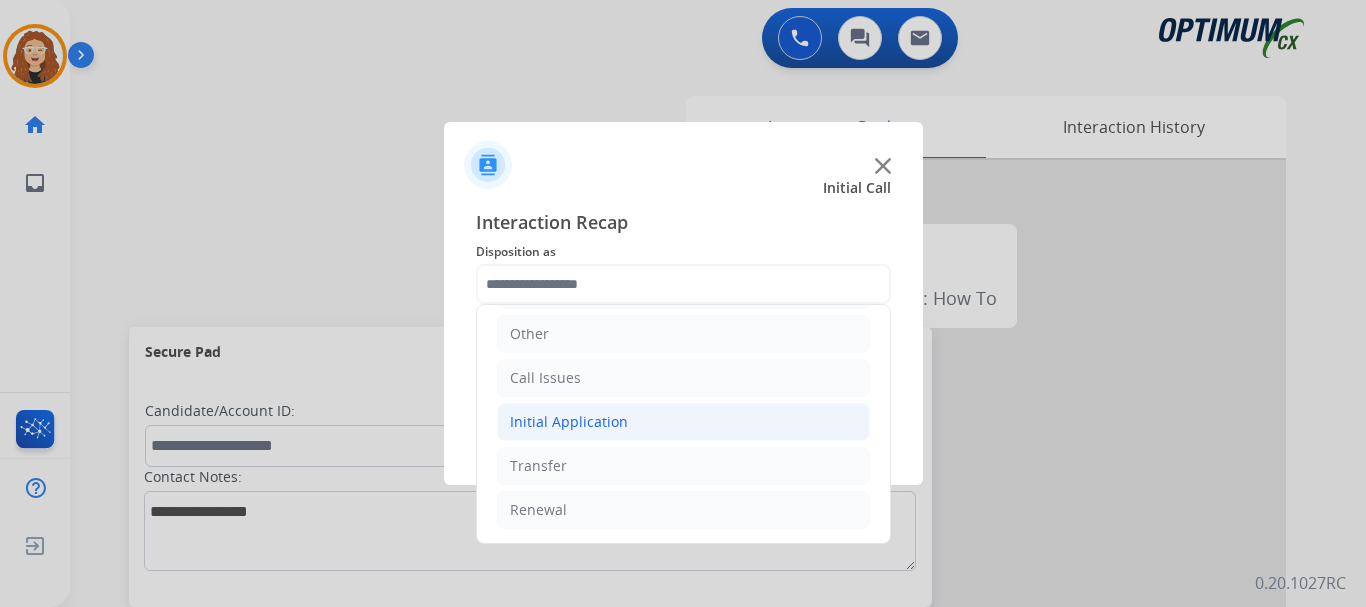 click on "Initial Application" 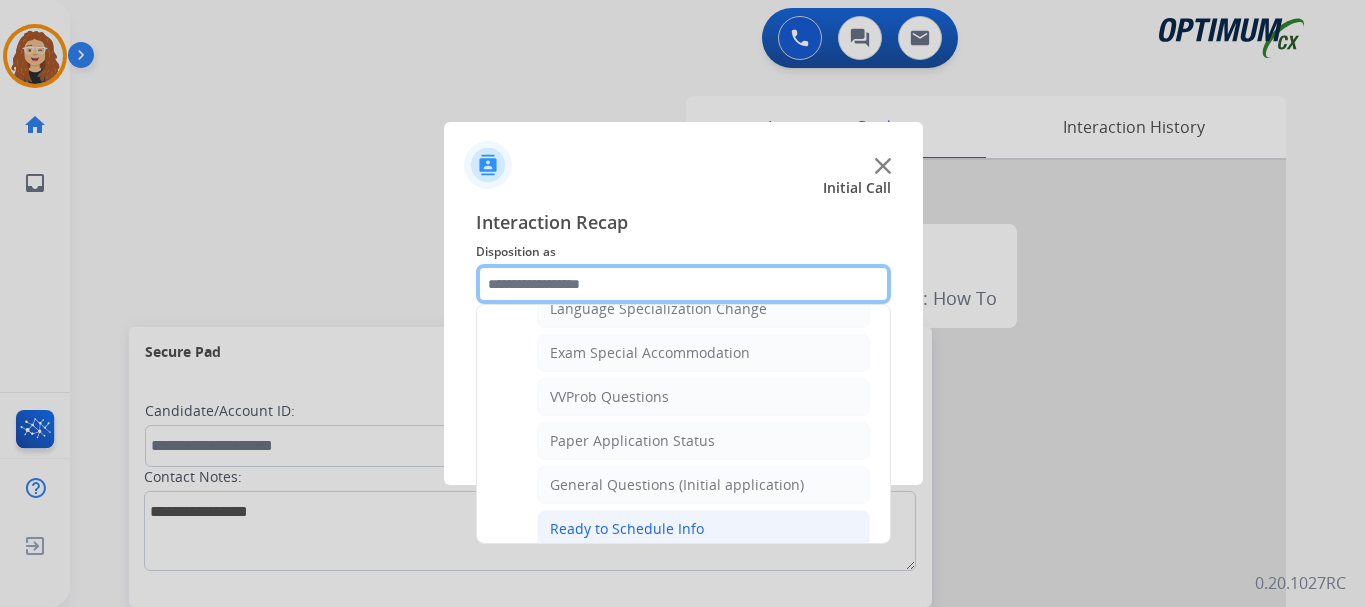 scroll, scrollTop: 1035, scrollLeft: 0, axis: vertical 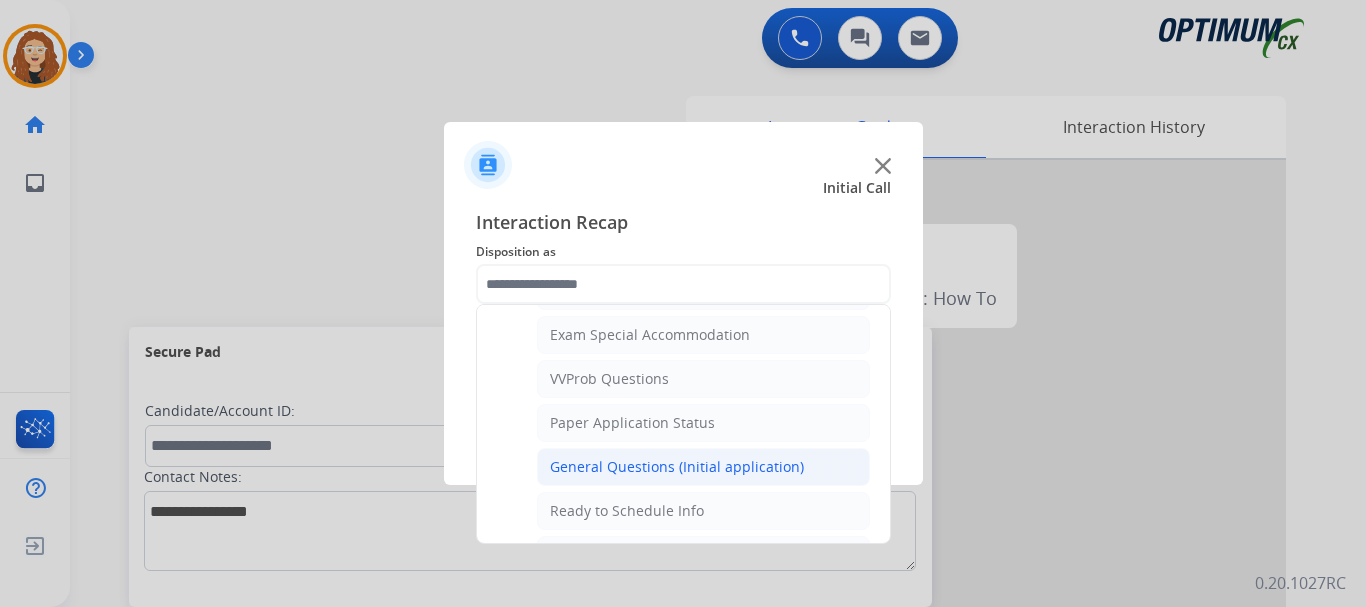 click on "General Questions (Initial application)" 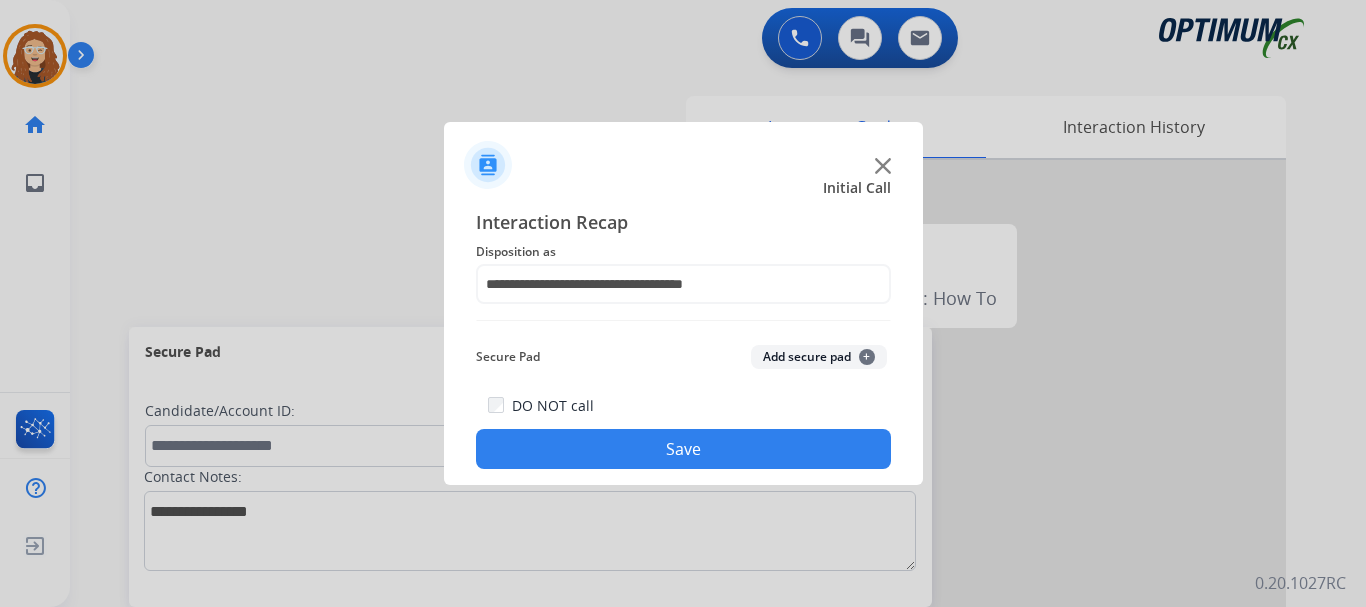 click on "Save" 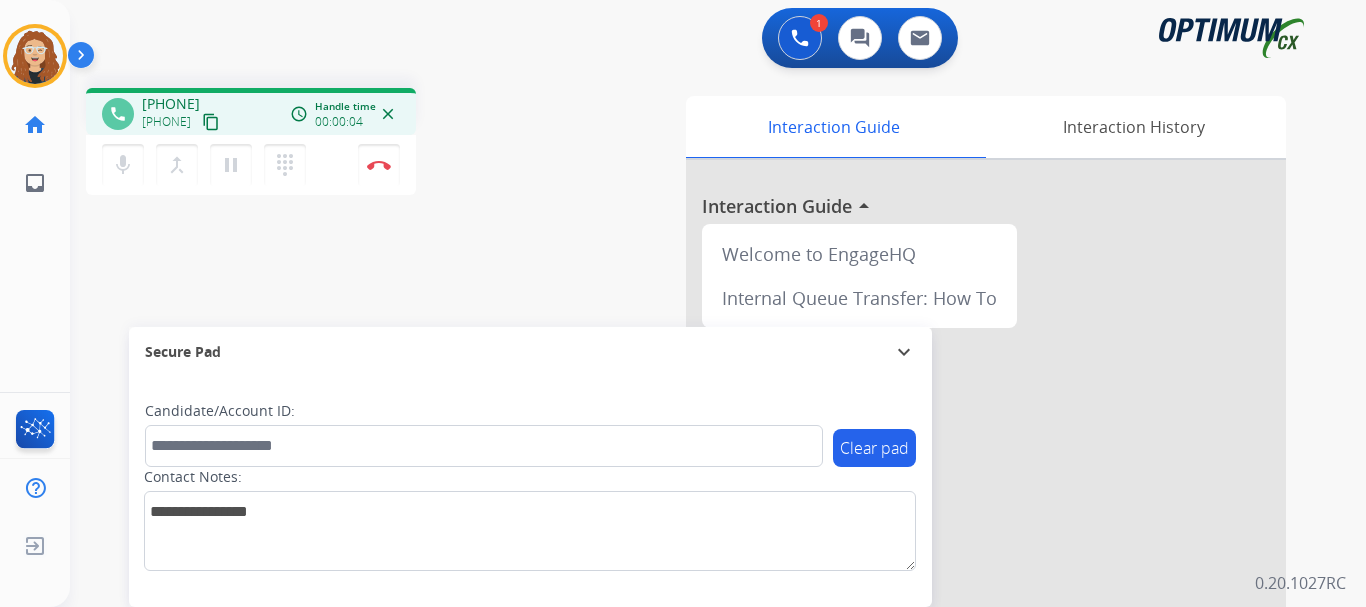 drag, startPoint x: 159, startPoint y: 103, endPoint x: 238, endPoint y: 93, distance: 79.630394 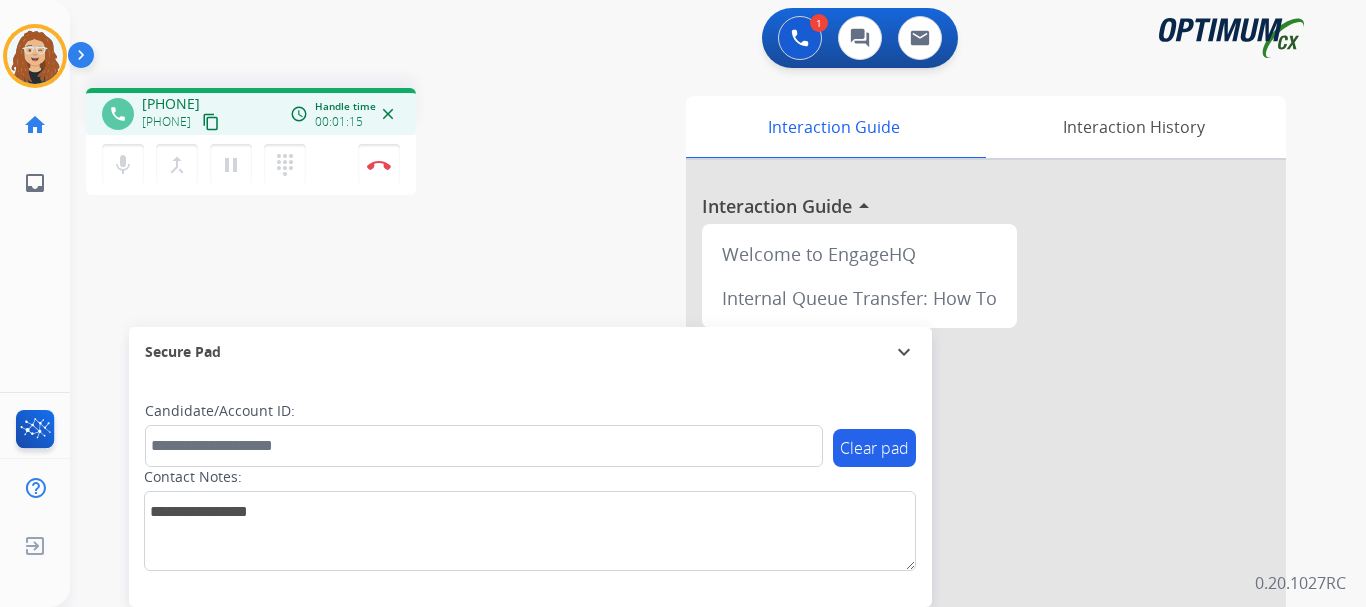 click on "phone [PHONE] [PHONE] content_copy access_time Call metrics Queue   00:10 Hold   00:00 Talk   01:16 Total   01:25 Handle time 00:01:15 close mic Mute merge_type Bridge pause Hold dialpad Dialpad Disconnect swap_horiz Break voice bridge close_fullscreen Connect 3-Way Call merge_type Separate 3-Way Call  Interaction Guide   Interaction History  Interaction Guide arrow_drop_up  Welcome to EngageHQ   Internal Queue Transfer: How To  Secure Pad expand_more Clear pad Candidate/Account ID: Contact Notes:" at bounding box center (694, 489) 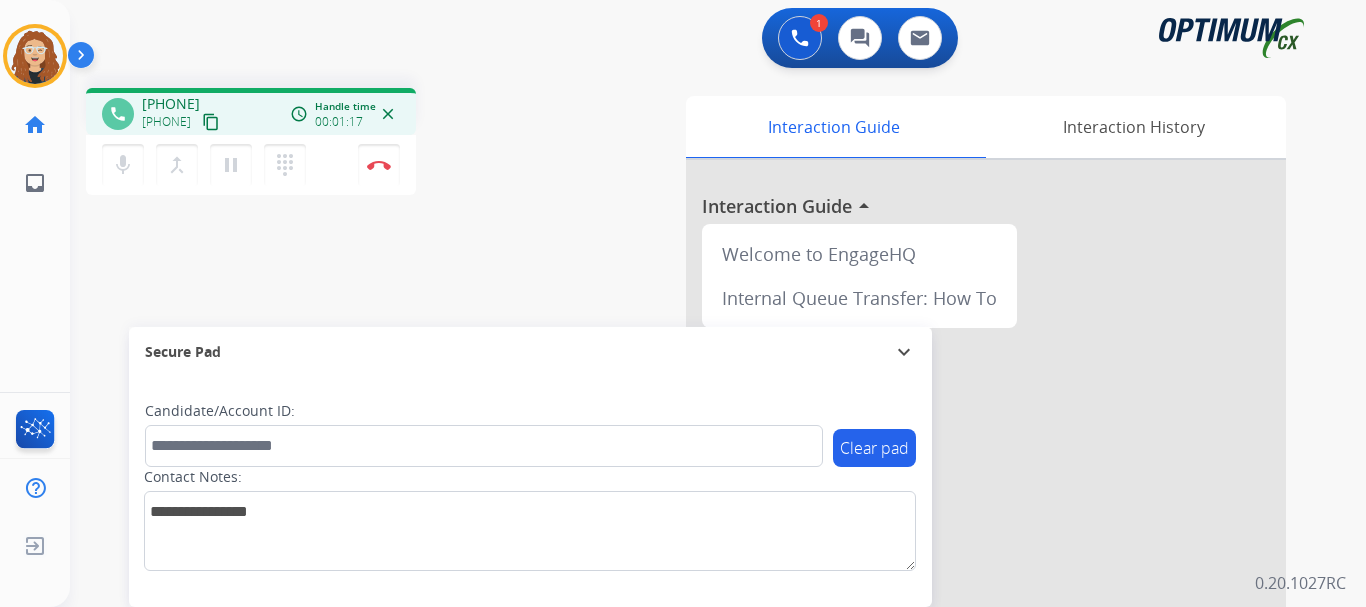 drag, startPoint x: 158, startPoint y: 103, endPoint x: 238, endPoint y: 101, distance: 80.024994 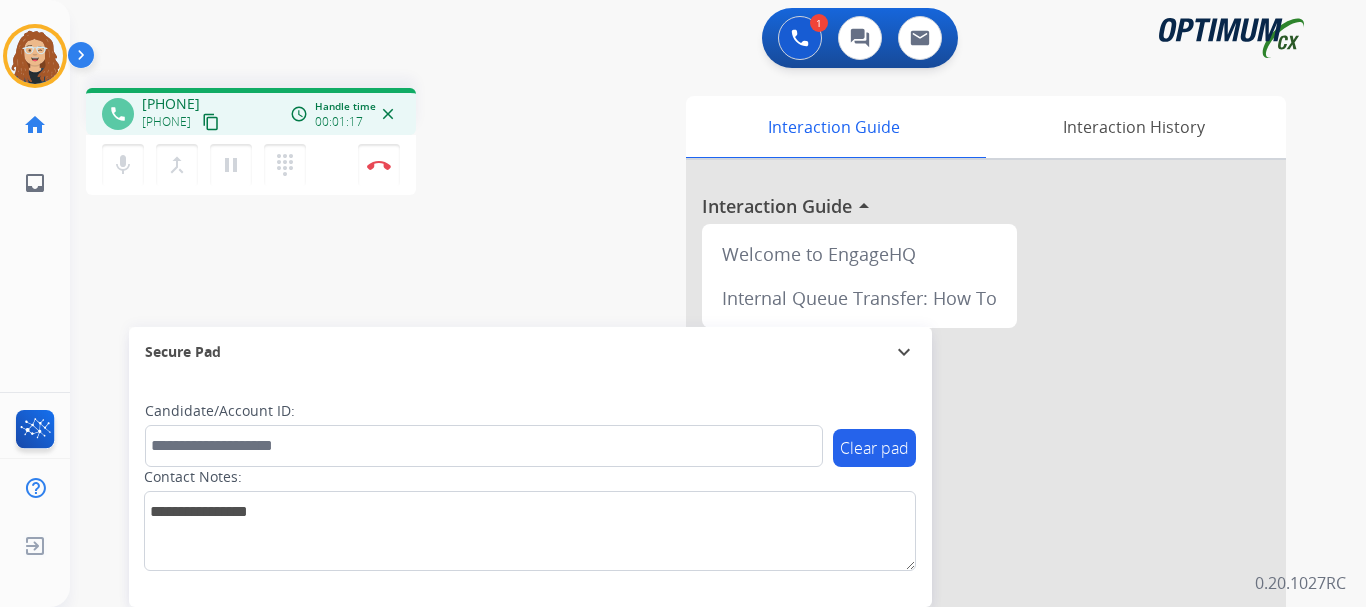 click on "[PHONE] [PHONE] content_copy" at bounding box center (182, 114) 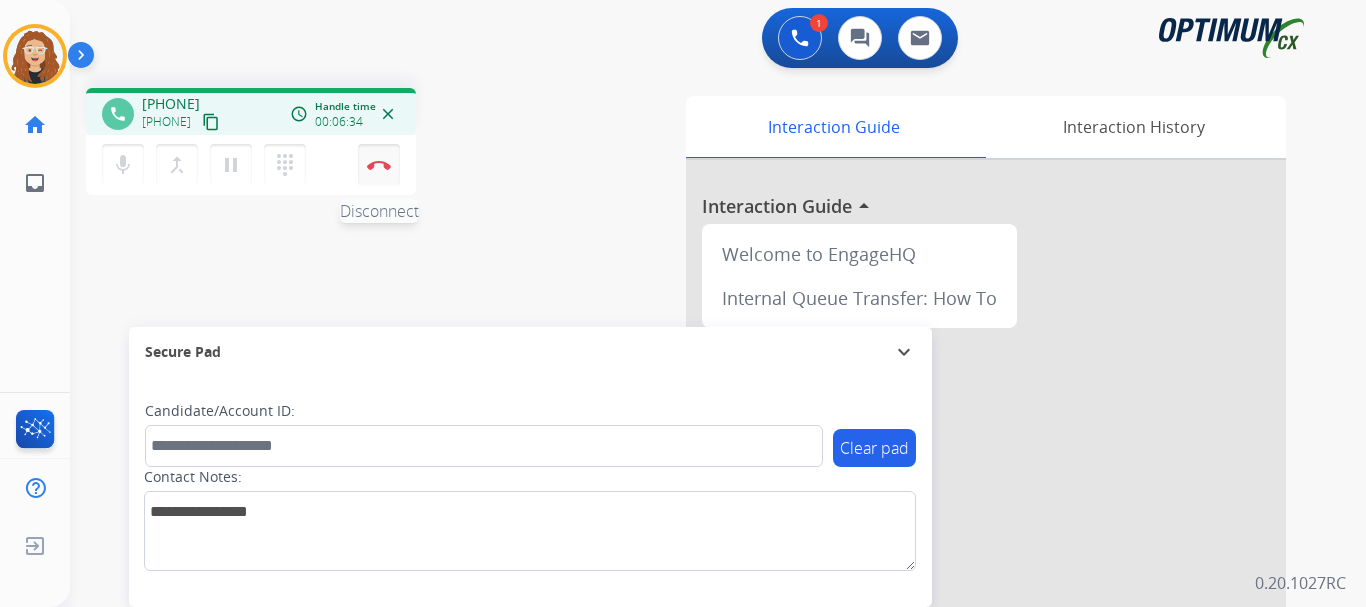 click at bounding box center (379, 165) 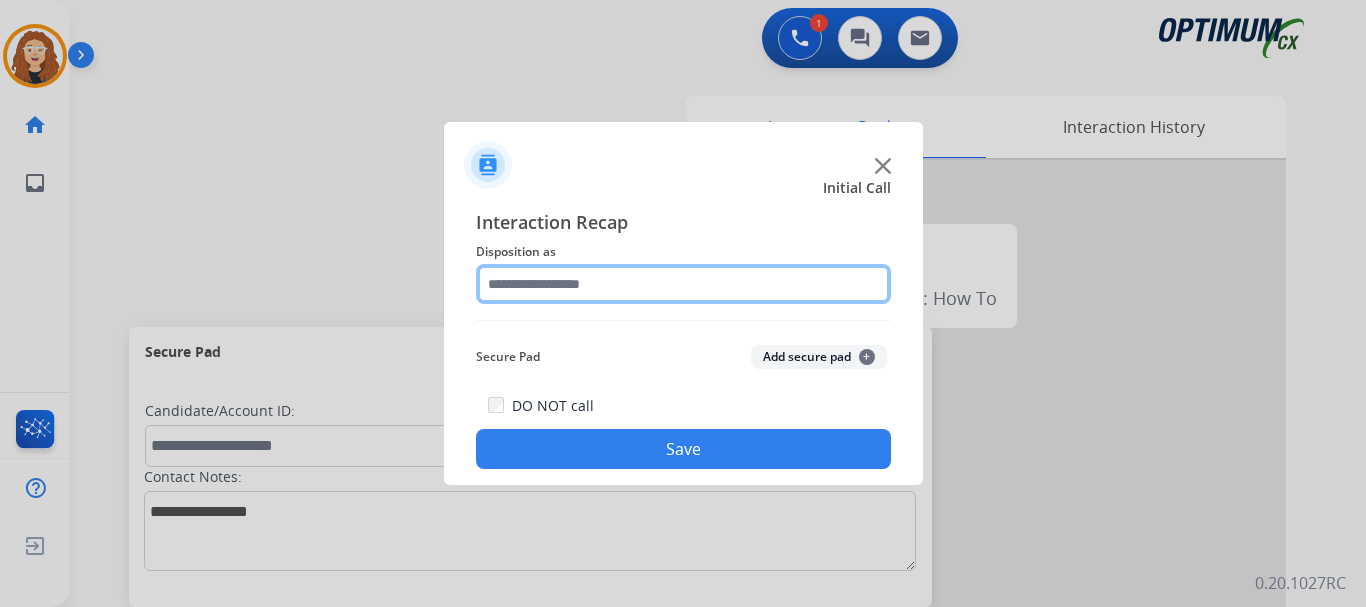 click 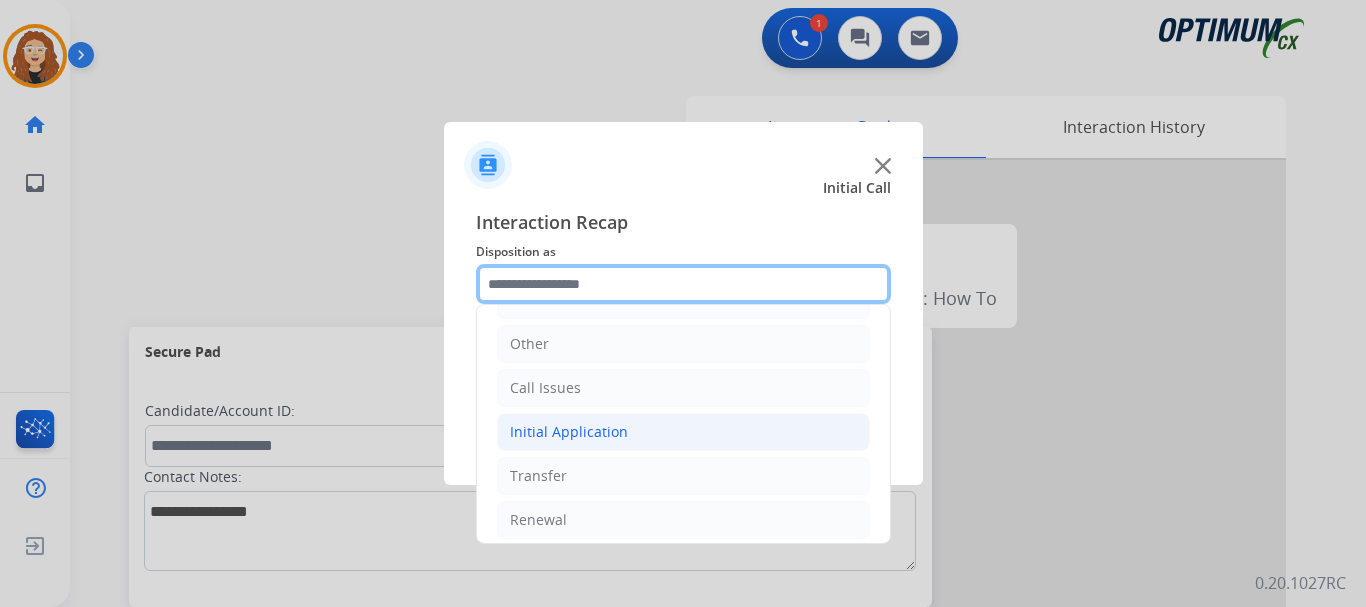 scroll, scrollTop: 127, scrollLeft: 0, axis: vertical 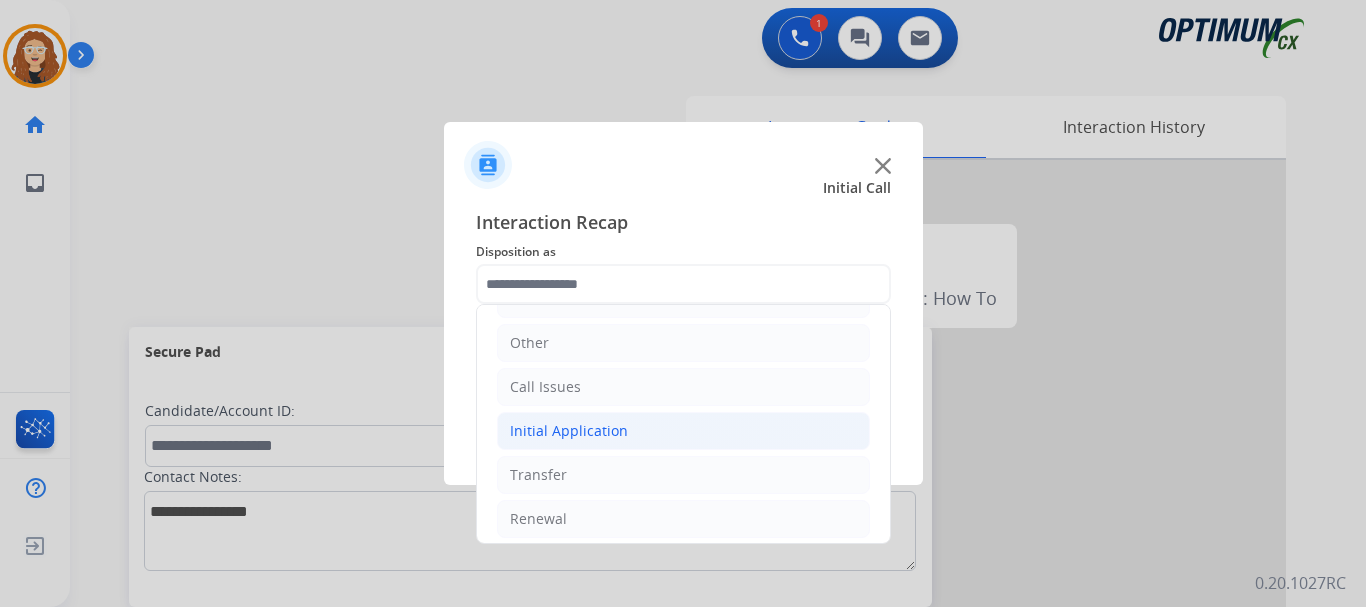 click on "Initial Application" 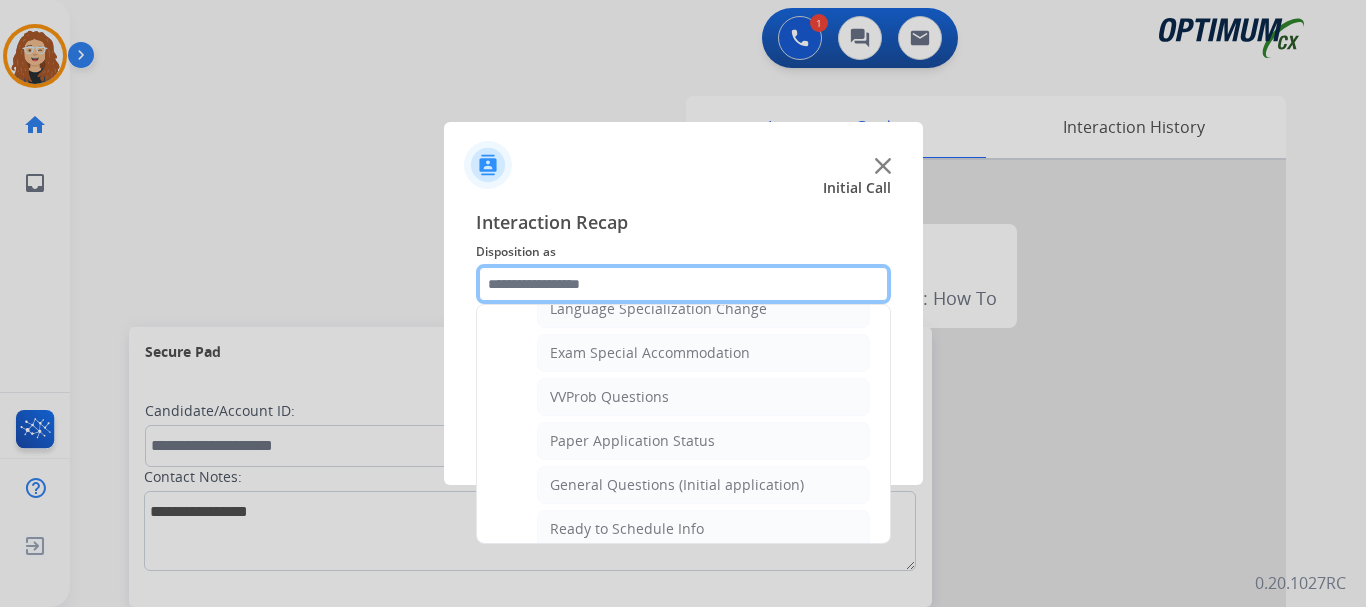 scroll, scrollTop: 1036, scrollLeft: 0, axis: vertical 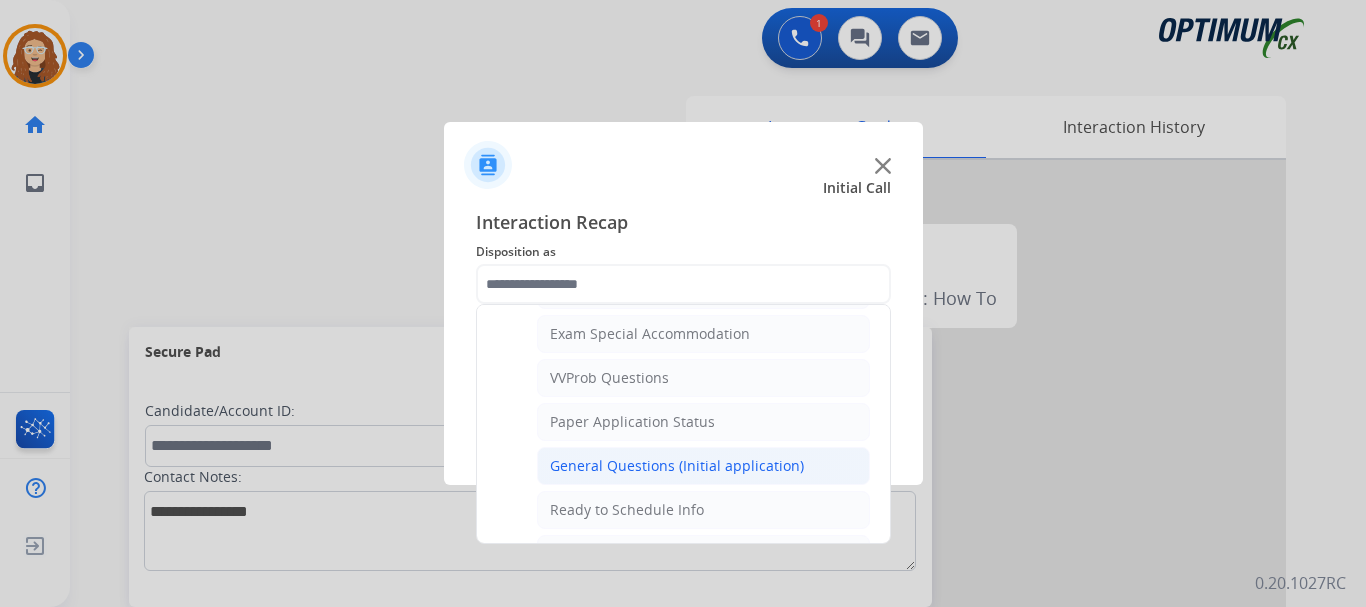 click on "General Questions (Initial application)" 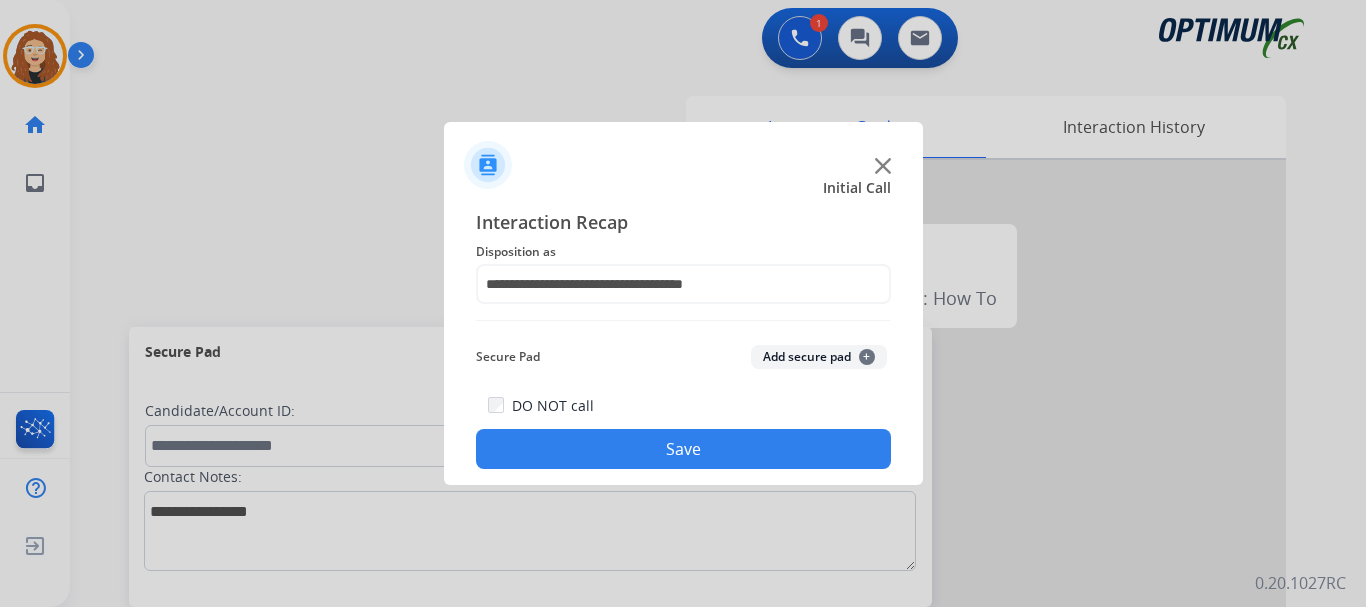 click on "Save" 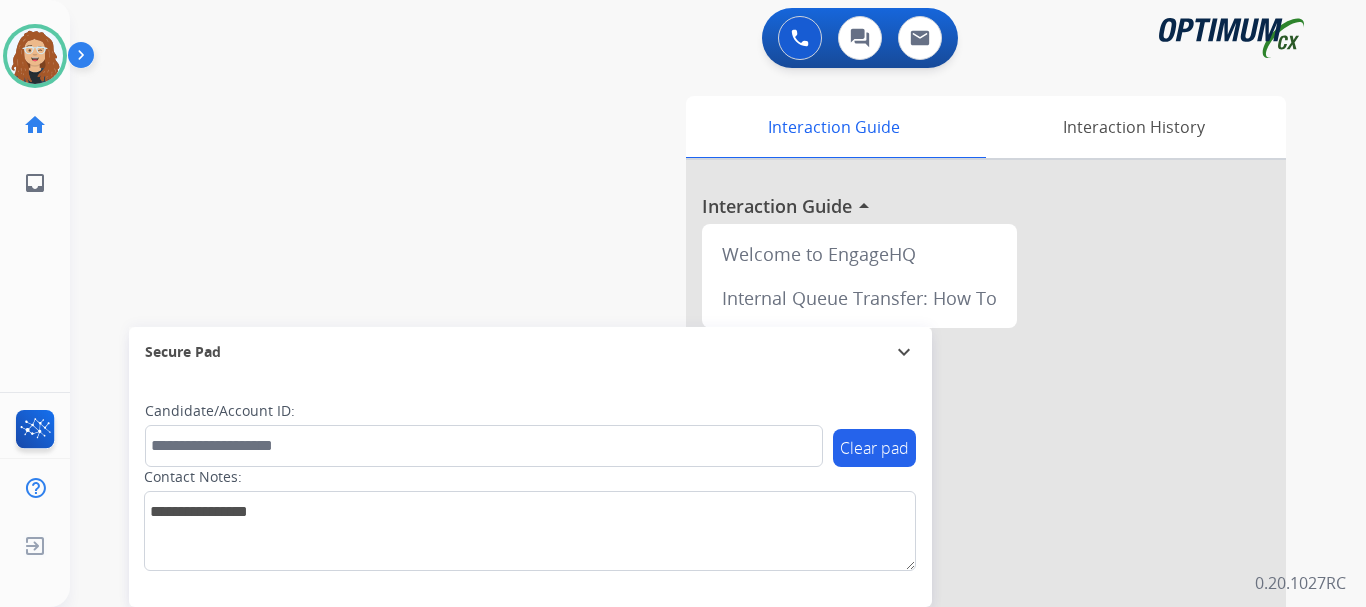 click on "swap_horiz Break voice bridge close_fullscreen Connect 3-Way Call merge_type Separate 3-Way Call  Interaction Guide   Interaction History  Interaction Guide arrow_drop_up  Welcome to EngageHQ   Internal Queue Transfer: How To  Secure Pad expand_more Clear pad Candidate/Account ID: Contact Notes:" at bounding box center (694, 489) 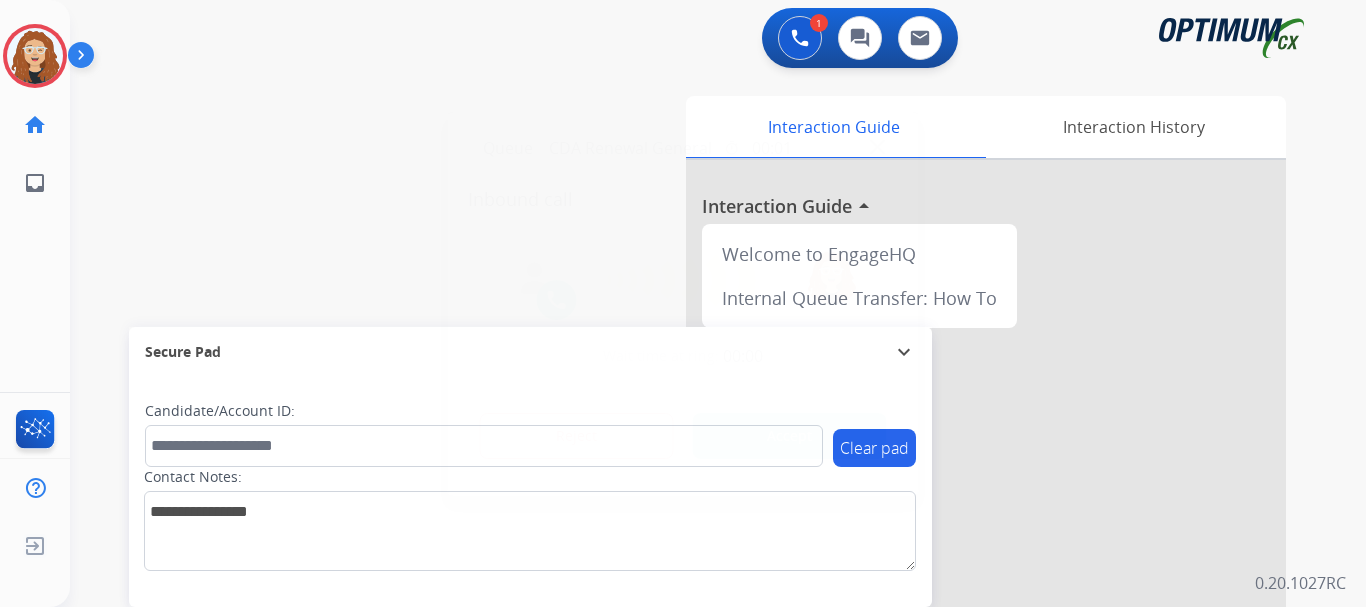 click at bounding box center [683, 303] 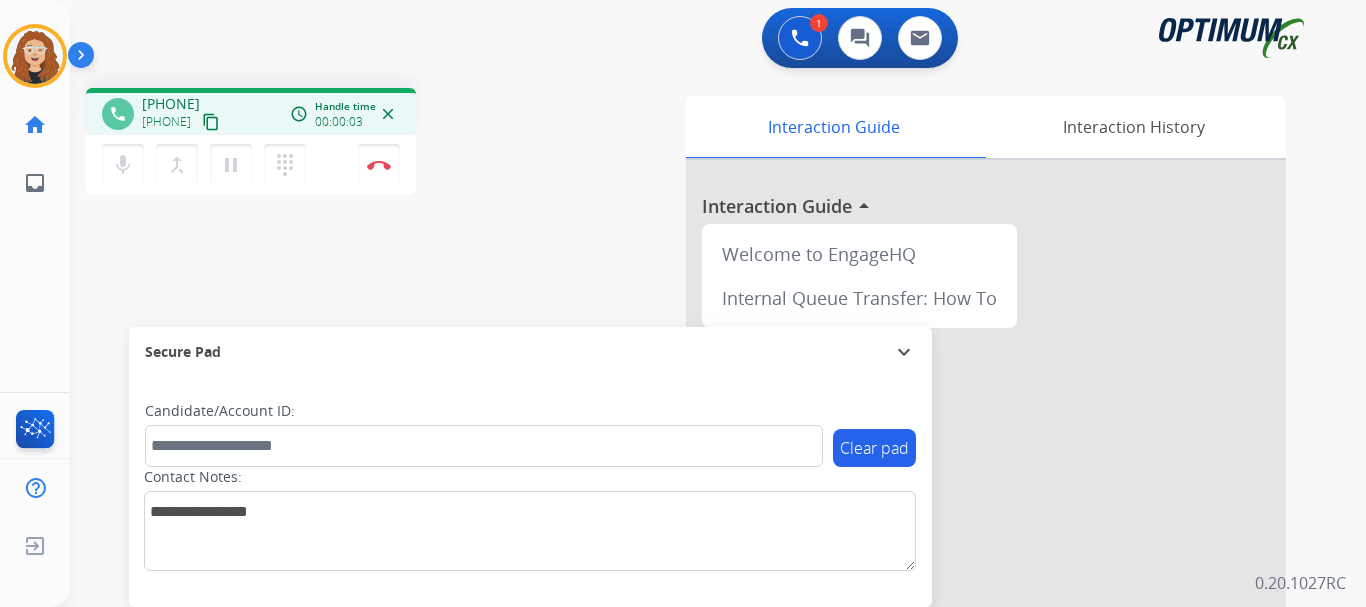 drag, startPoint x: 157, startPoint y: 102, endPoint x: 235, endPoint y: 97, distance: 78.160095 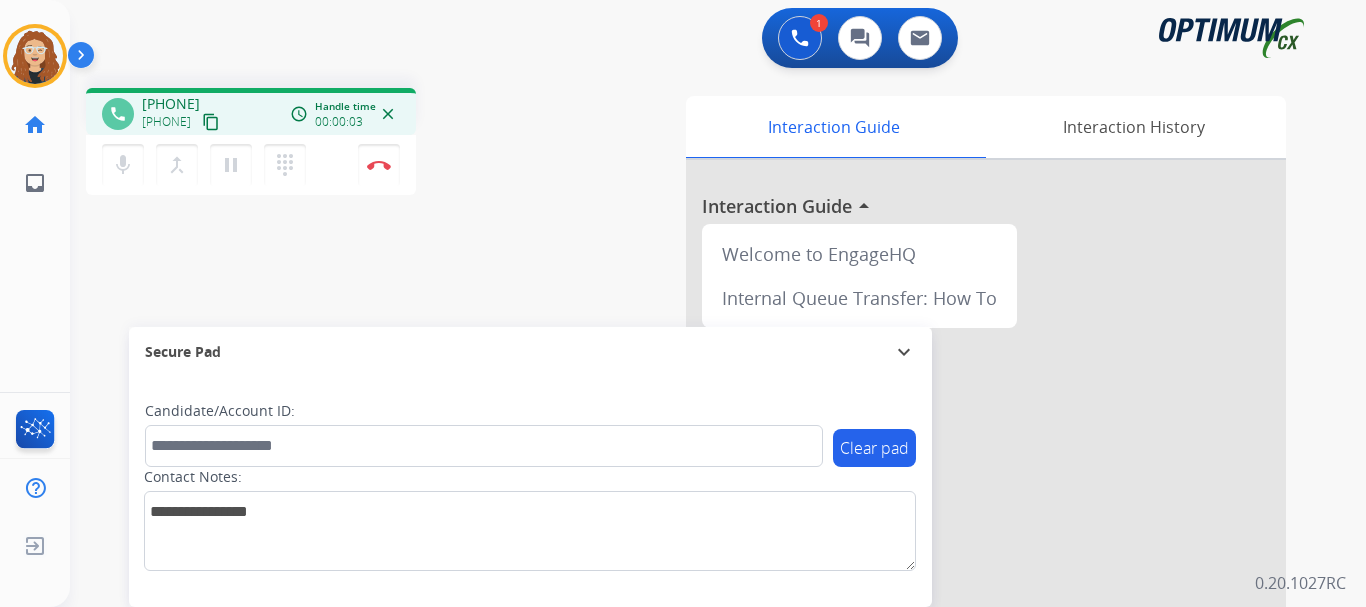 click on "[PHONE] [PHONE] content_copy" at bounding box center [182, 114] 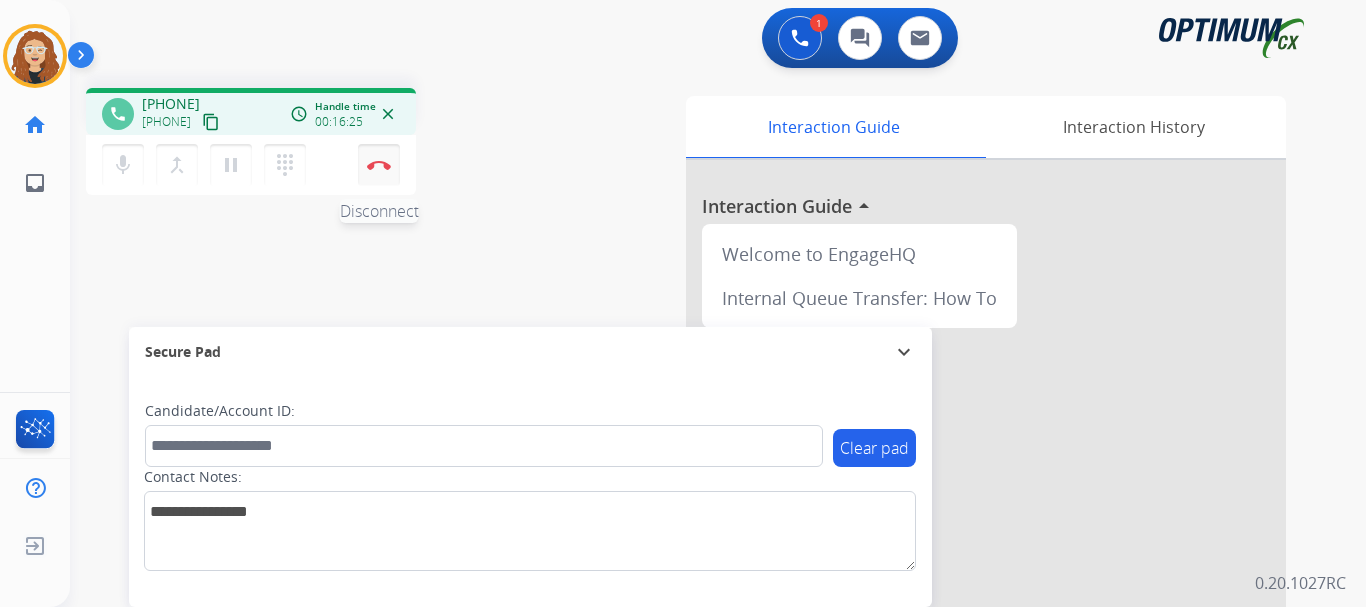 click at bounding box center (379, 165) 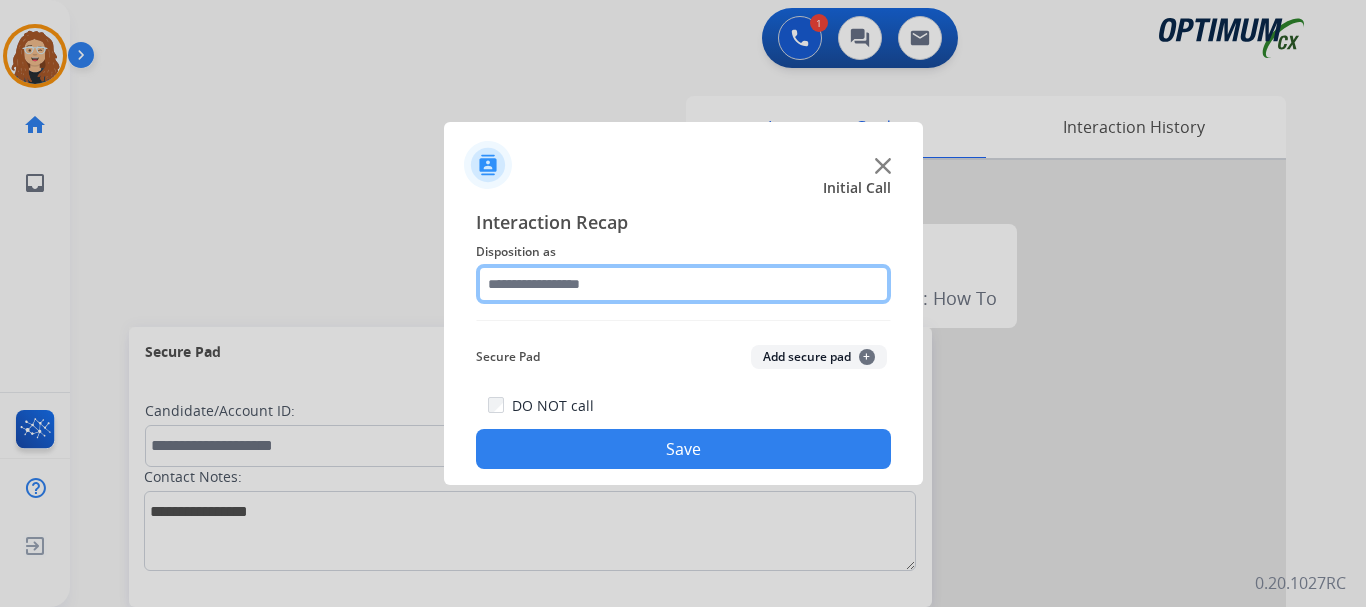 click 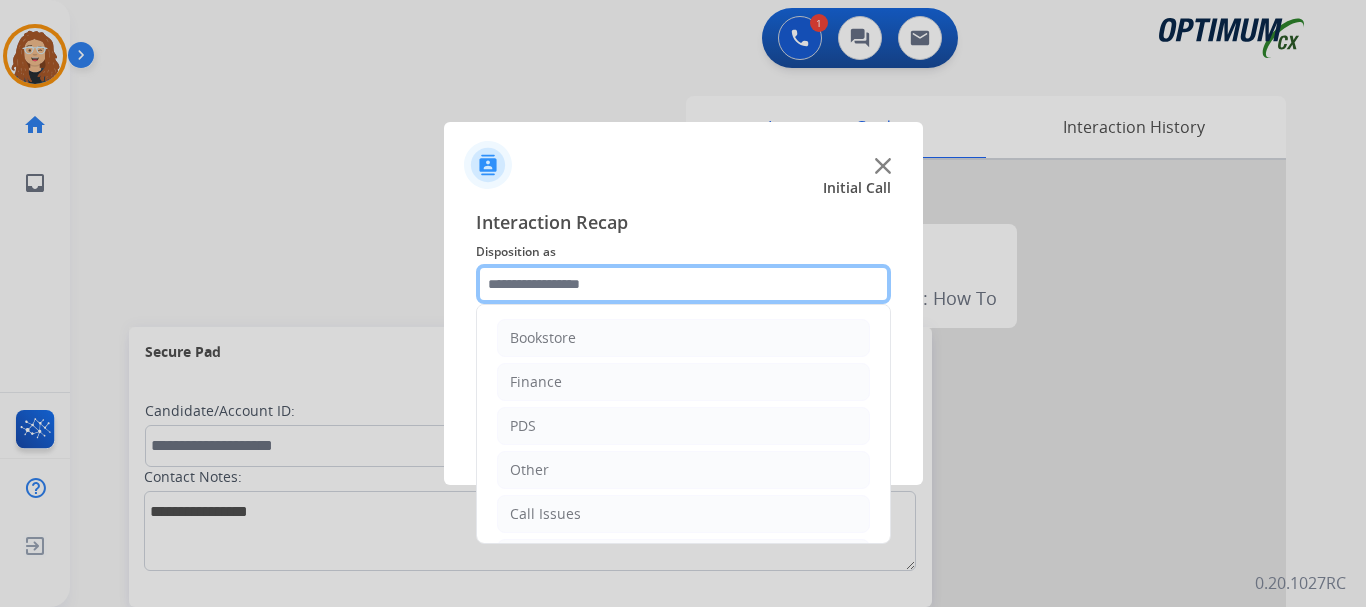 scroll, scrollTop: 136, scrollLeft: 0, axis: vertical 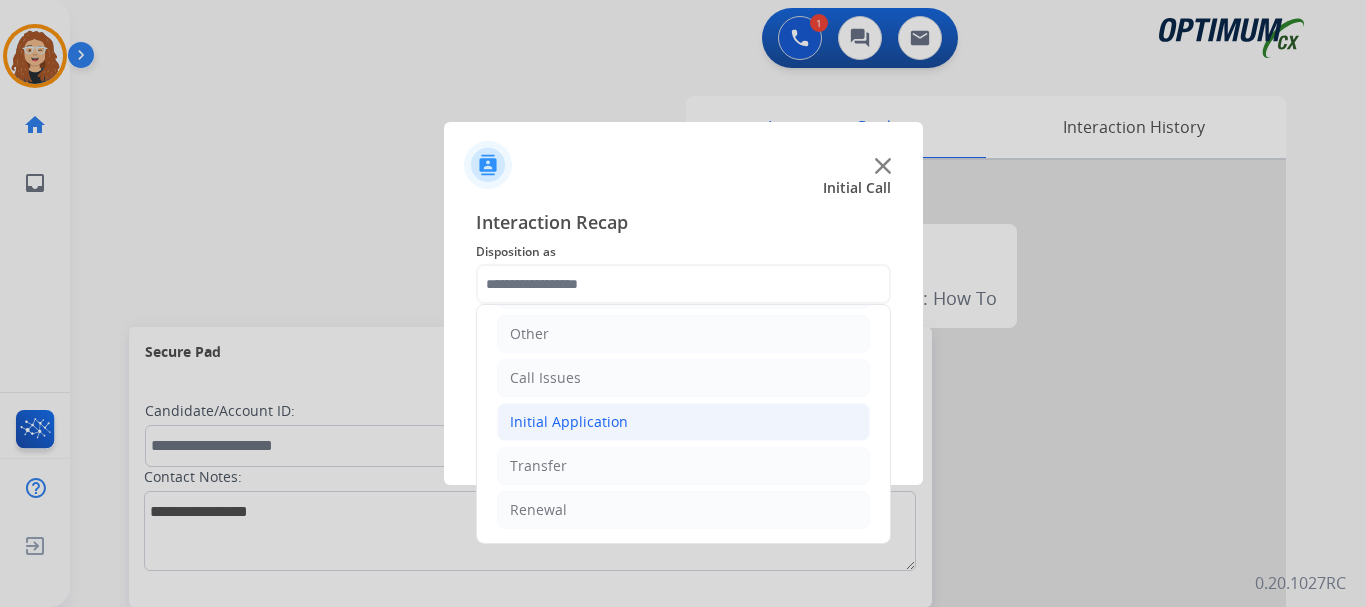 drag, startPoint x: 601, startPoint y: 423, endPoint x: 668, endPoint y: 437, distance: 68.44706 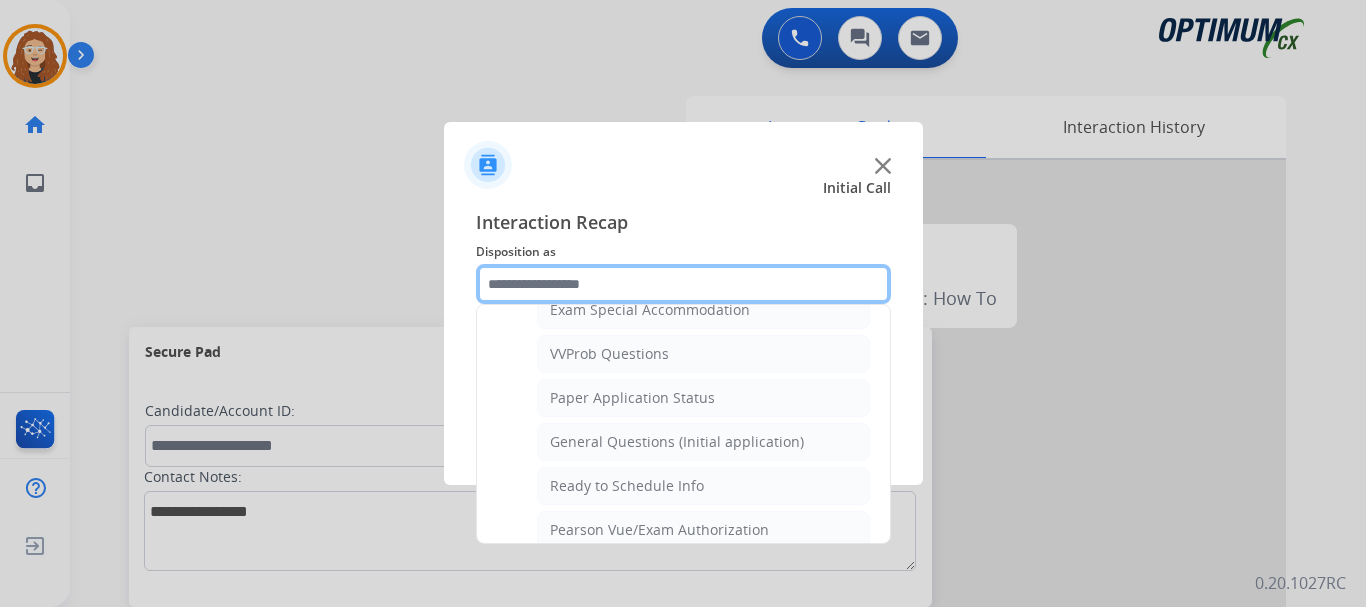 scroll, scrollTop: 1065, scrollLeft: 0, axis: vertical 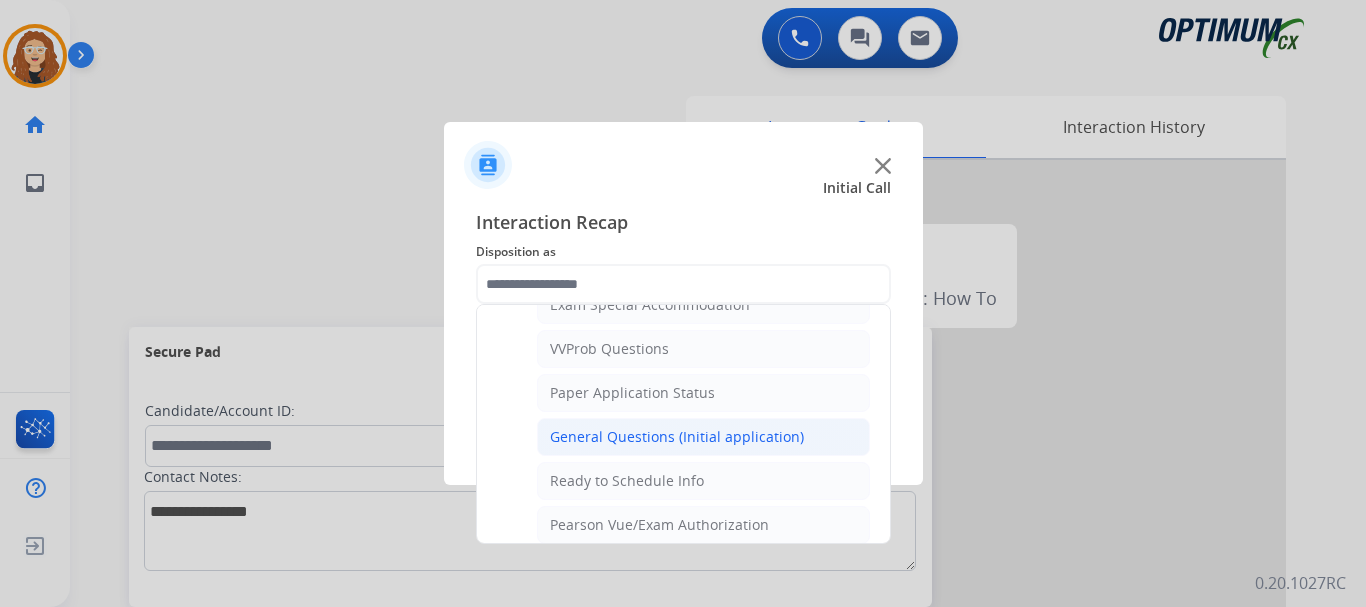 click on "General Questions (Initial application)" 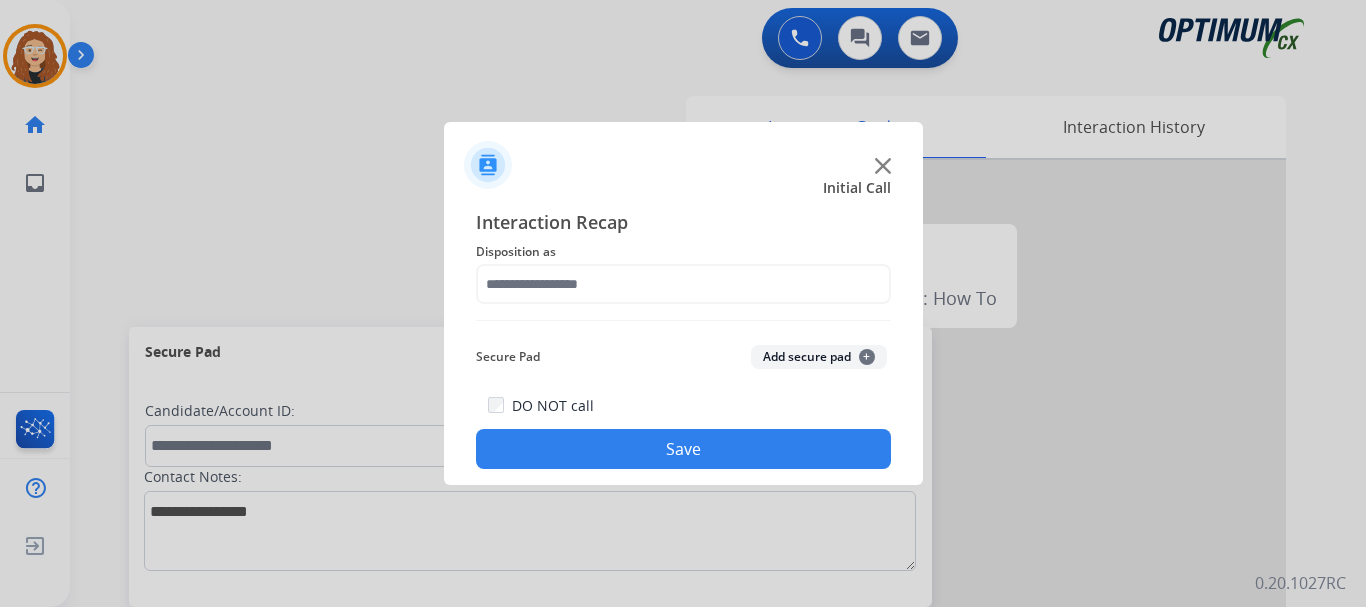 type on "**********" 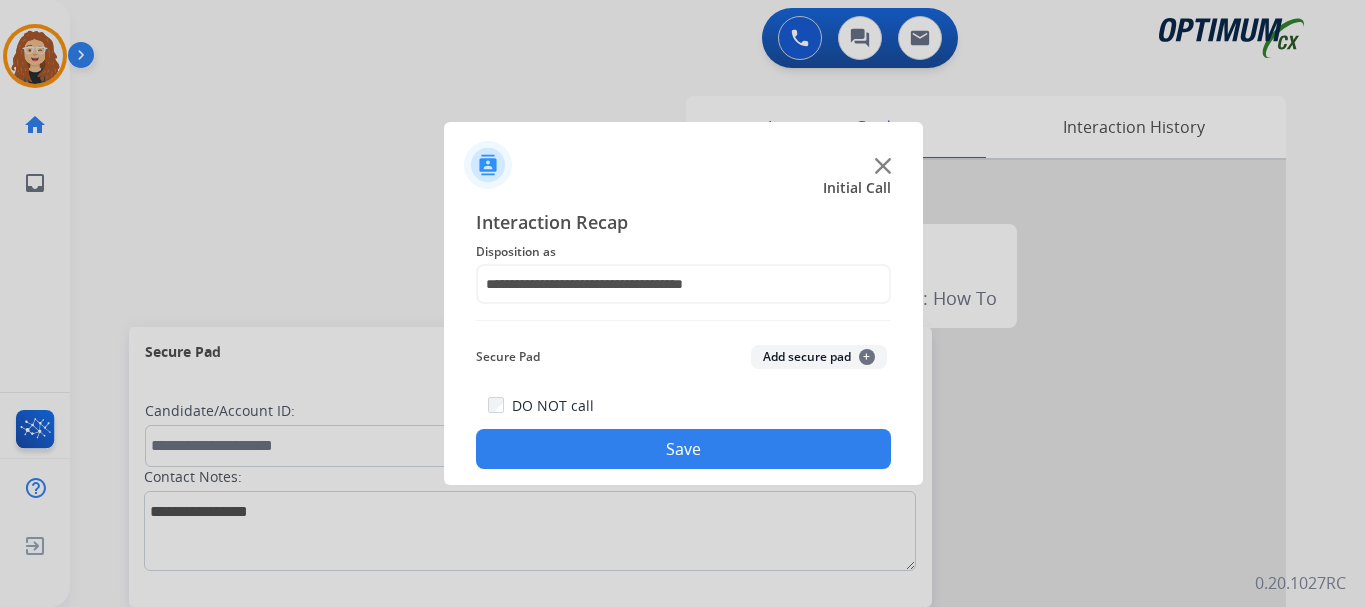 click on "Save" 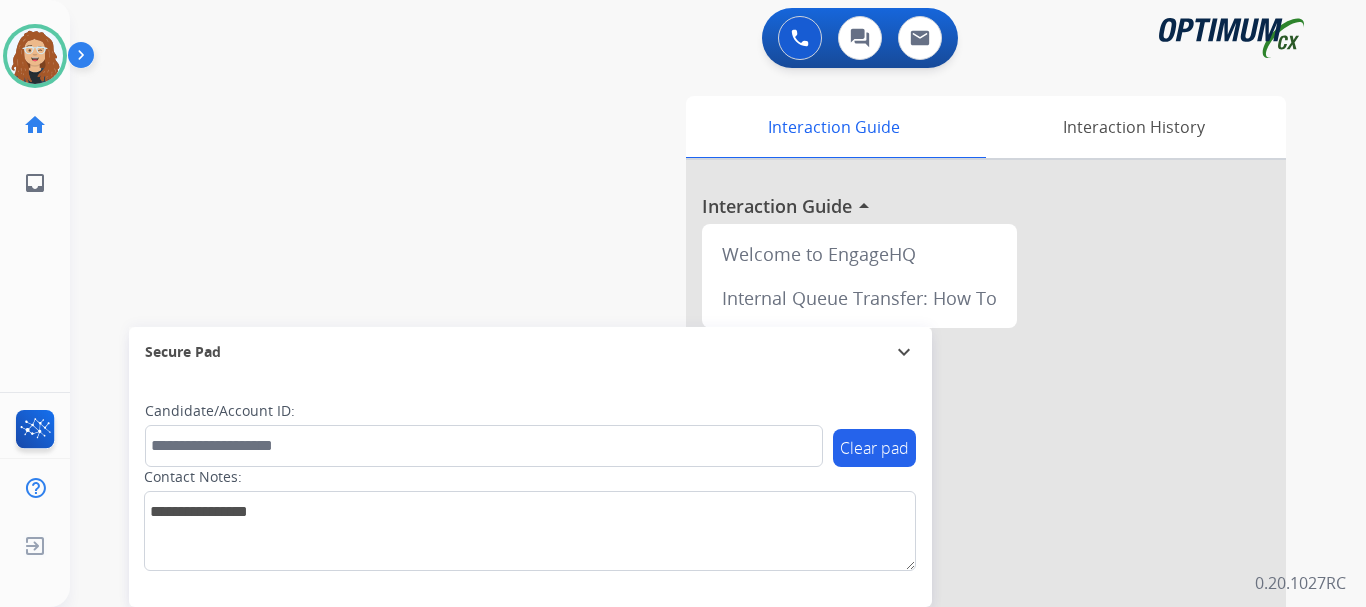 drag, startPoint x: 41, startPoint y: 50, endPoint x: 72, endPoint y: 76, distance: 40.459858 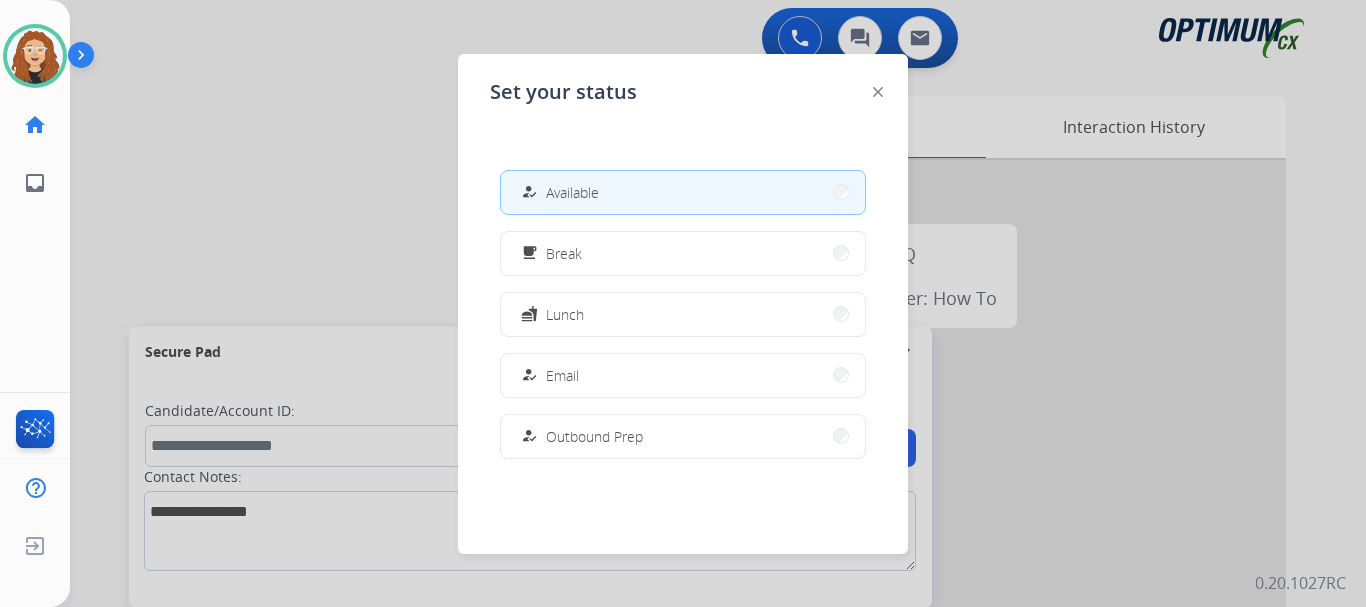 click on "free_breakfast Break" at bounding box center (683, 253) 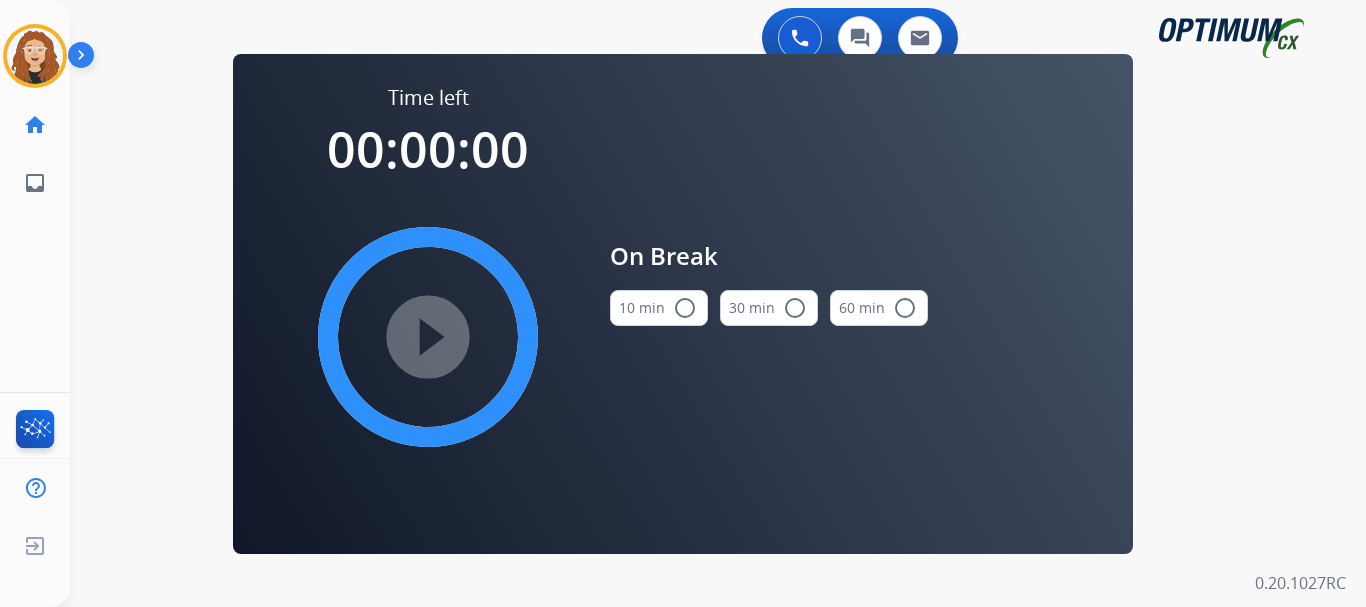 click on "radio_button_unchecked" at bounding box center (685, 308) 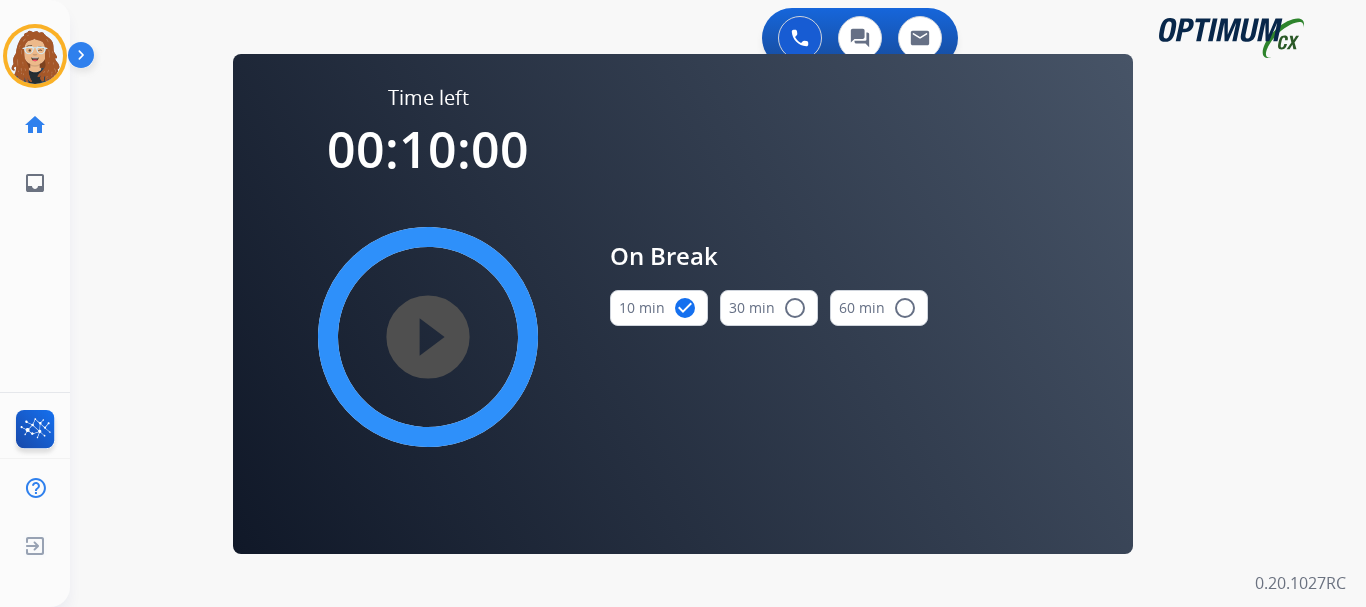 drag, startPoint x: 430, startPoint y: 341, endPoint x: 596, endPoint y: 477, distance: 214.59729 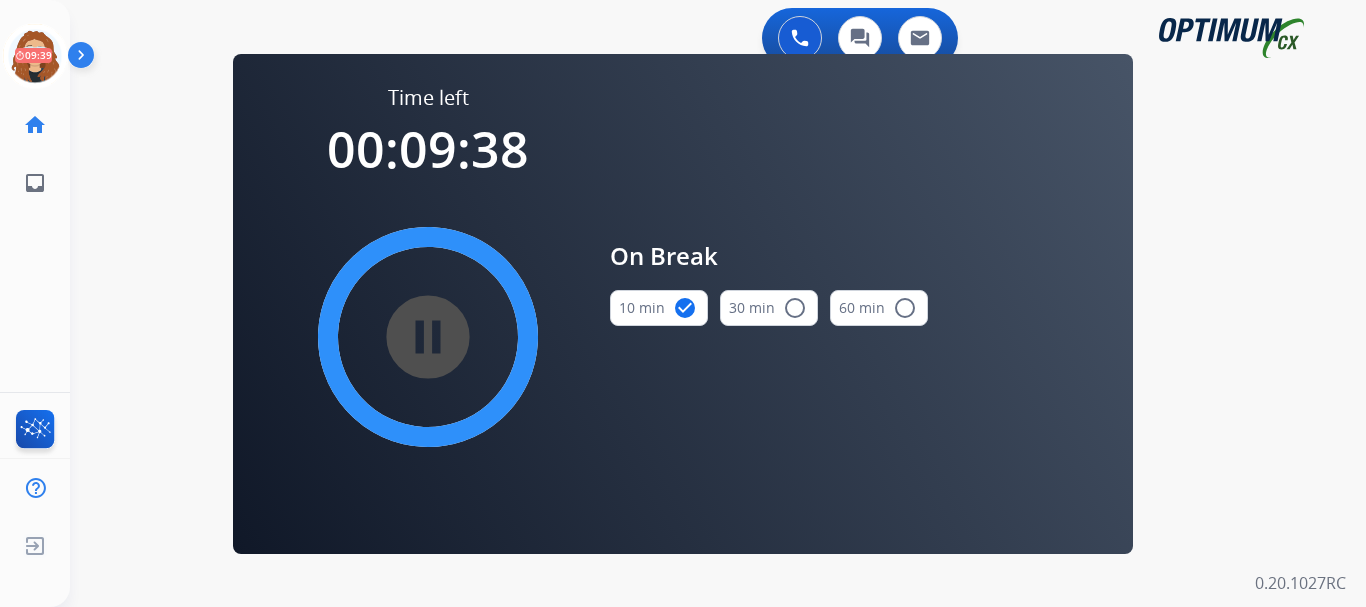 click on "0 Voice Interactions  0  Chat Interactions   0  Email Interactions swap_horiz Break voice bridge close_fullscreen Connect 3-Way Call merge_type Separate 3-Way Call Time left 00:09:38 pause_circle_filled On Break  10 min  check_circle  30 min  radio_button_unchecked  60 min  radio_button_unchecked  Interaction Guide   Interaction History  Interaction Guide arrow_drop_up  Welcome to EngageHQ   Internal Queue Transfer: How To  Secure Pad expand_more Clear pad Candidate/Account ID: Contact Notes:                  0.20.1027RC" at bounding box center (718, 303) 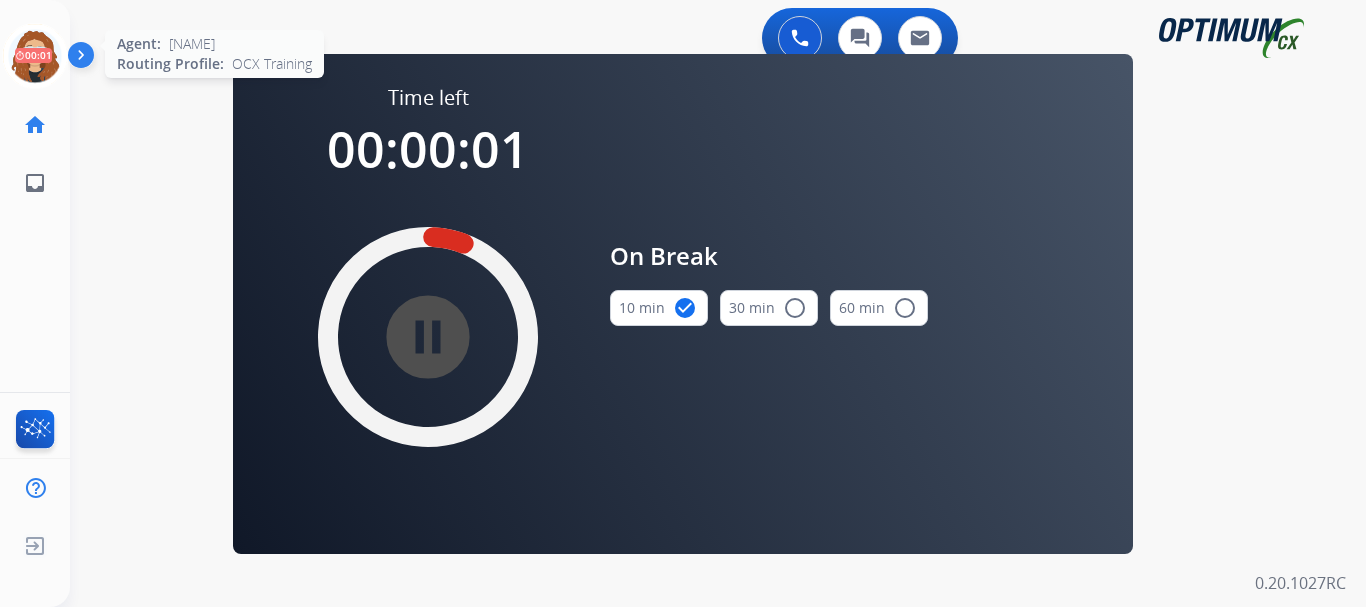 click 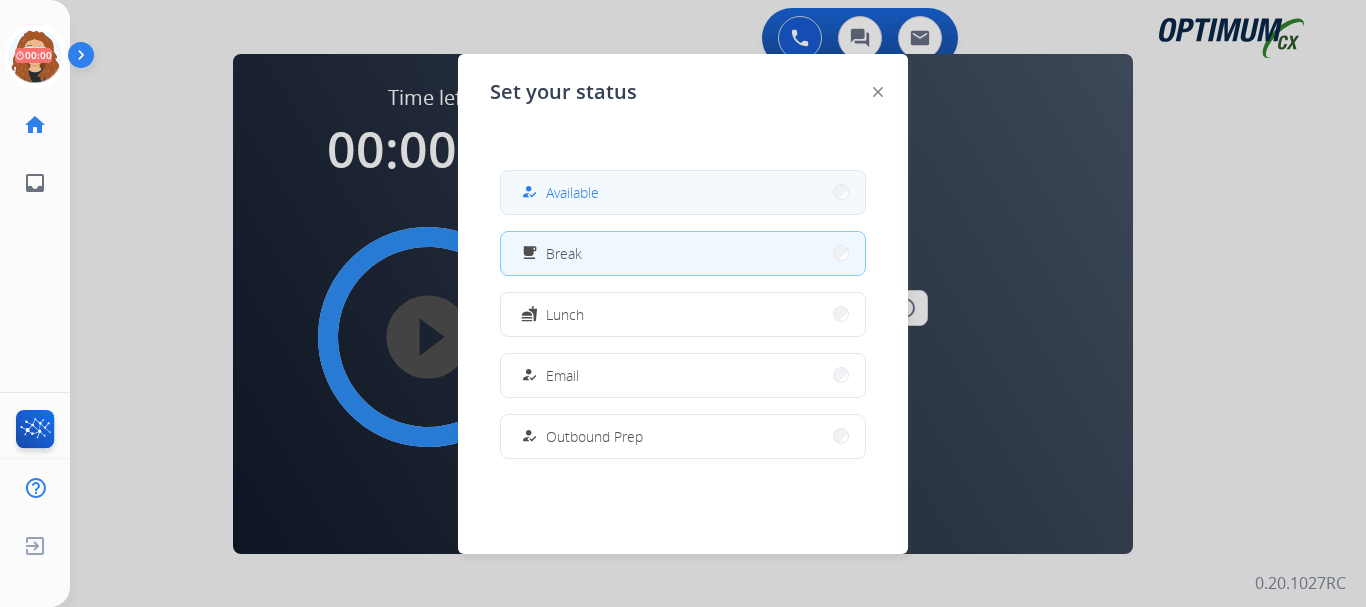 click on "Available" at bounding box center (572, 192) 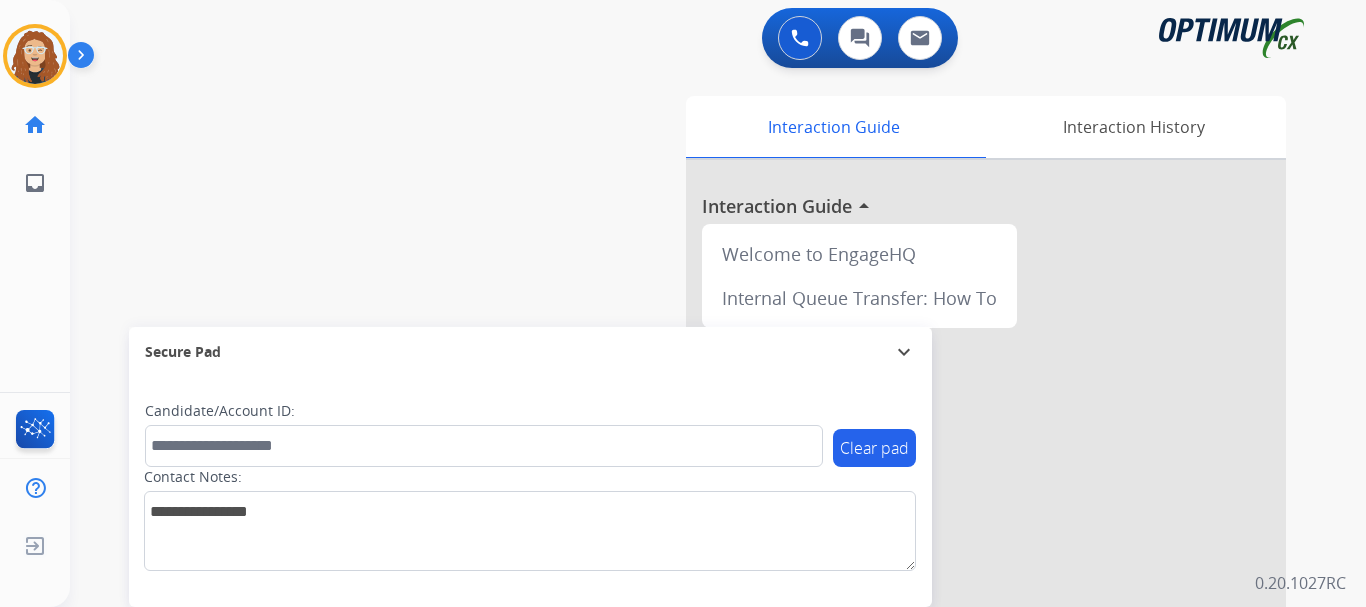 click on "swap_horiz Break voice bridge close_fullscreen Connect 3-Way Call merge_type Separate 3-Way Call  Interaction Guide   Interaction History  Interaction Guide arrow_drop_up  Welcome to EngageHQ   Internal Queue Transfer: How To  Secure Pad expand_more Clear pad Candidate/Account ID: Contact Notes:" at bounding box center [694, 489] 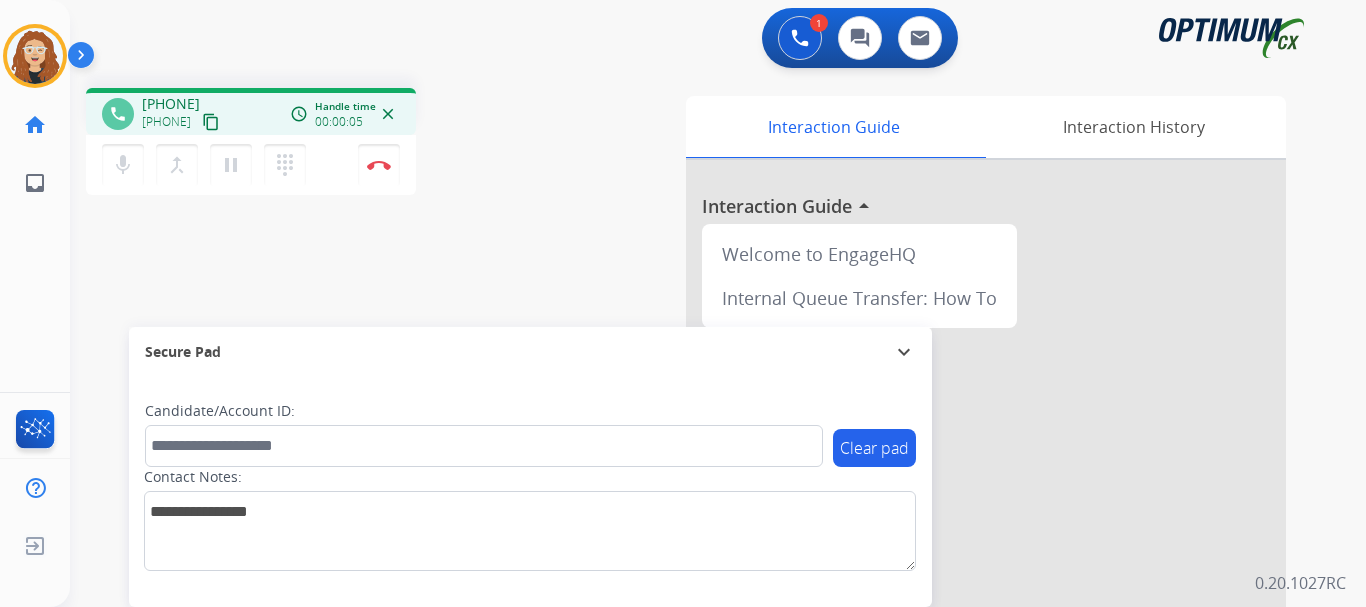 drag, startPoint x: 158, startPoint y: 103, endPoint x: 247, endPoint y: 89, distance: 90.0944 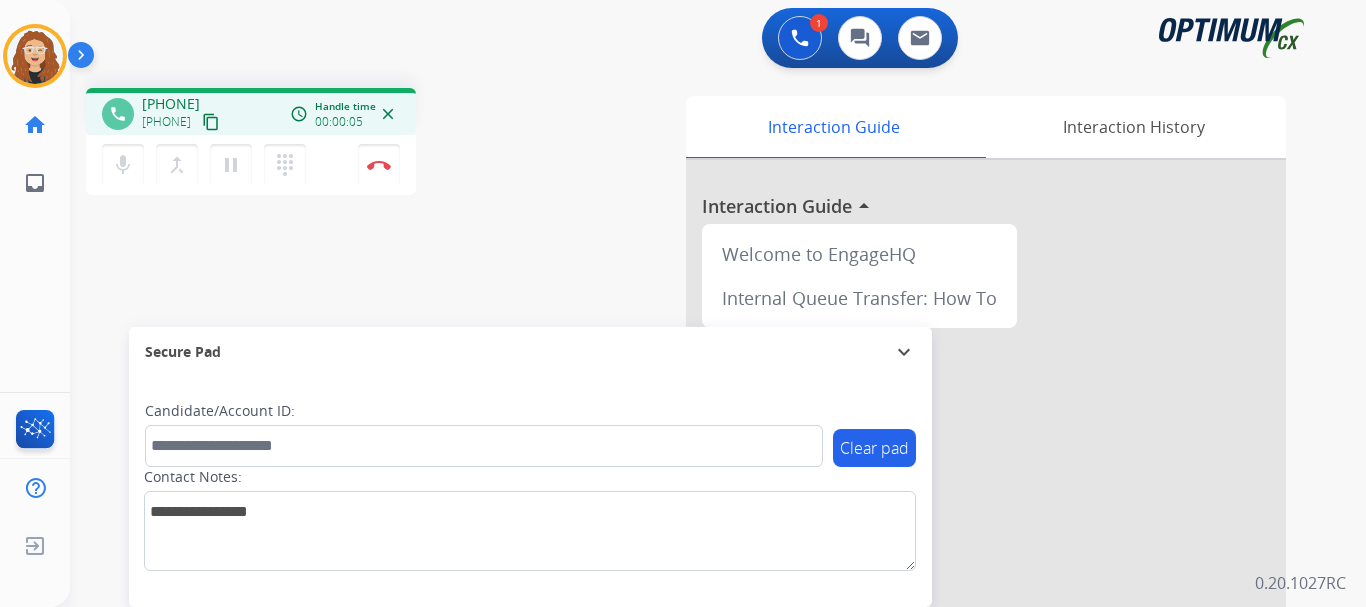 click on "phone [PHONE] [PHONE] content_copy access_time Call metrics Queue   00:30 Hold   00:00 Talk   00:06 Total   00:35 Handle time 00:00:05 close" at bounding box center (251, 111) 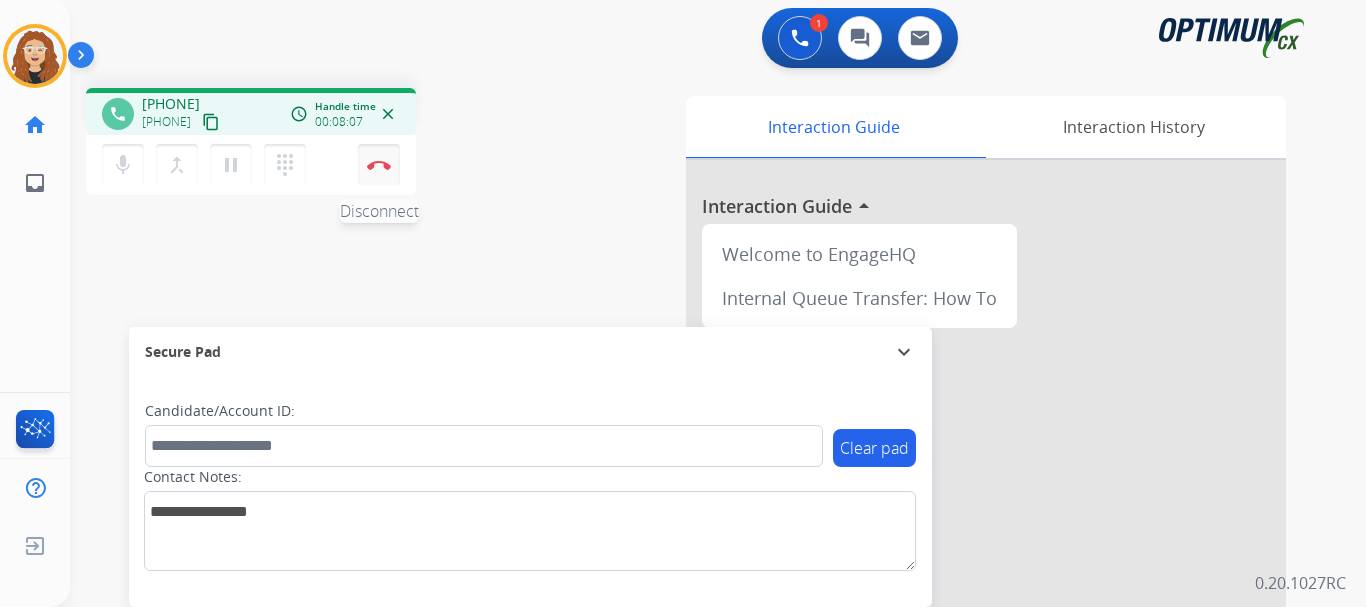 click at bounding box center (379, 165) 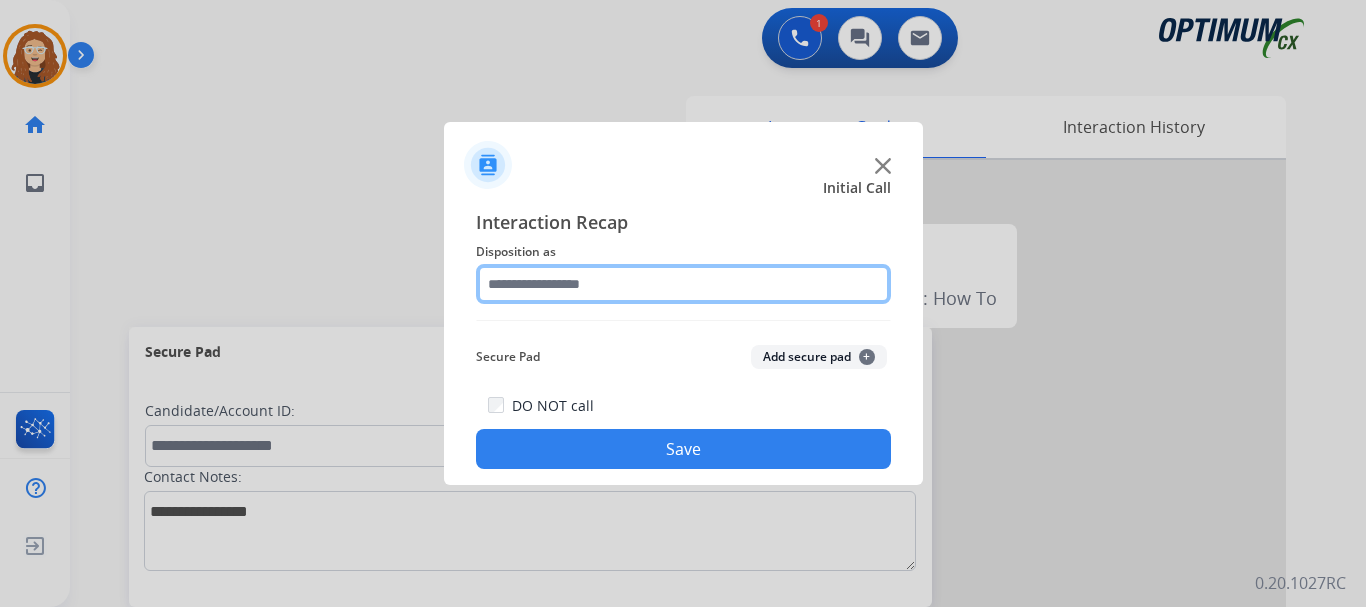 click 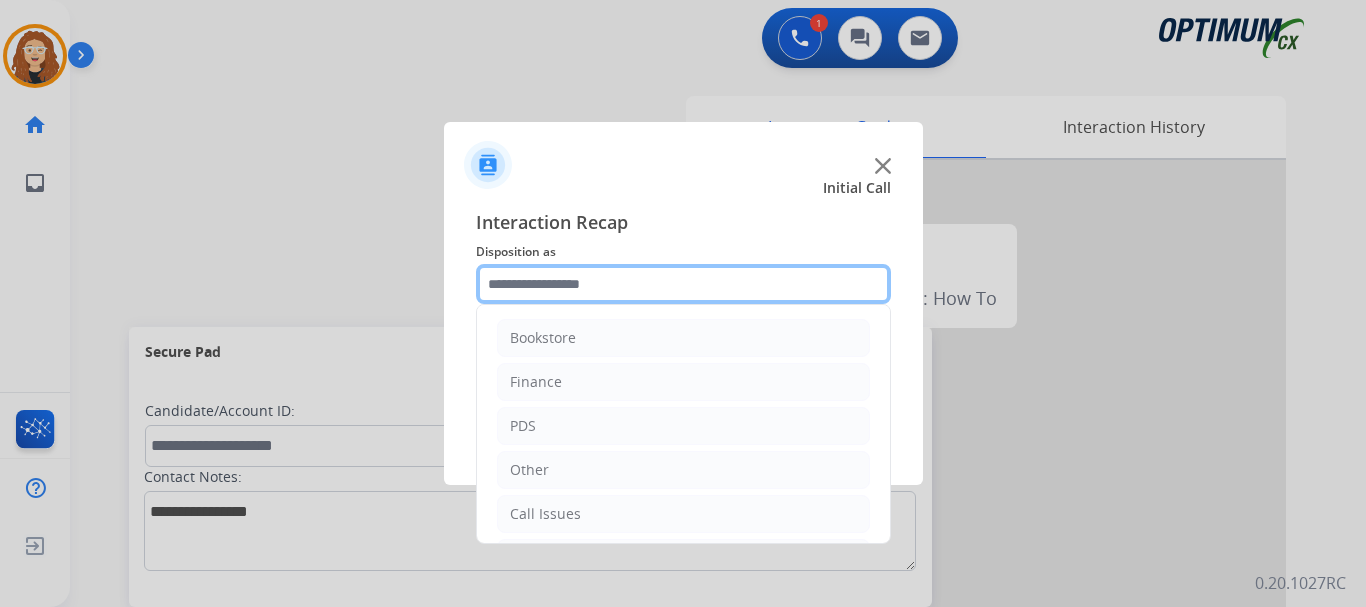 scroll, scrollTop: 136, scrollLeft: 0, axis: vertical 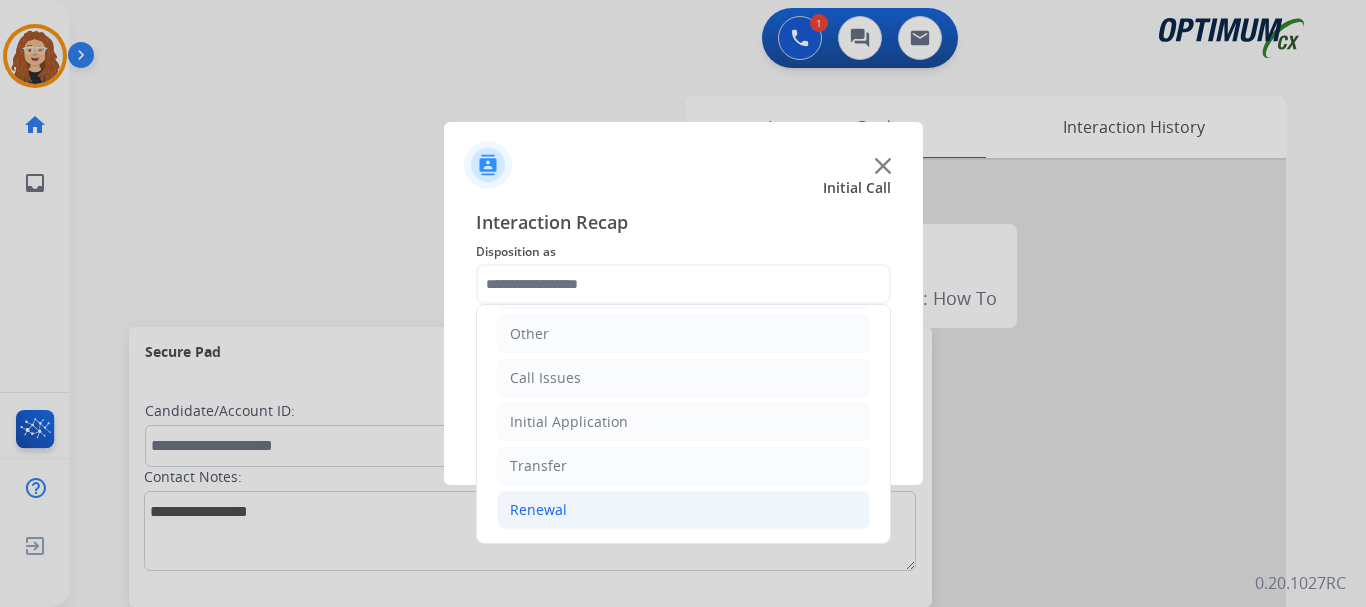 drag, startPoint x: 615, startPoint y: 499, endPoint x: 650, endPoint y: 509, distance: 36.40055 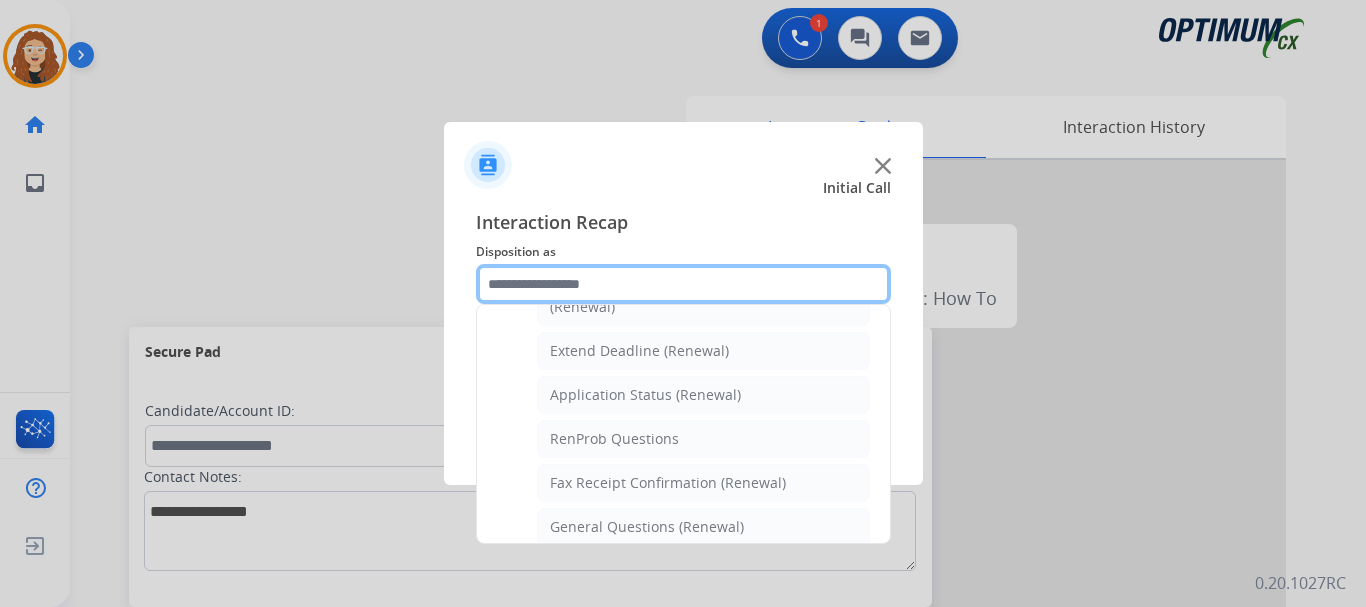 scroll, scrollTop: 437, scrollLeft: 0, axis: vertical 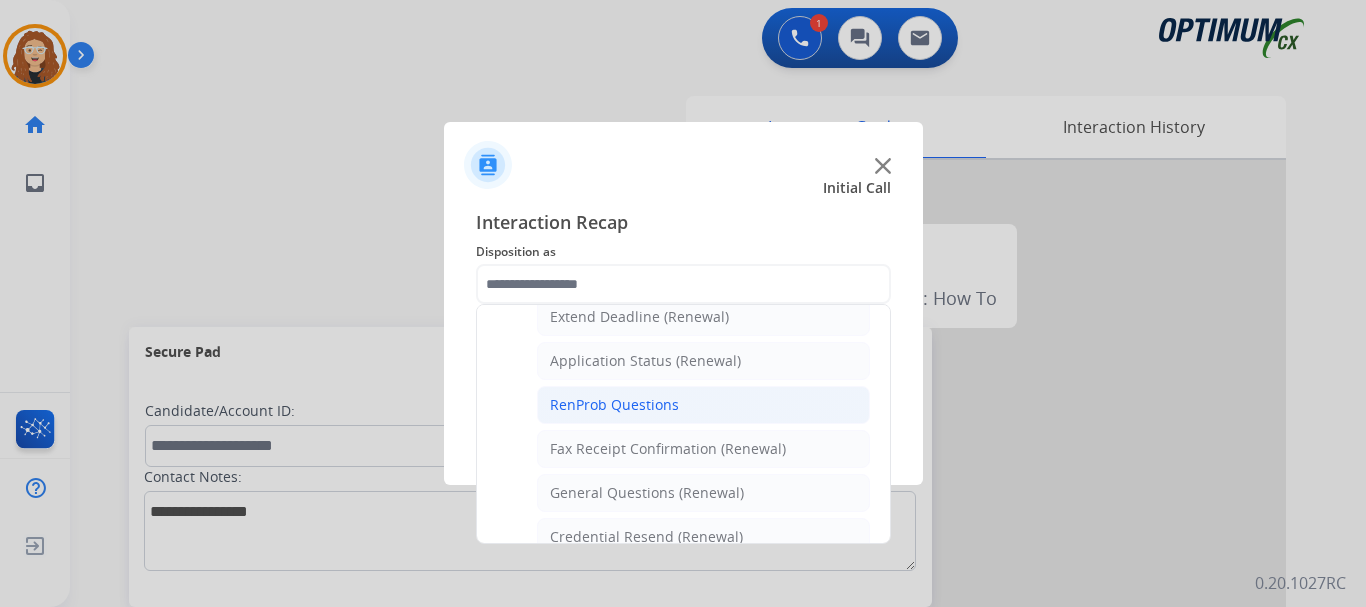click on "RenProb Questions" 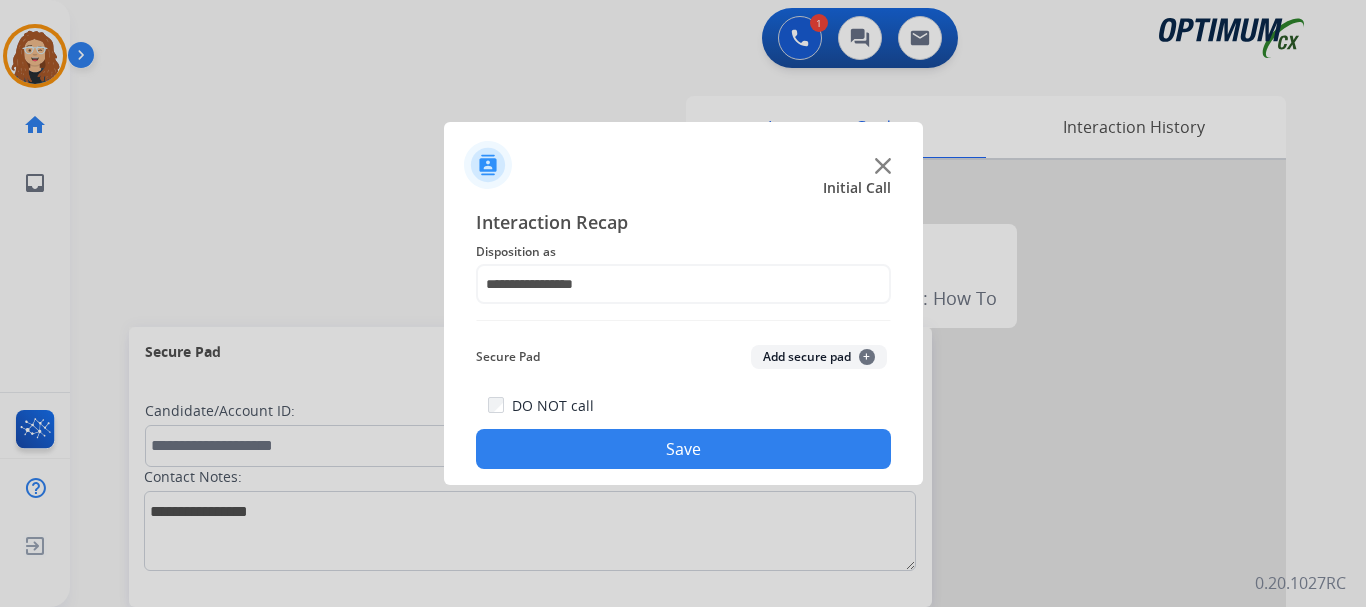 click on "Save" 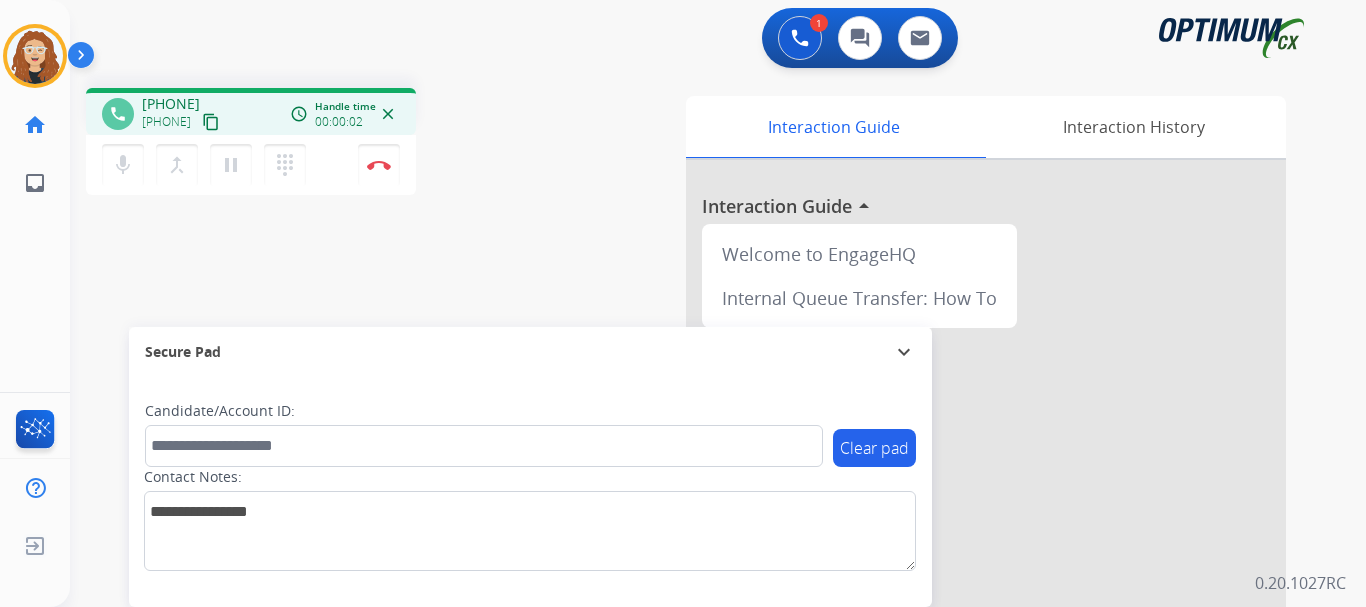 drag, startPoint x: 162, startPoint y: 104, endPoint x: 241, endPoint y: 89, distance: 80.411446 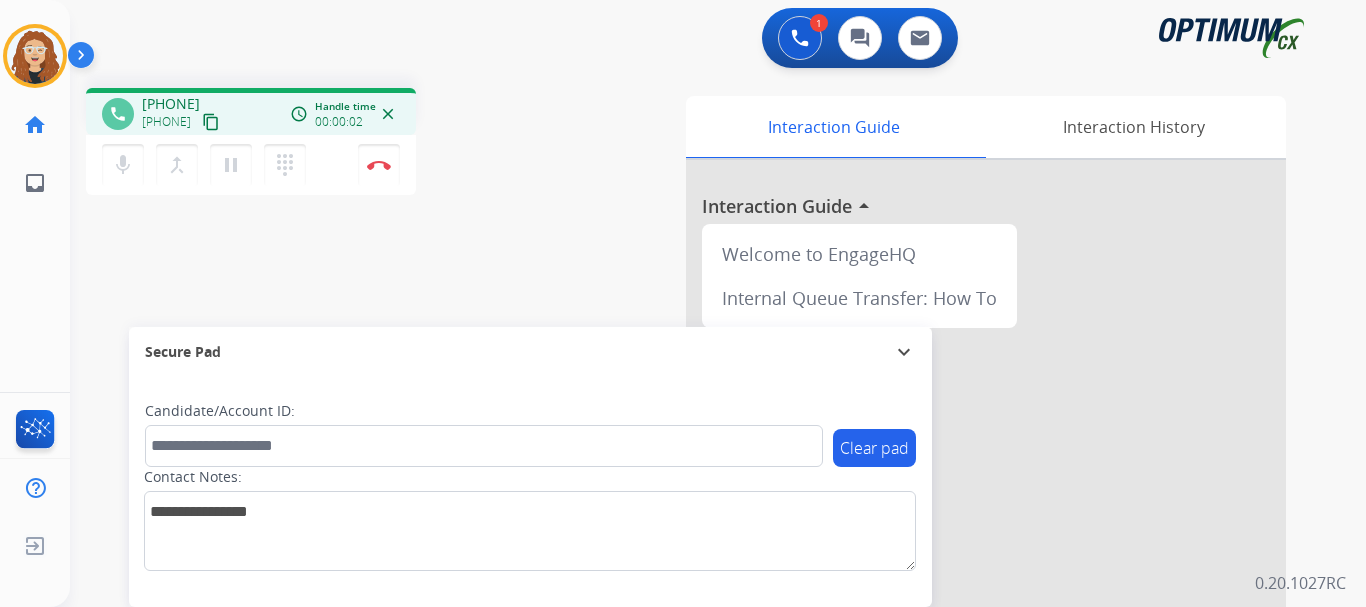 click on "phone [PHONE] [PHONE] content_copy access_time Call metrics Queue   00:08 Hold   00:00 Talk   00:03 Total   00:10 Handle time 00:00:02 close" at bounding box center (251, 111) 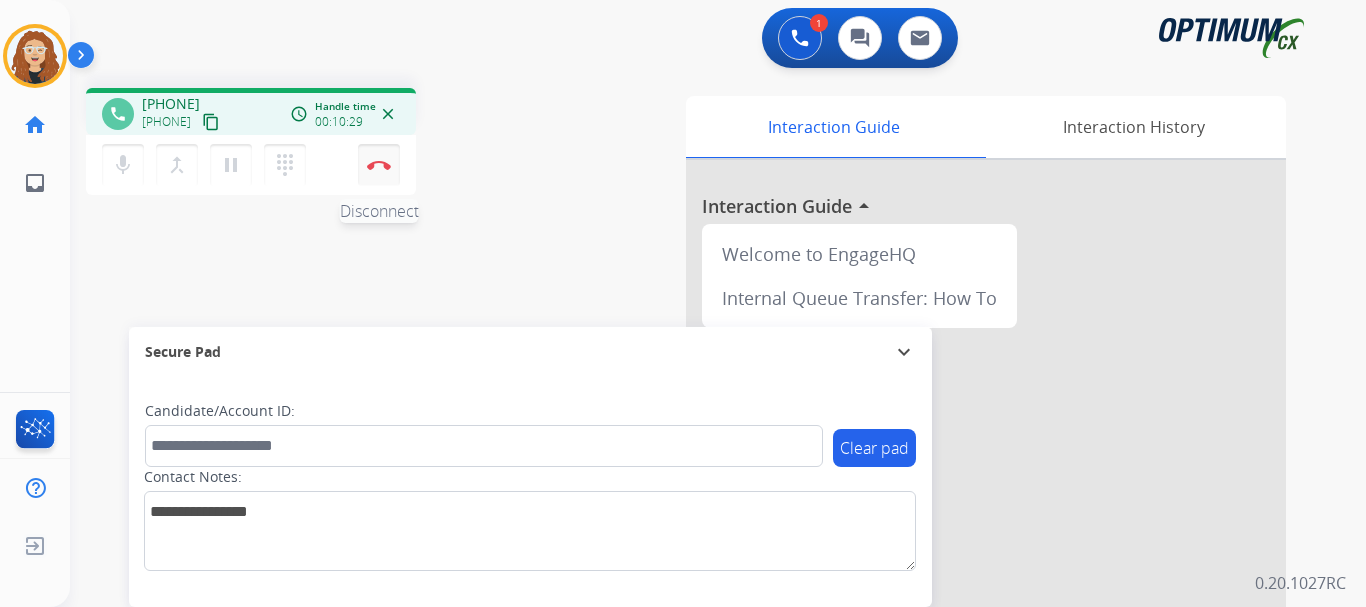 click at bounding box center [379, 165] 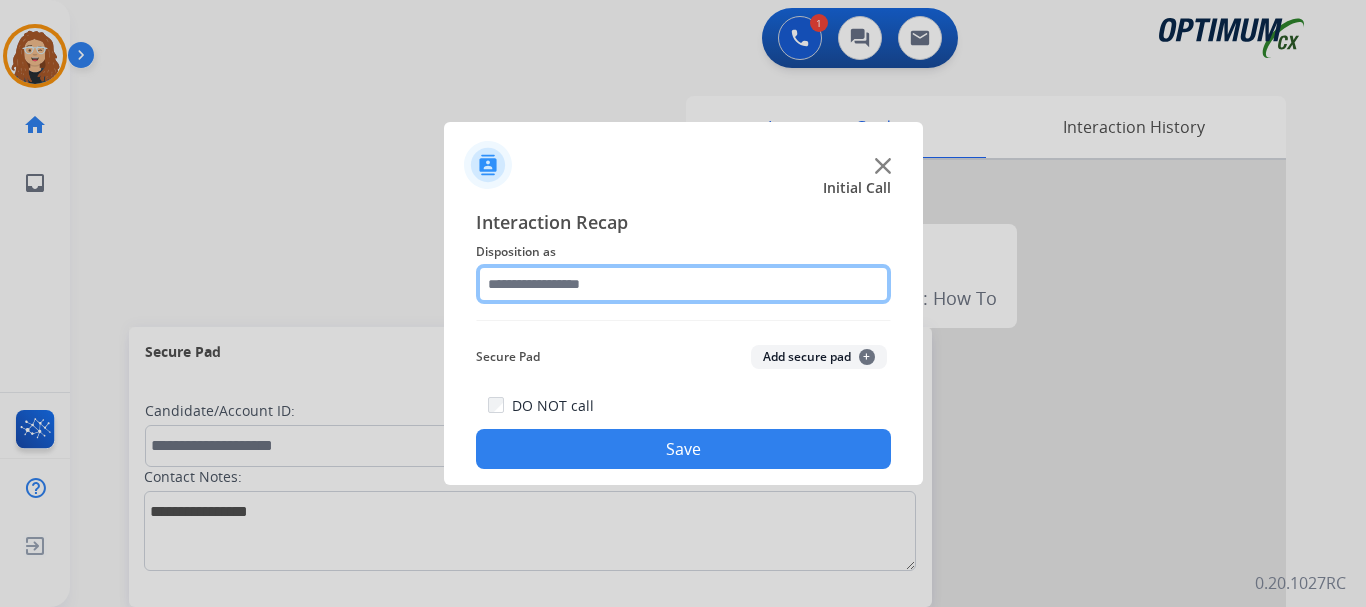 click 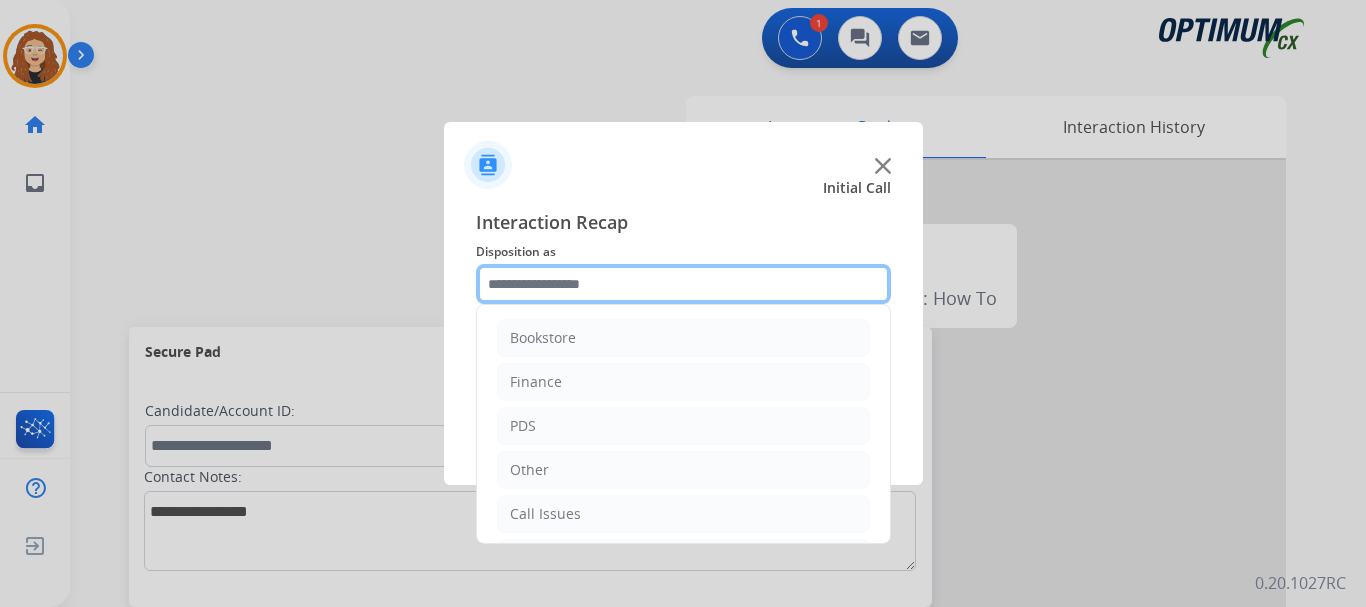 scroll, scrollTop: 136, scrollLeft: 0, axis: vertical 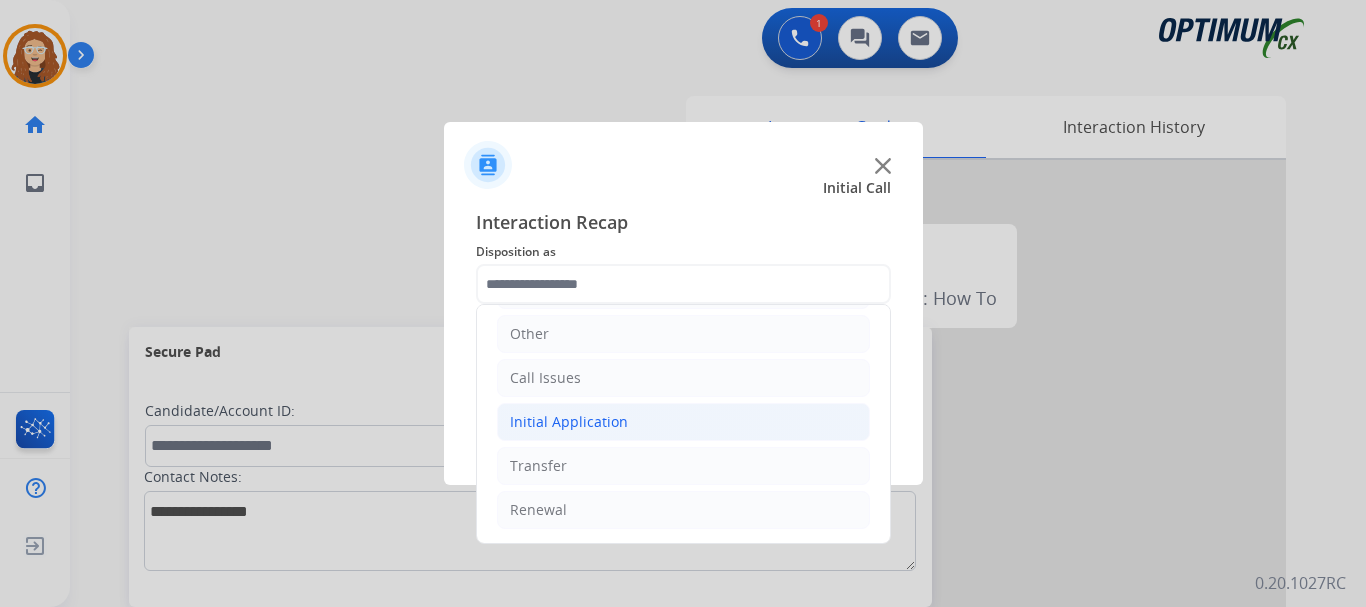 drag, startPoint x: 637, startPoint y: 424, endPoint x: 847, endPoint y: 407, distance: 210.68697 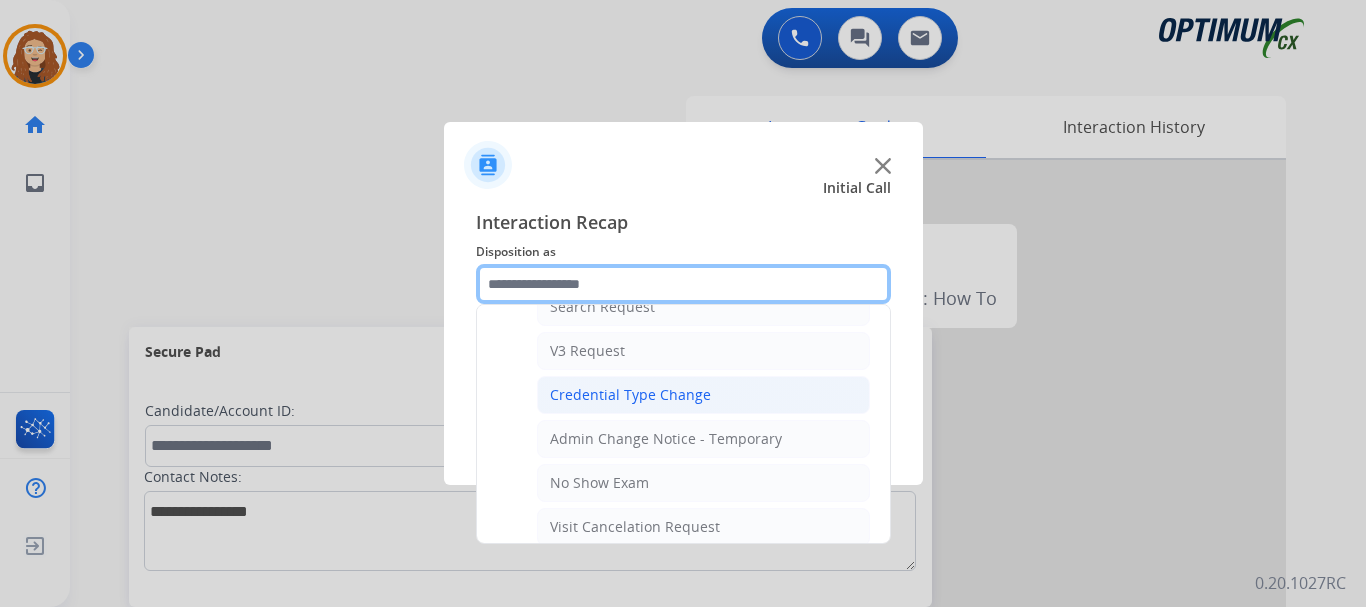 scroll, scrollTop: 756, scrollLeft: 0, axis: vertical 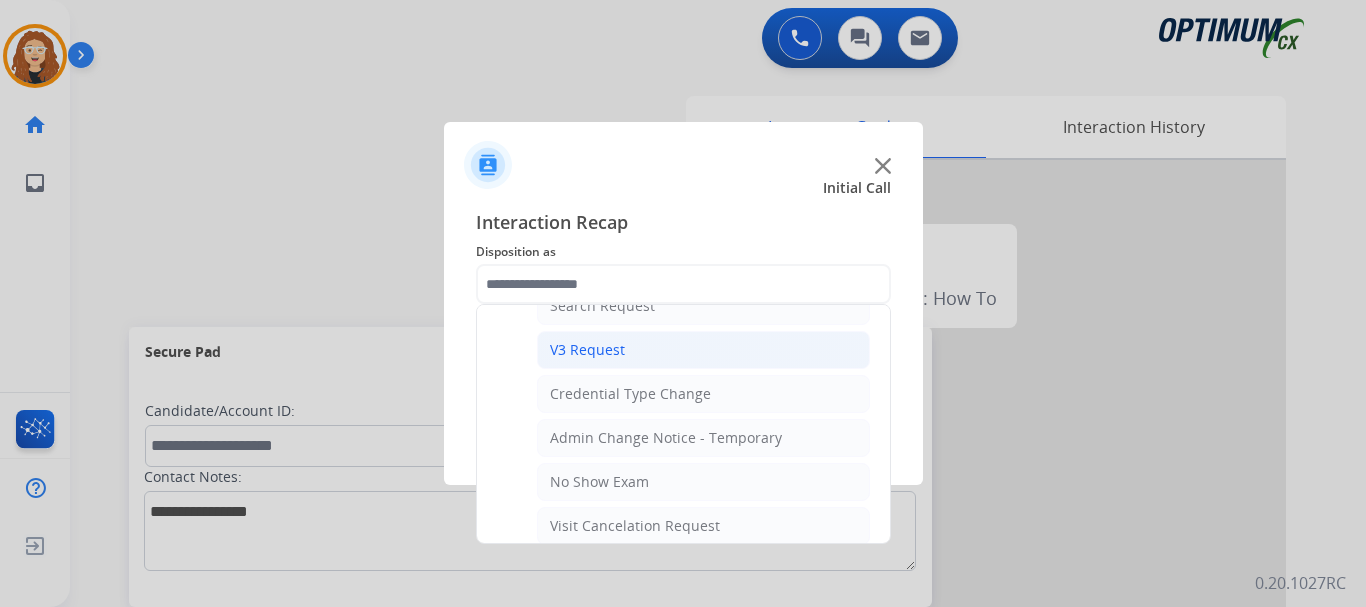 click on "V3 Request" 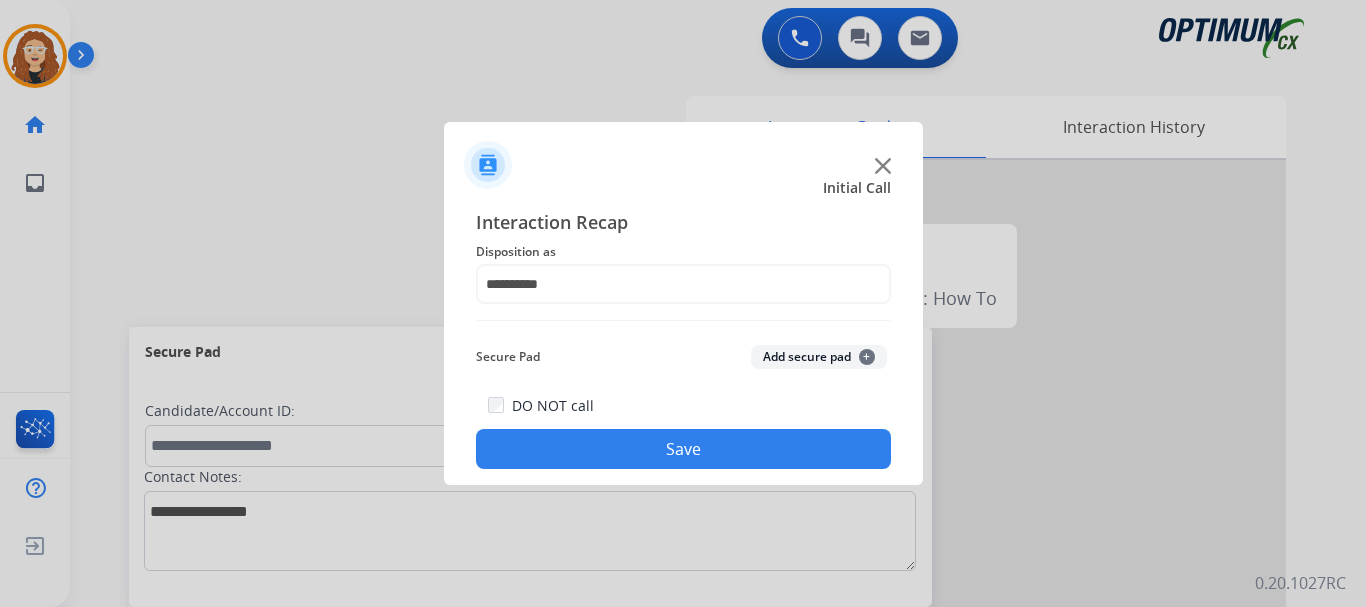 click on "Save" 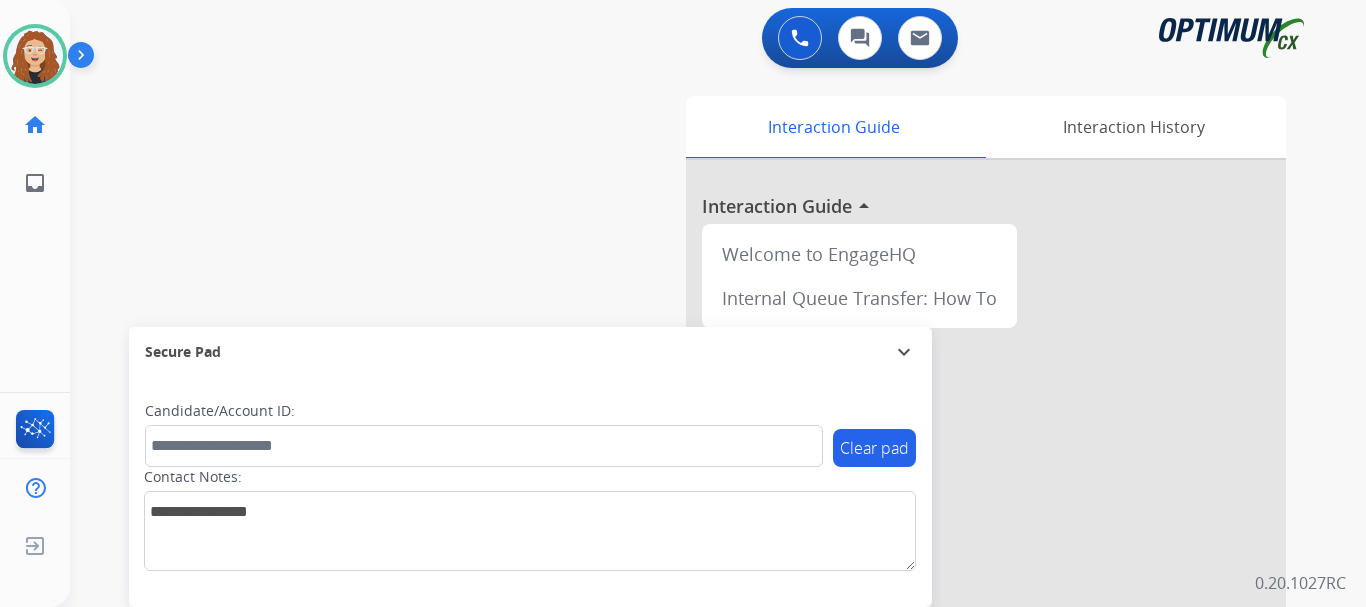click on "swap_horiz Break voice bridge close_fullscreen Connect 3-Way Call merge_type Separate 3-Way Call  Interaction Guide   Interaction History  Interaction Guide arrow_drop_up  Welcome to EngageHQ   Internal Queue Transfer: How To  Secure Pad expand_more Clear pad Candidate/Account ID: Contact Notes:" at bounding box center [694, 489] 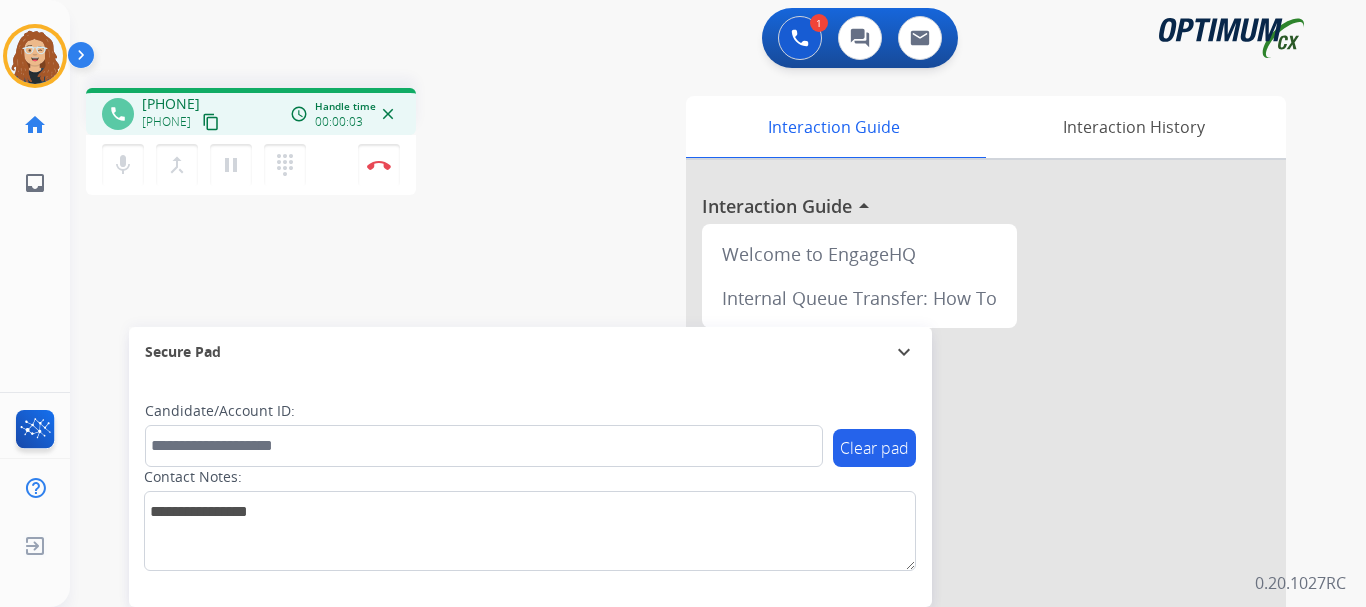 drag, startPoint x: 157, startPoint y: 105, endPoint x: 239, endPoint y: 100, distance: 82.1523 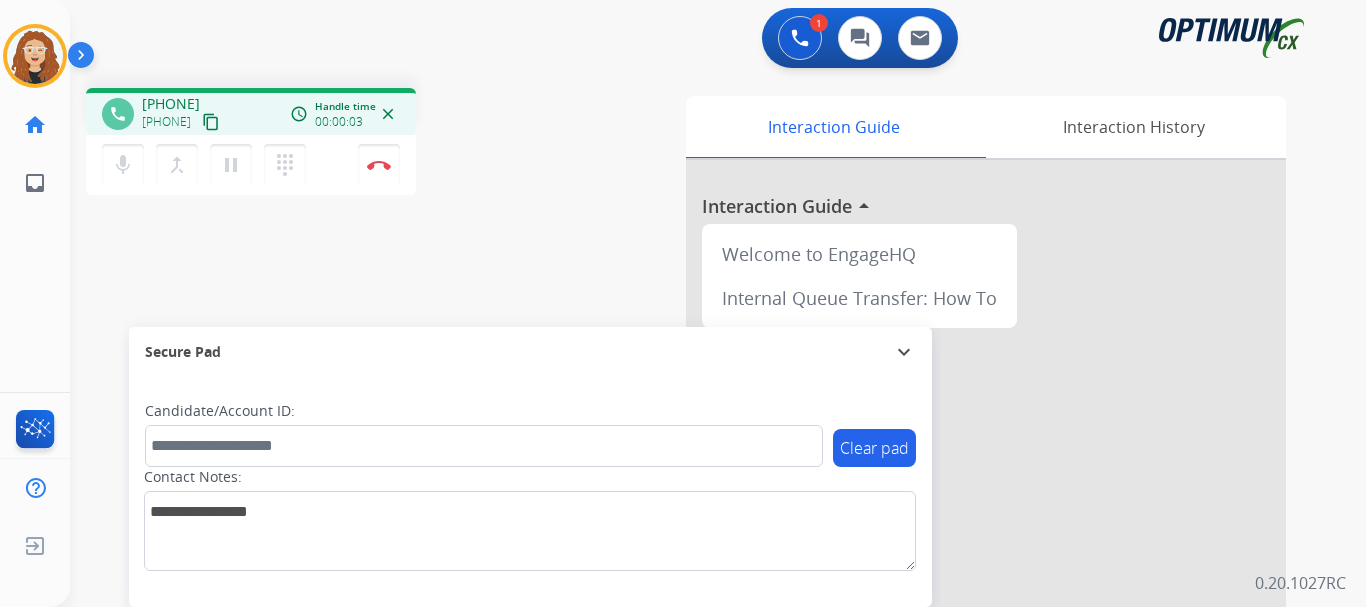 click on "[PHONE] [PHONE] content_copy" at bounding box center (182, 114) 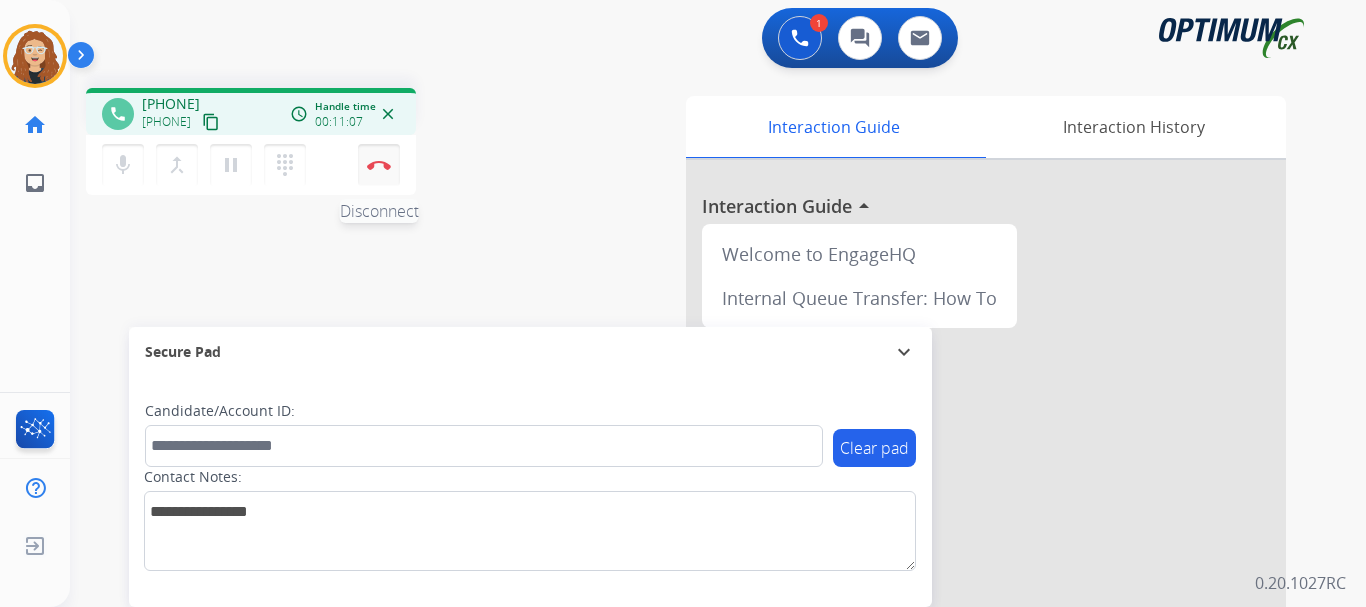 click at bounding box center (379, 165) 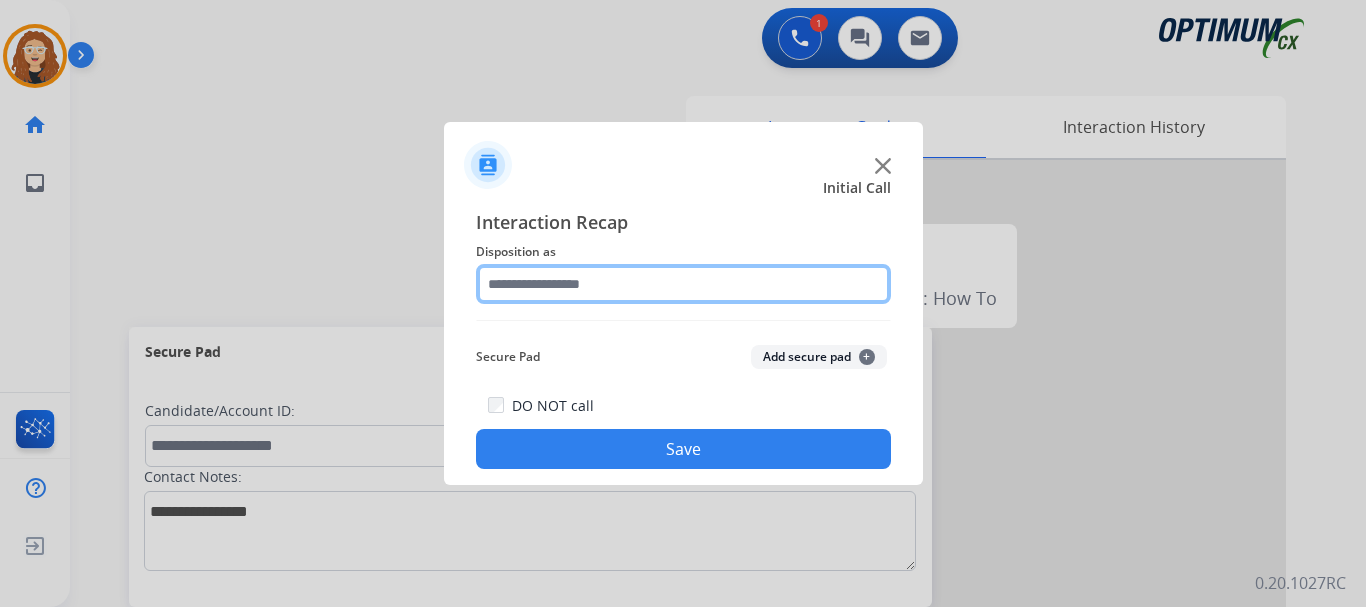click 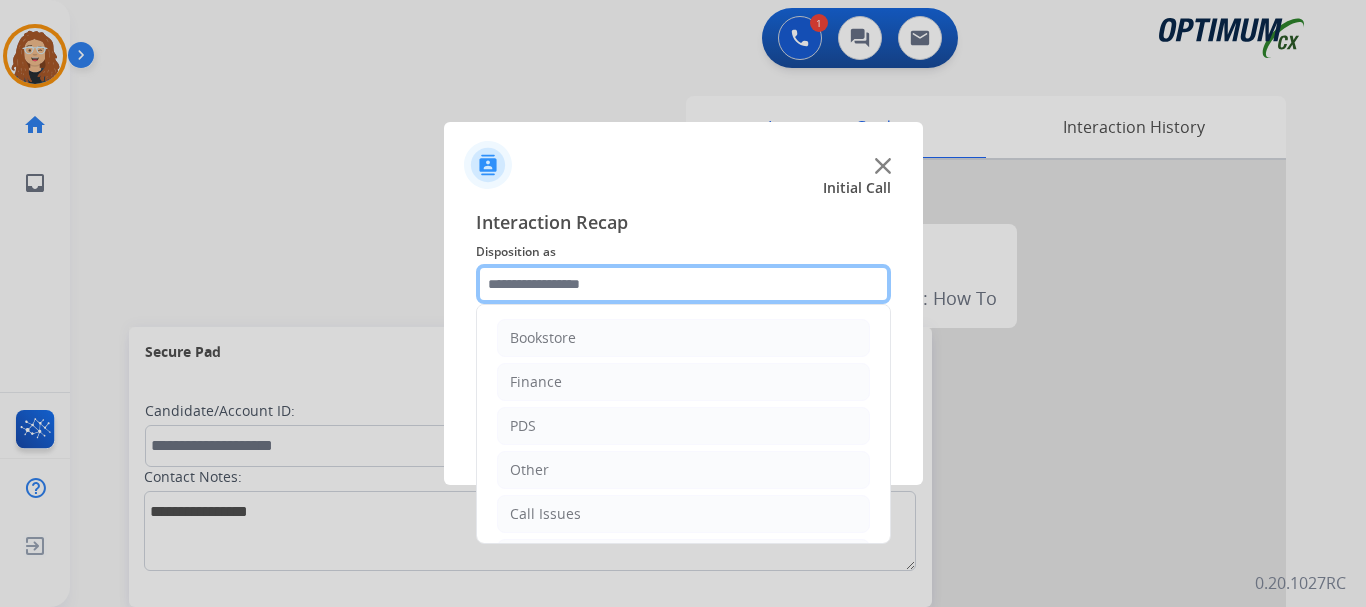 scroll, scrollTop: 136, scrollLeft: 0, axis: vertical 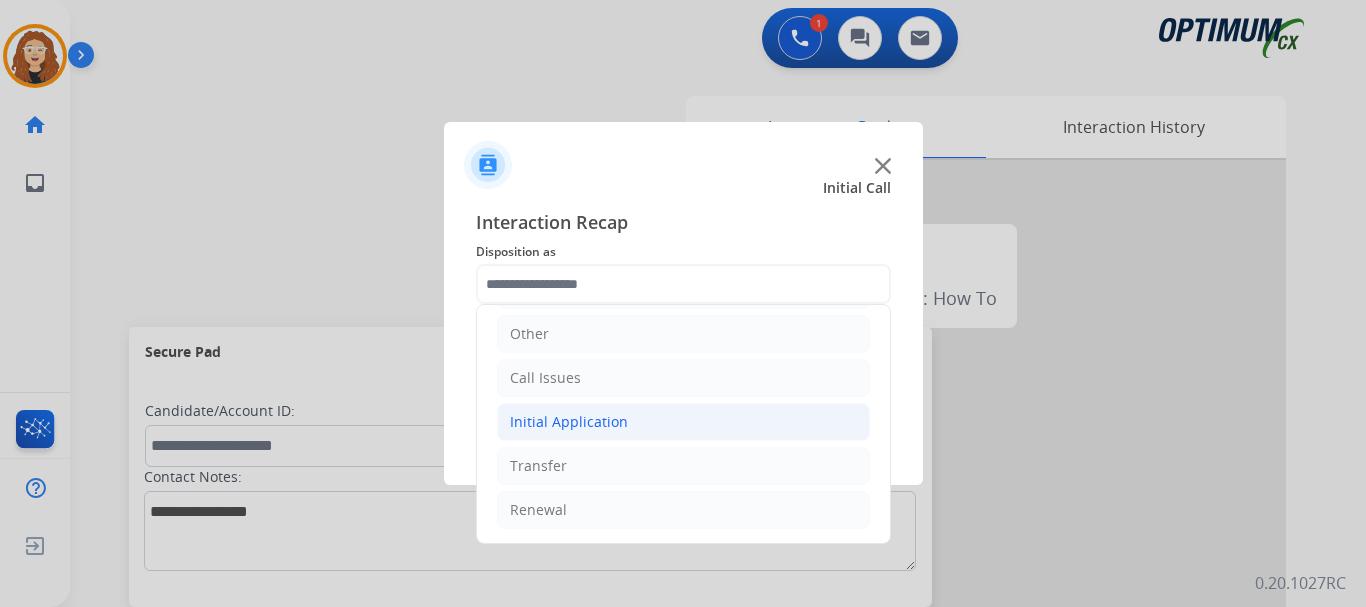 click on "Initial Application" 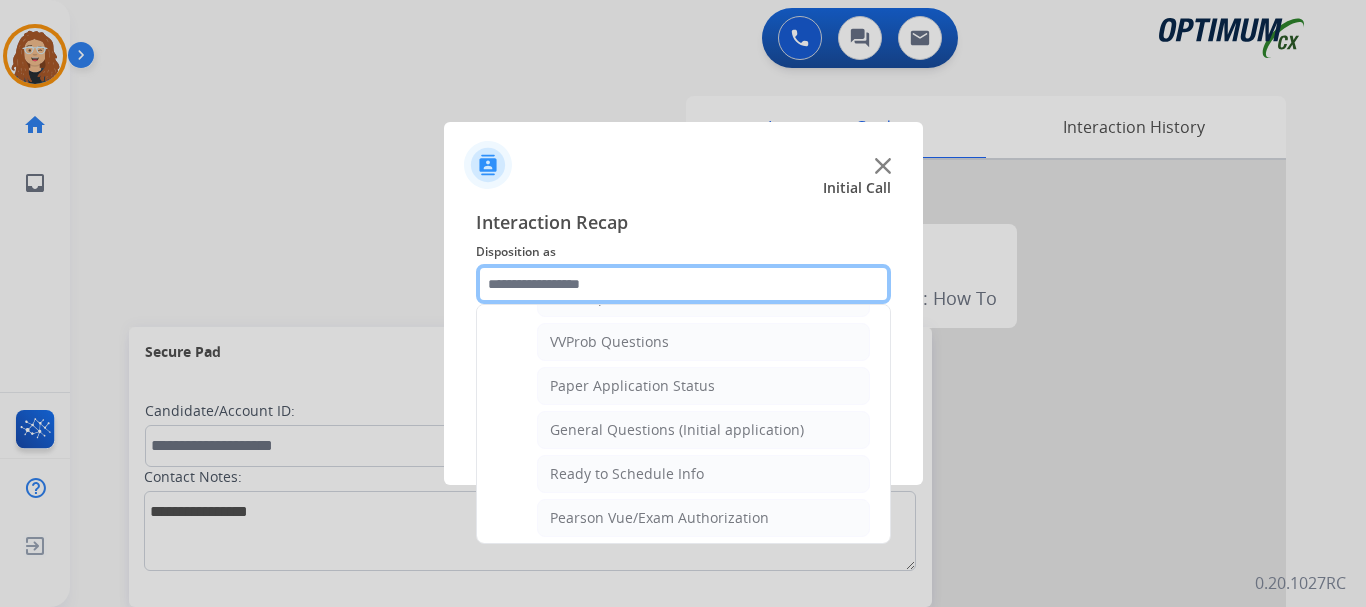 scroll, scrollTop: 1084, scrollLeft: 0, axis: vertical 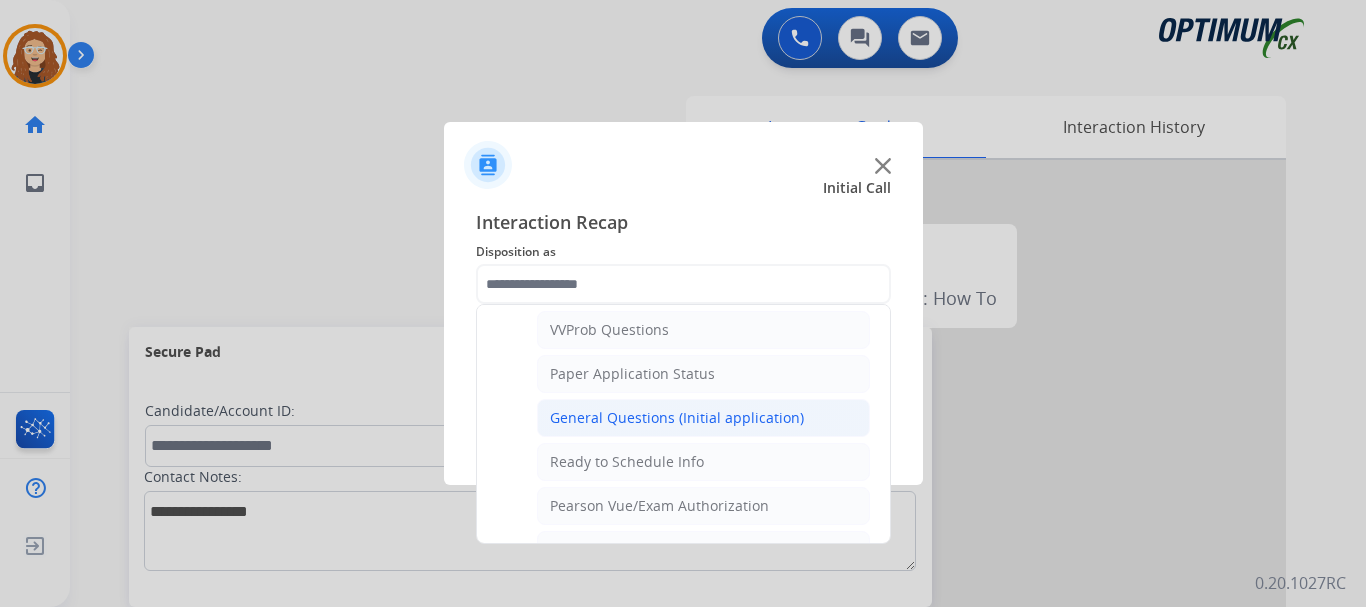 click on "General Questions (Initial application)" 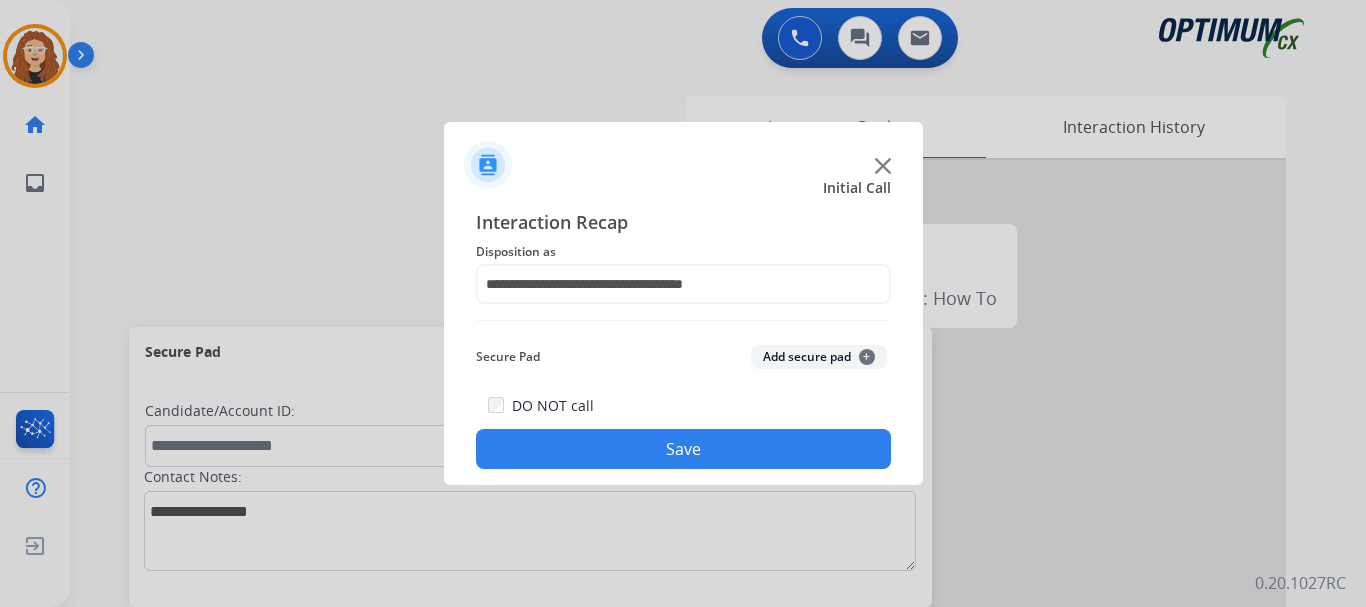 click on "Save" 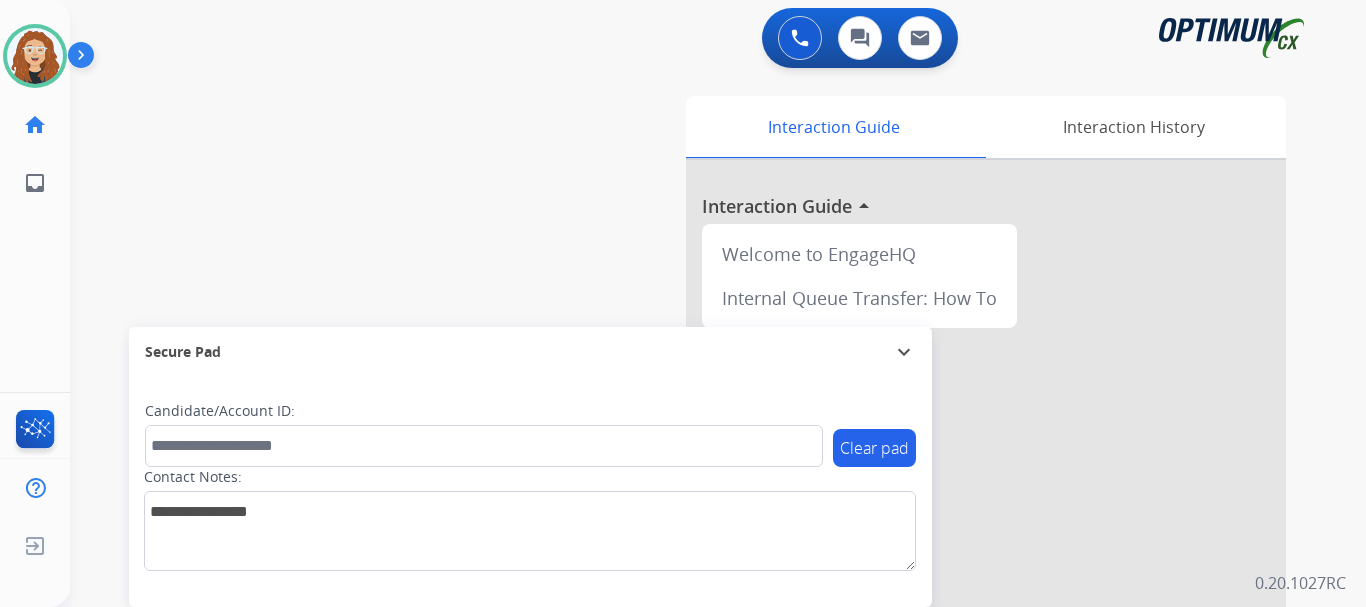 drag, startPoint x: 127, startPoint y: 217, endPoint x: 142, endPoint y: 229, distance: 19.209373 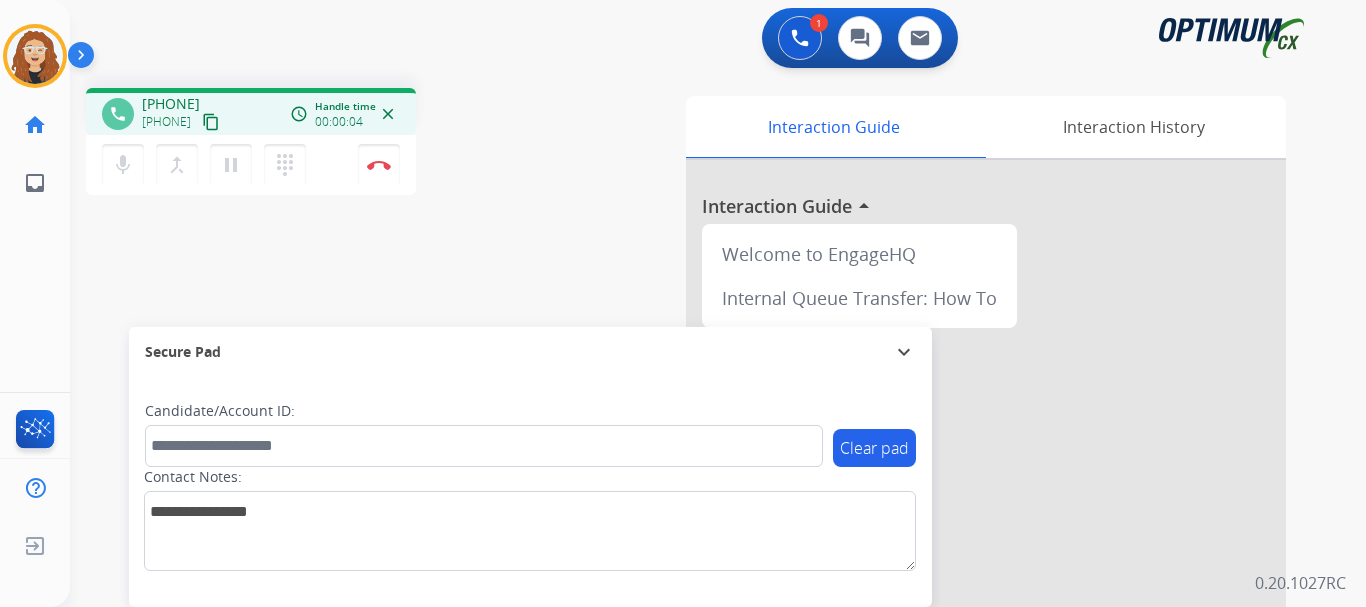 drag, startPoint x: 158, startPoint y: 101, endPoint x: 240, endPoint y: 92, distance: 82.492424 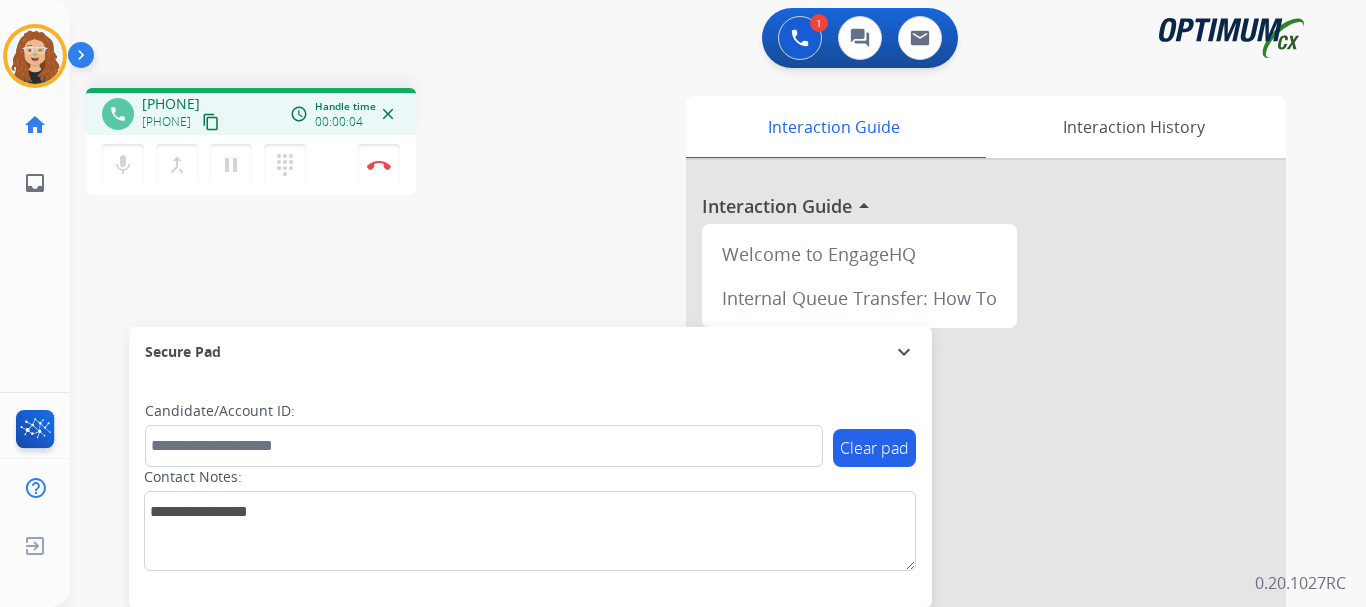 click on "phone [PHONE] [PHONE] content_copy access_time Call metrics Queue   00:08 Hold   00:00 Talk   00:05 Total   00:12 Handle time 00:00:04 close" at bounding box center (251, 111) 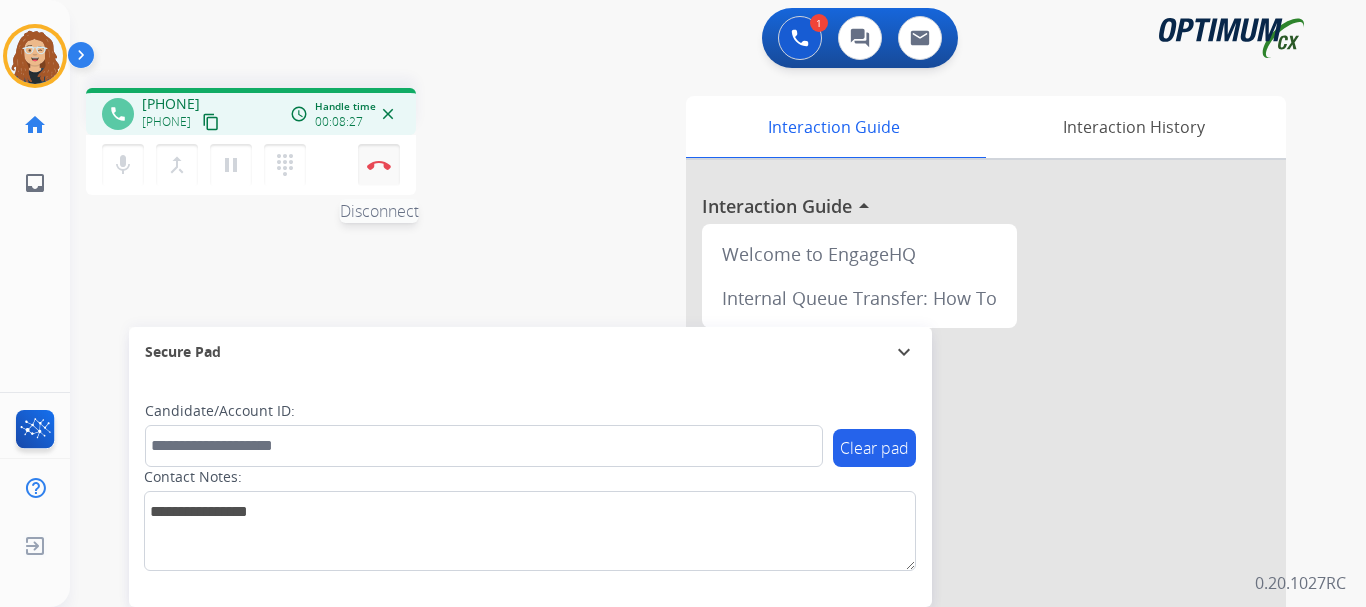 click at bounding box center (379, 165) 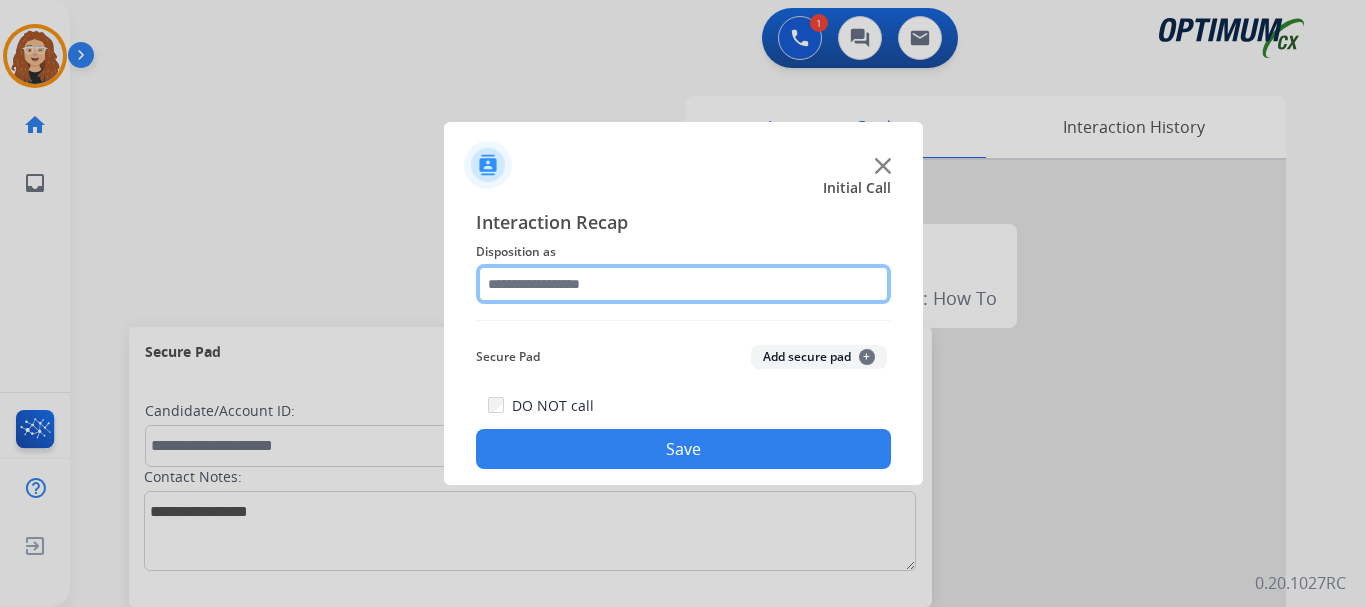 click 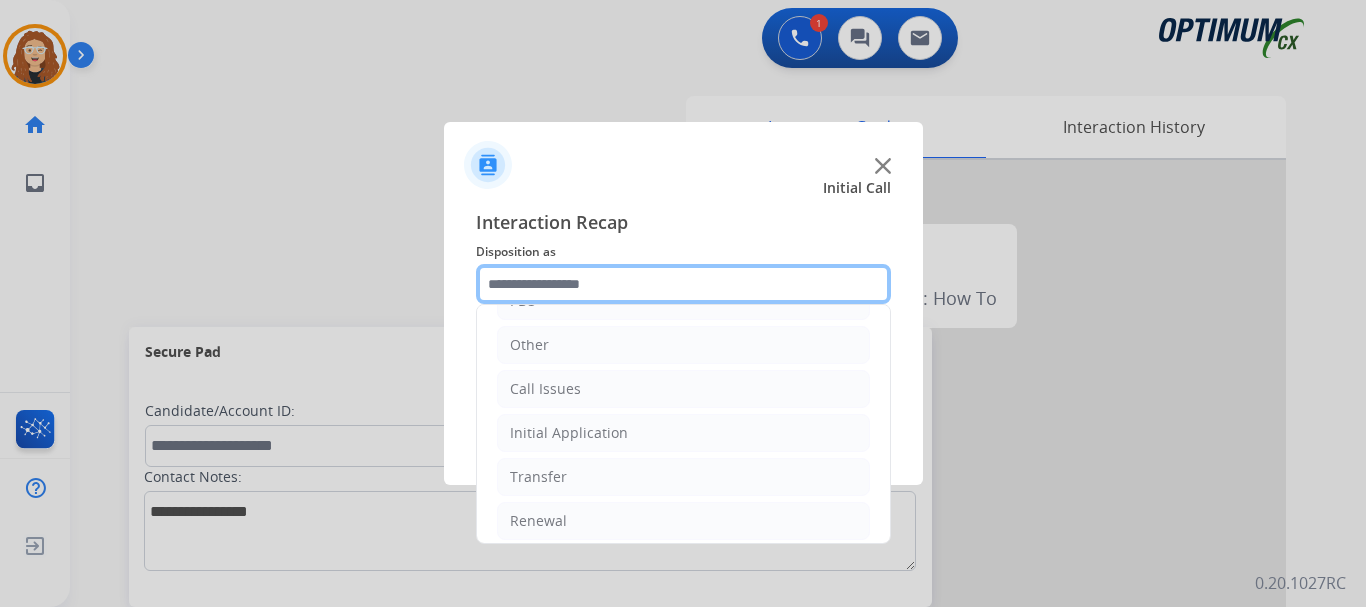 scroll, scrollTop: 136, scrollLeft: 0, axis: vertical 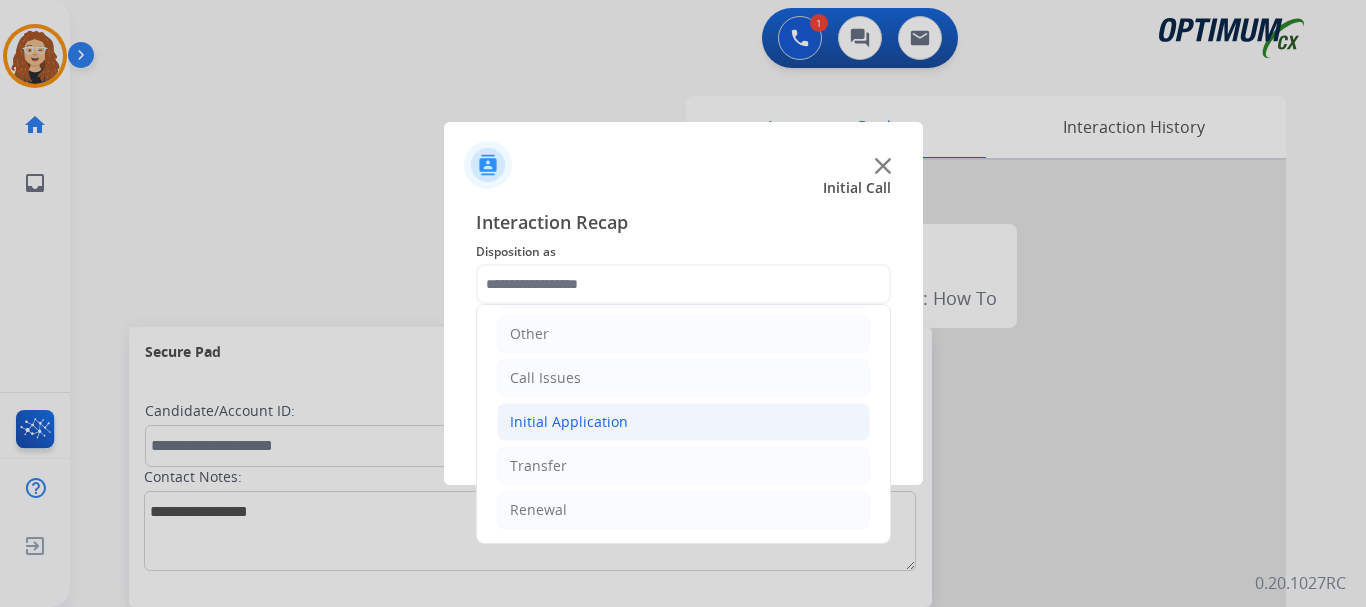 click on "Initial Application" 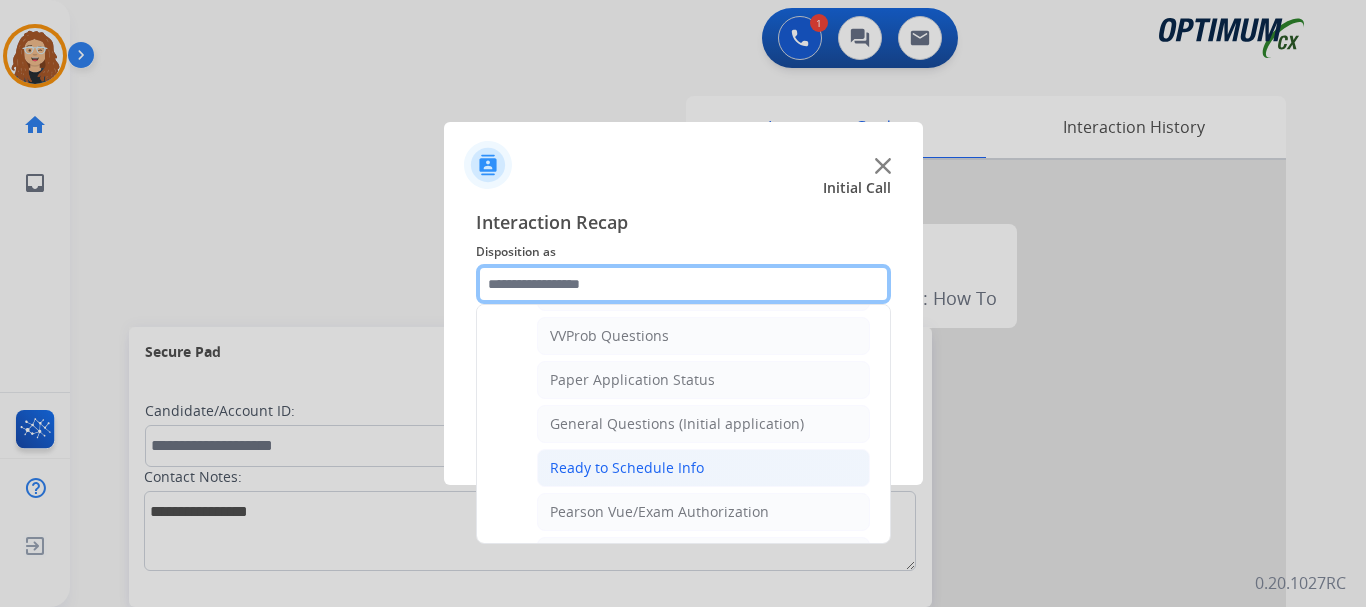 scroll, scrollTop: 1084, scrollLeft: 0, axis: vertical 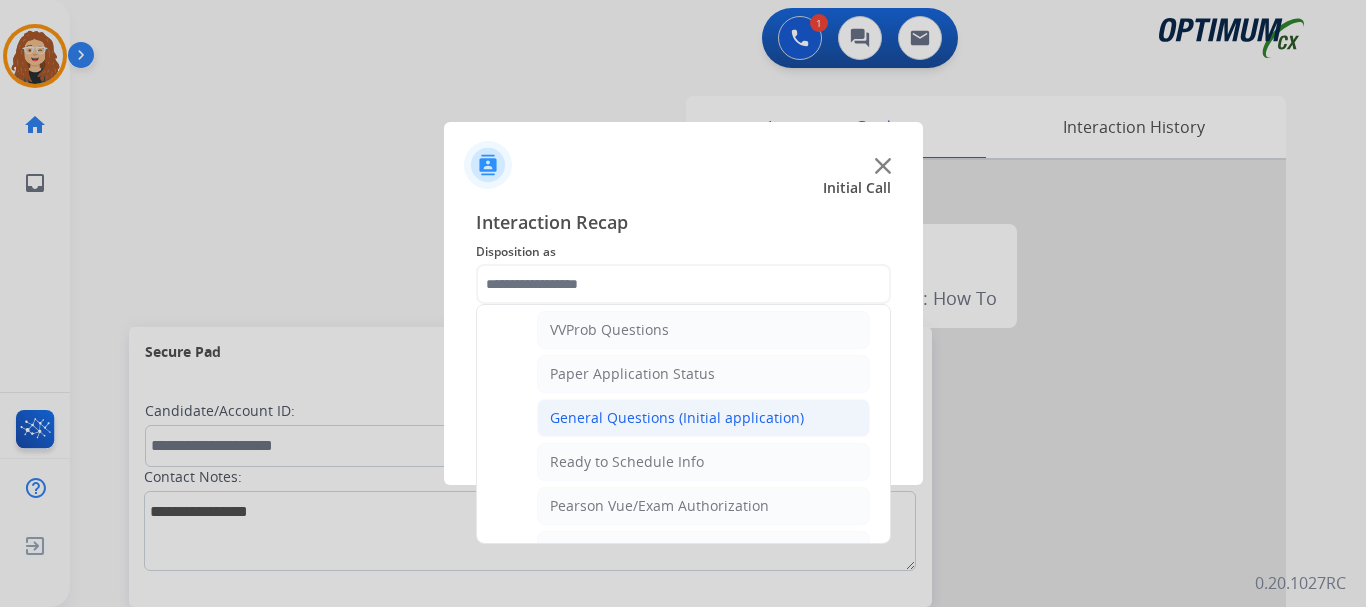 click on "General Questions (Initial application)" 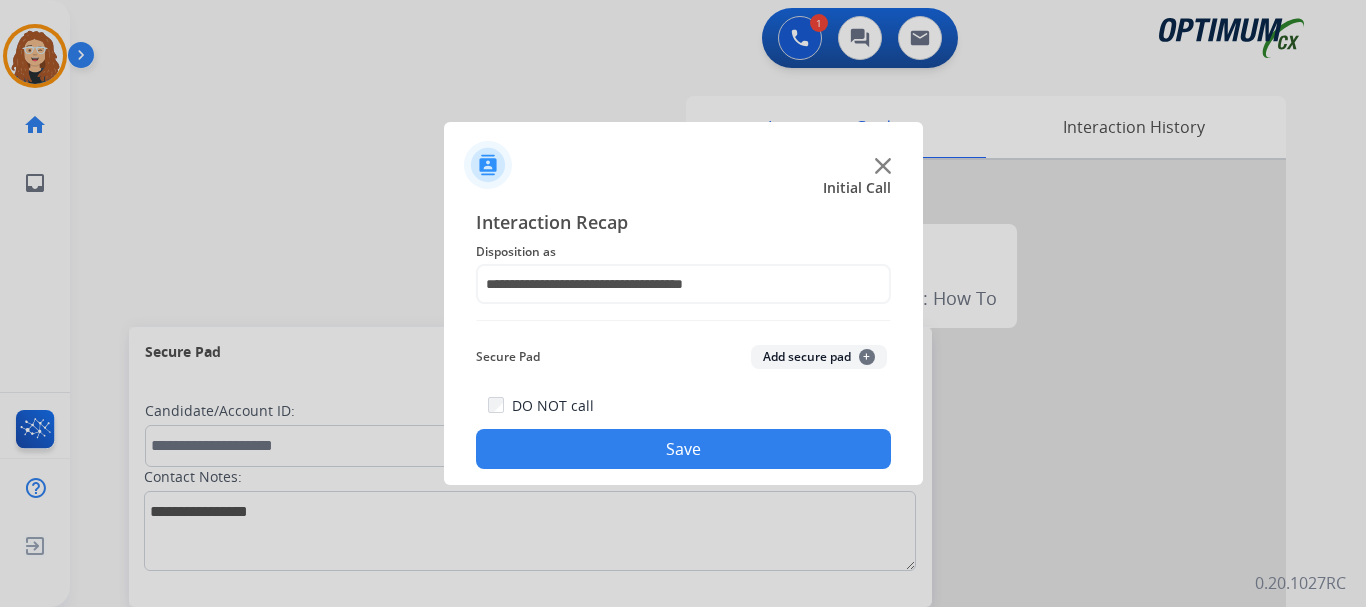 click on "Save" 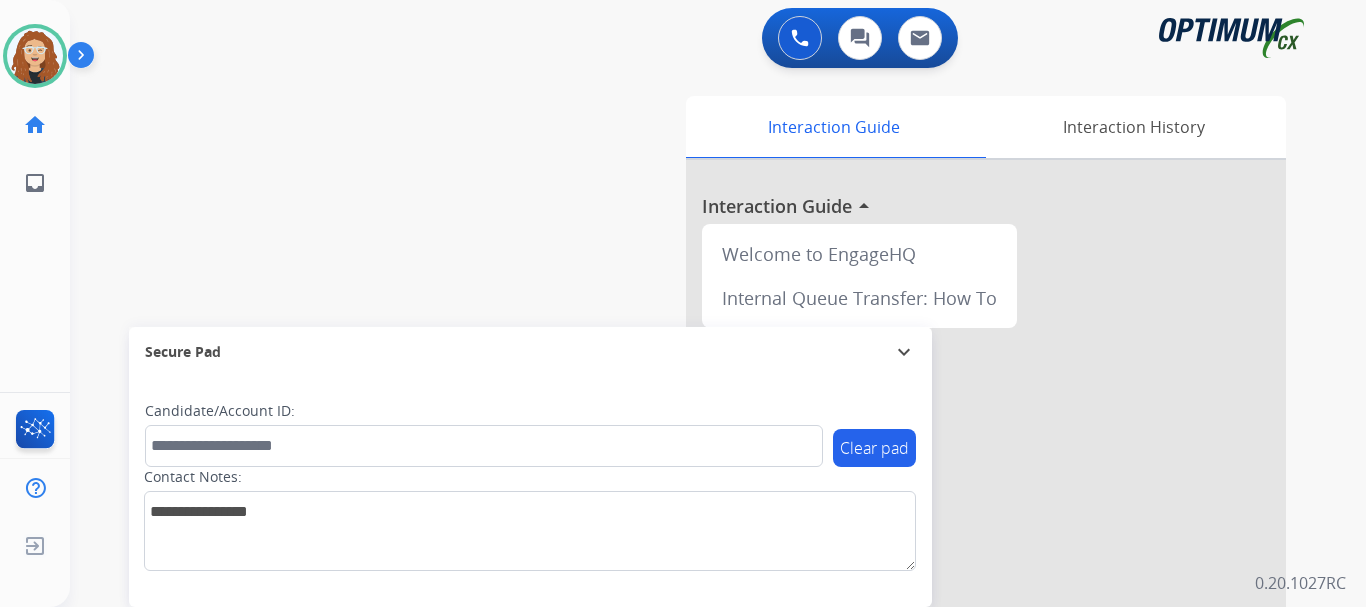 drag, startPoint x: 37, startPoint y: 54, endPoint x: 82, endPoint y: 69, distance: 47.434166 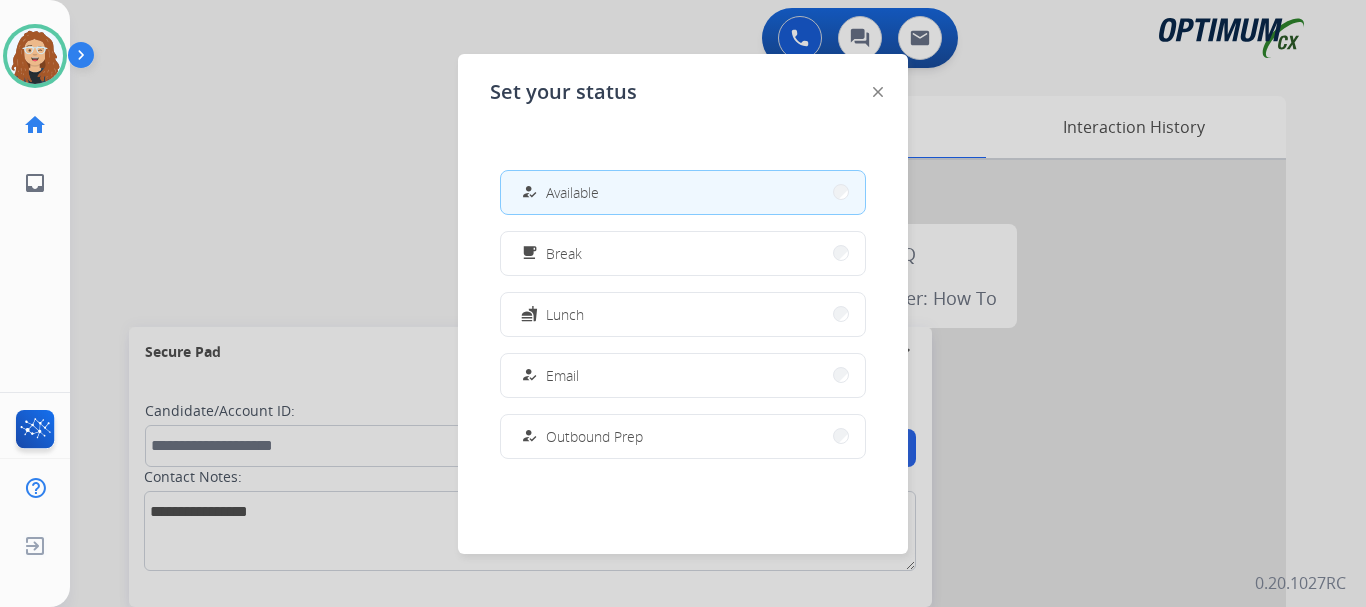 scroll, scrollTop: 499, scrollLeft: 0, axis: vertical 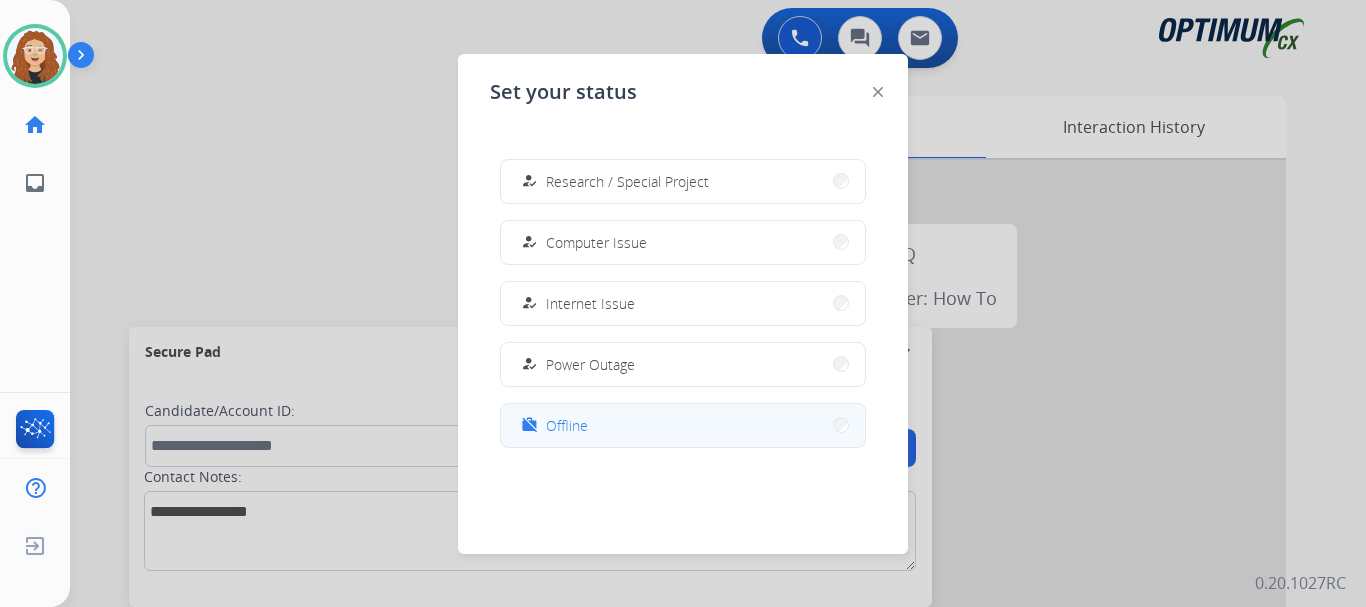 click on "work_off Offline" at bounding box center (683, 425) 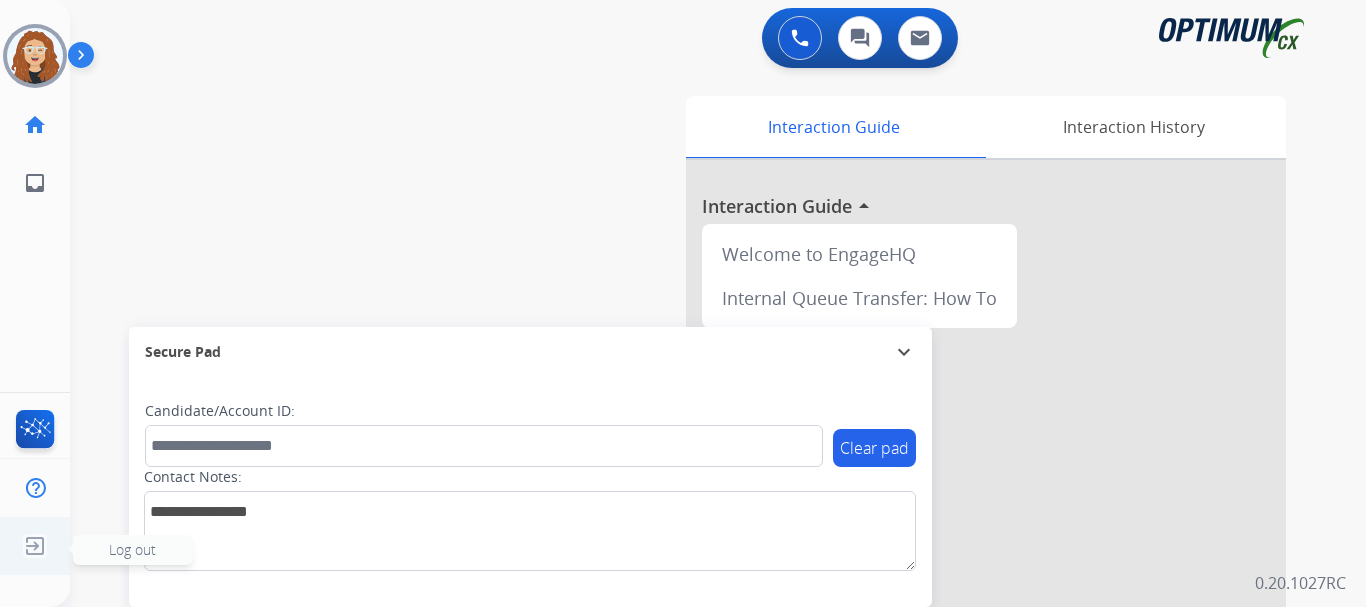 click 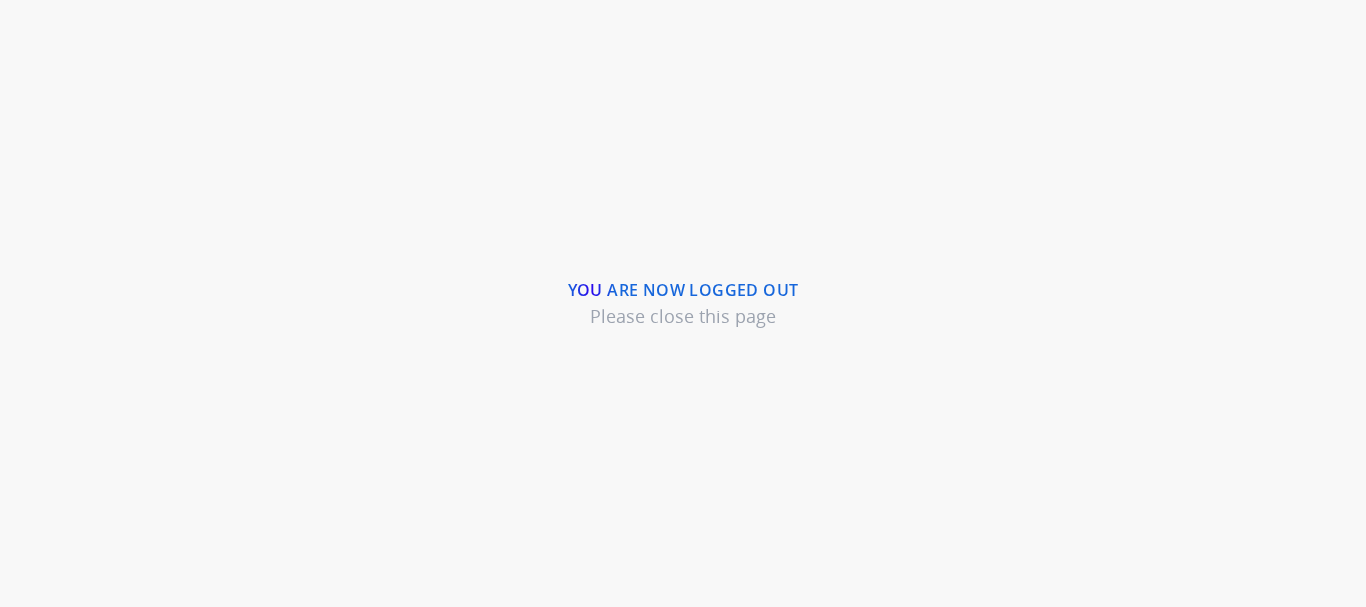 scroll, scrollTop: 0, scrollLeft: 0, axis: both 